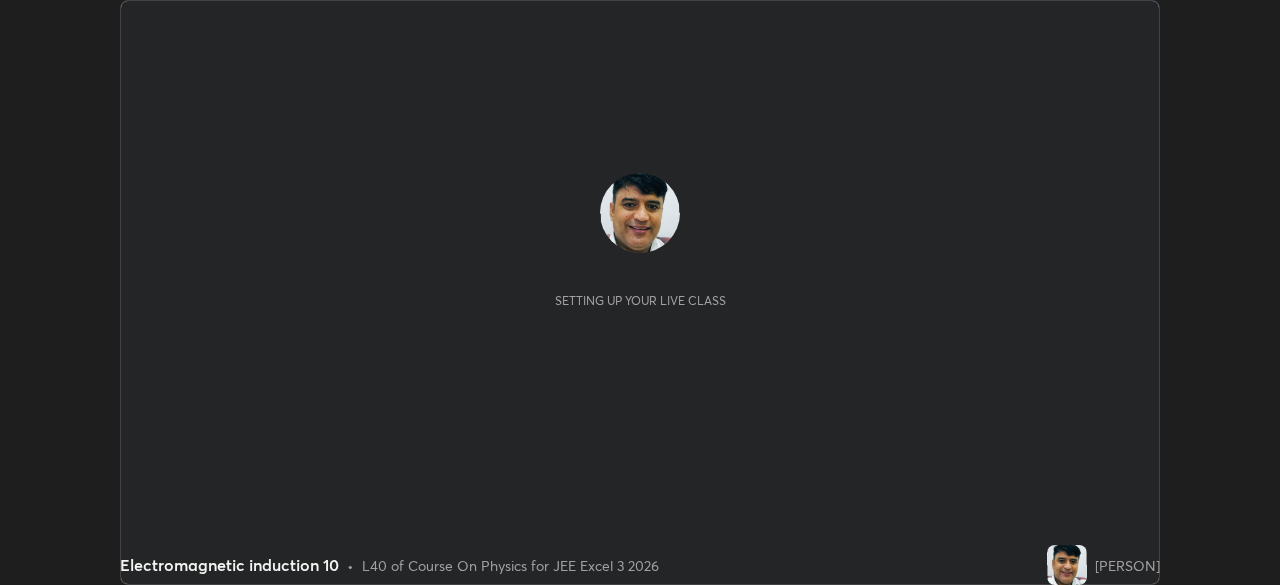 scroll, scrollTop: 0, scrollLeft: 0, axis: both 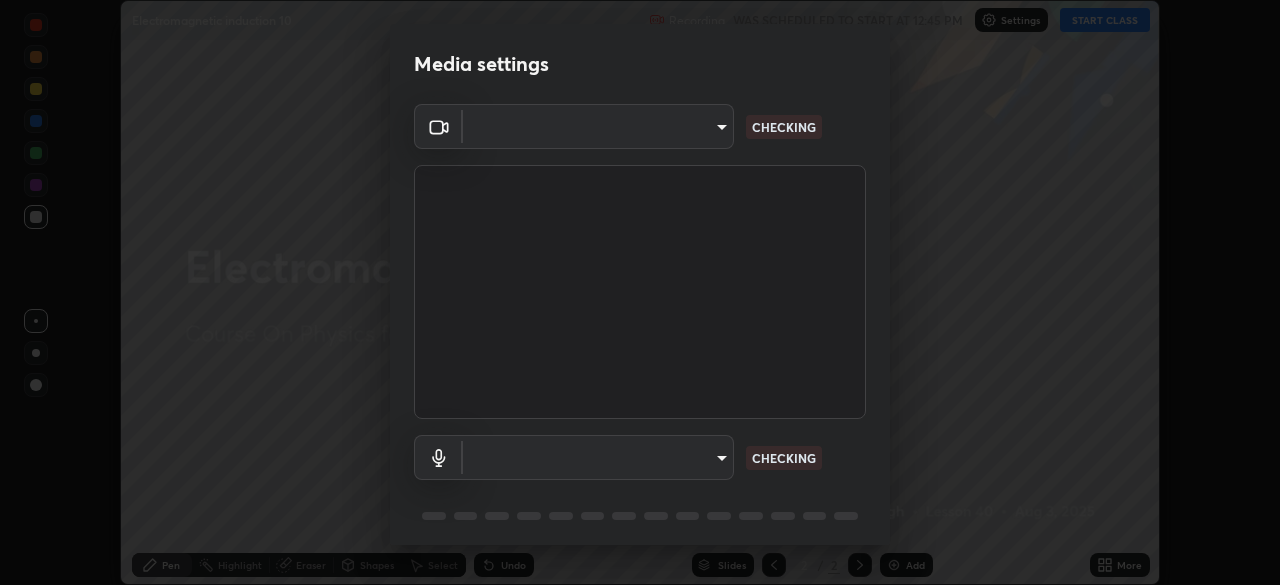 type on "14b787caa3234b54c591ffd1cb0d0a7c9d8495057a62f752d7397f13ea7eb8b5" 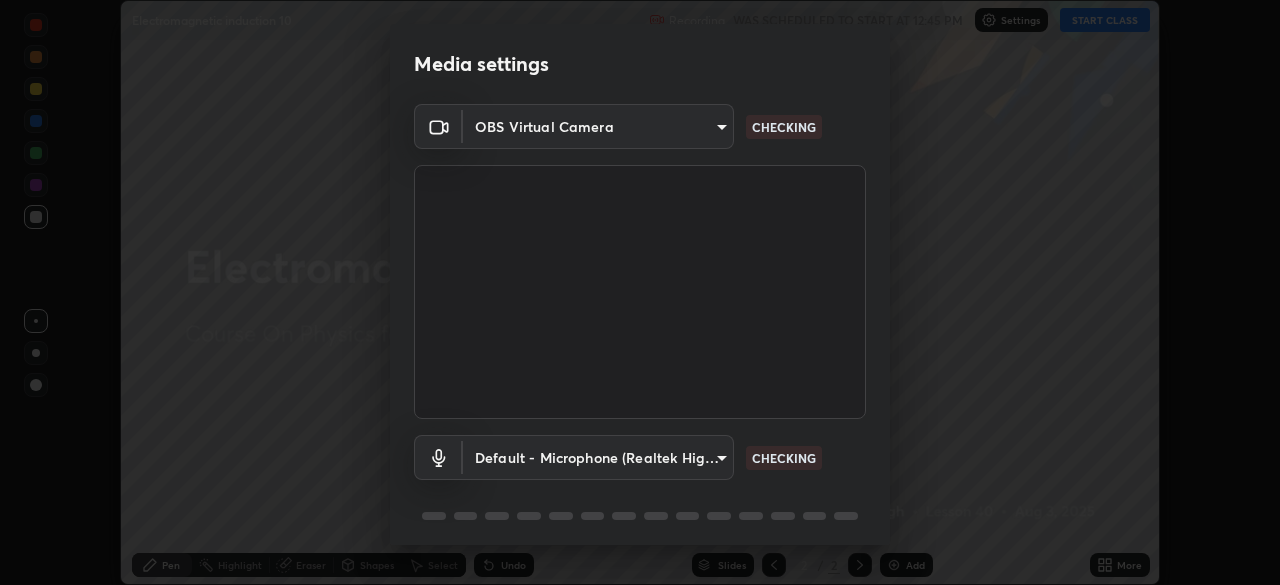 scroll, scrollTop: 71, scrollLeft: 0, axis: vertical 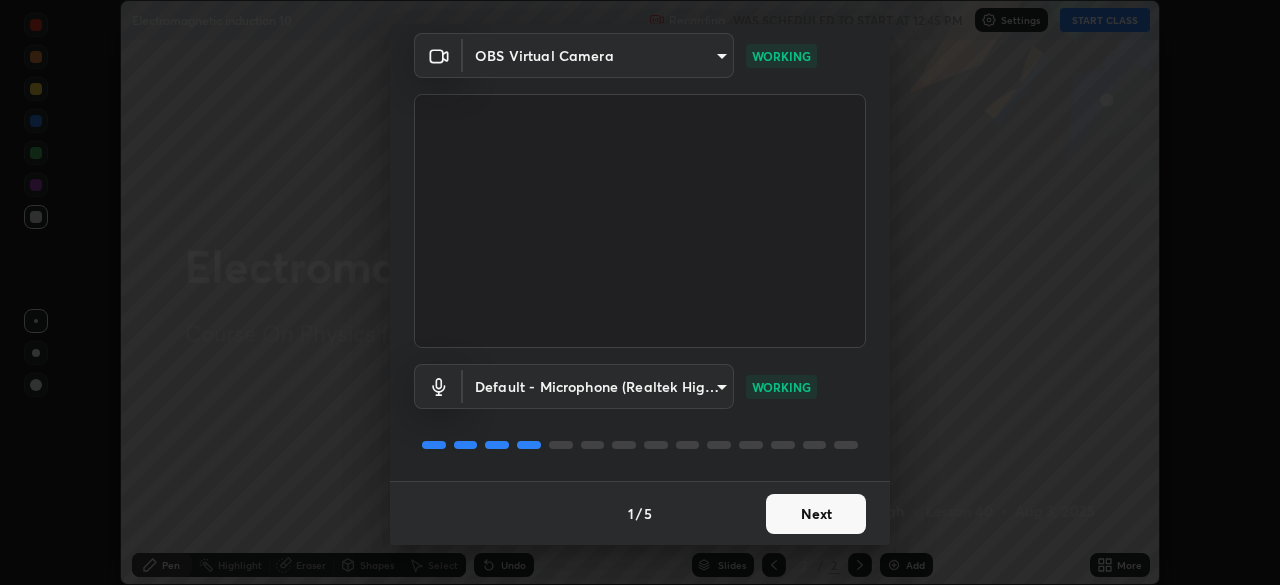 click on "Next" at bounding box center (816, 514) 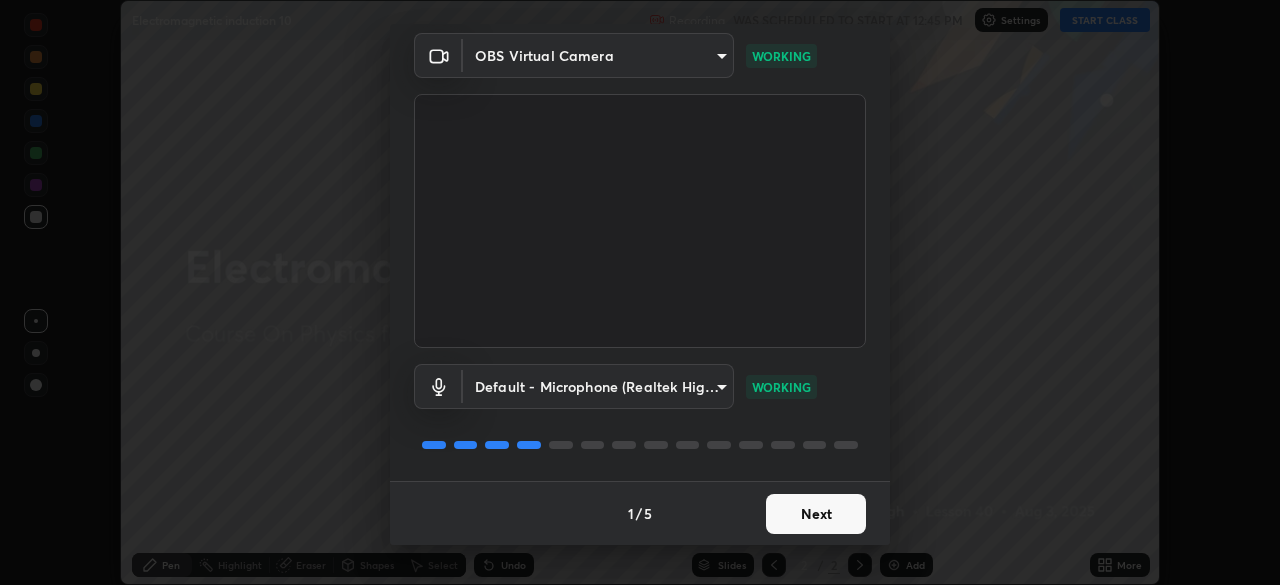 scroll, scrollTop: 0, scrollLeft: 0, axis: both 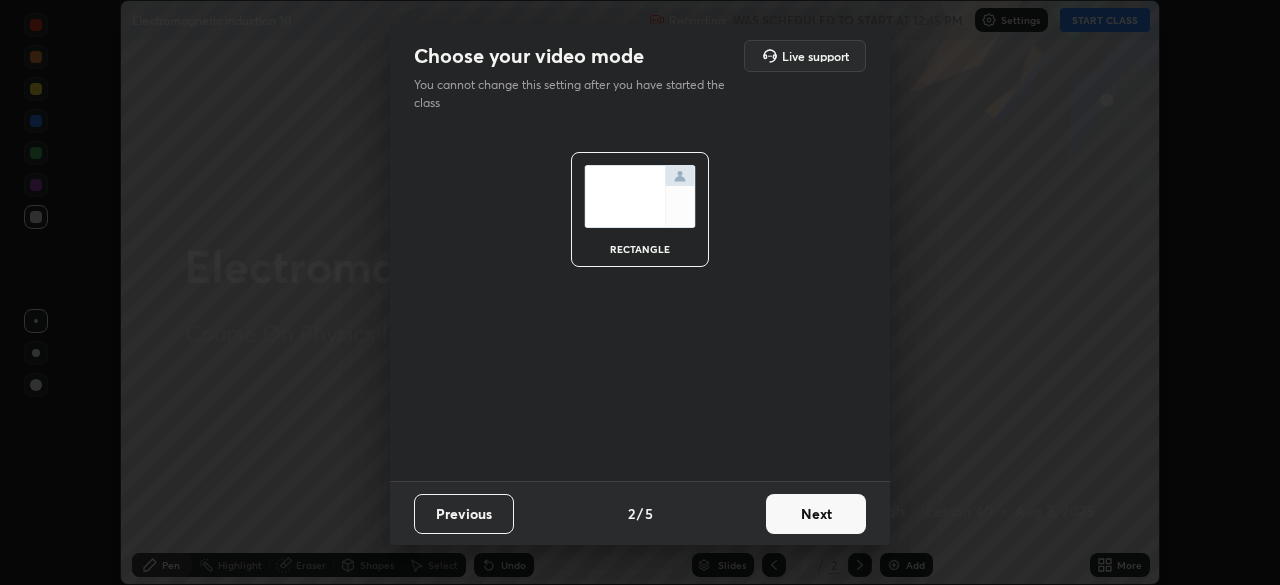 click on "Next" at bounding box center (816, 514) 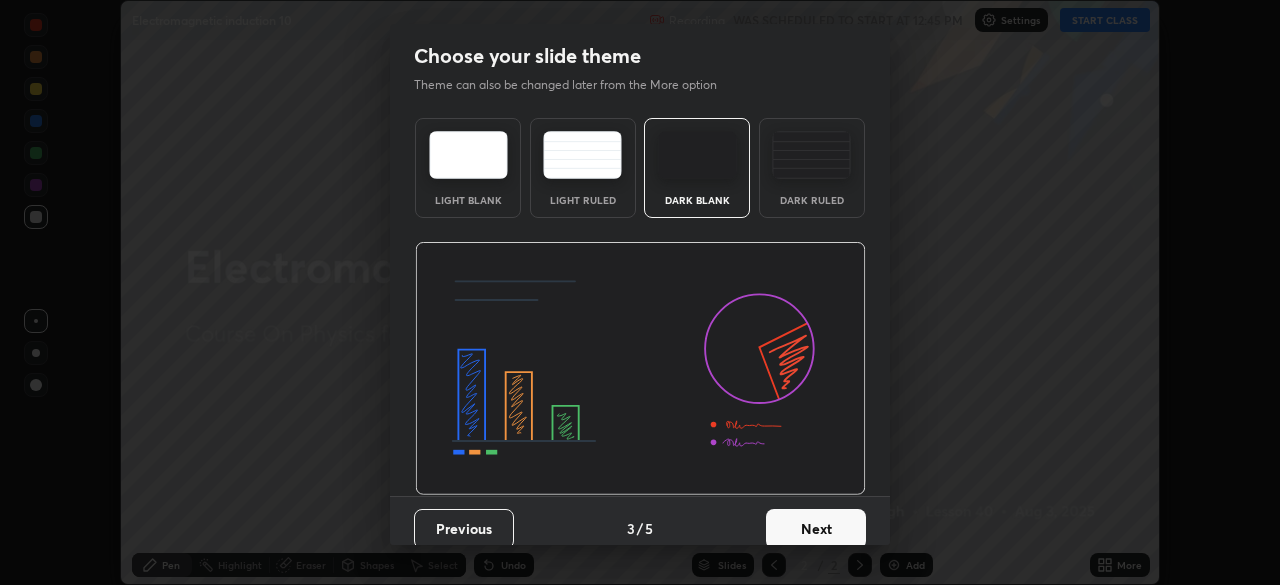 click on "Next" at bounding box center (816, 529) 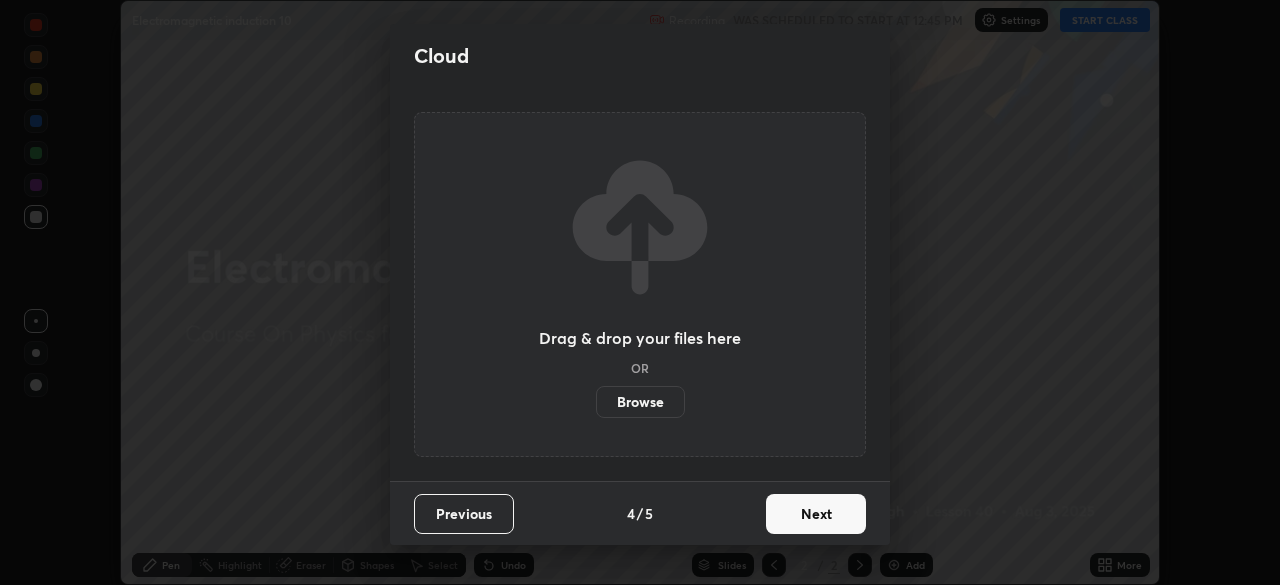click on "Next" at bounding box center [816, 514] 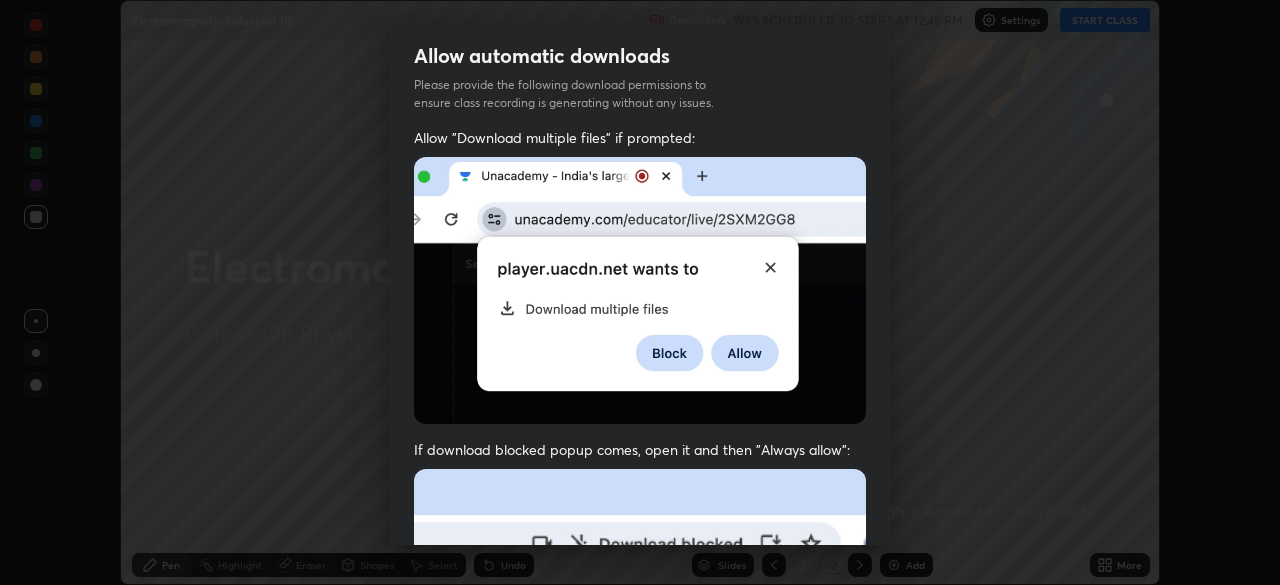 click at bounding box center [640, 687] 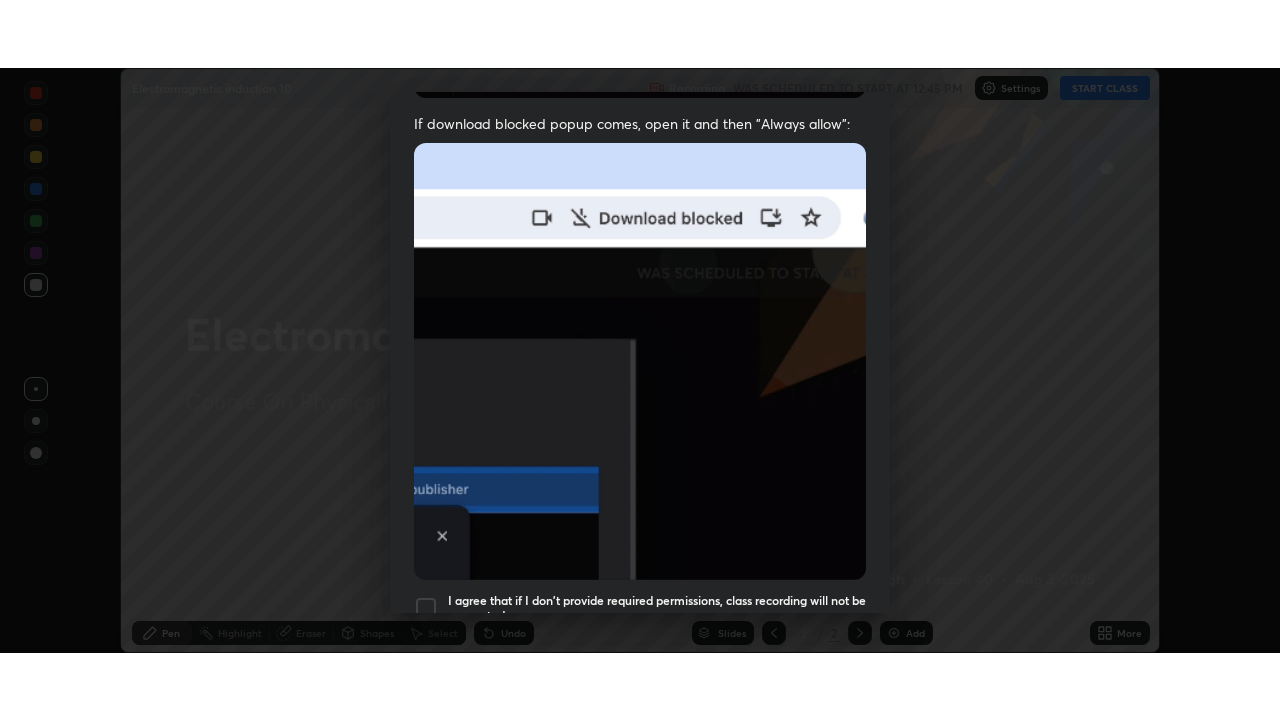 scroll, scrollTop: 479, scrollLeft: 0, axis: vertical 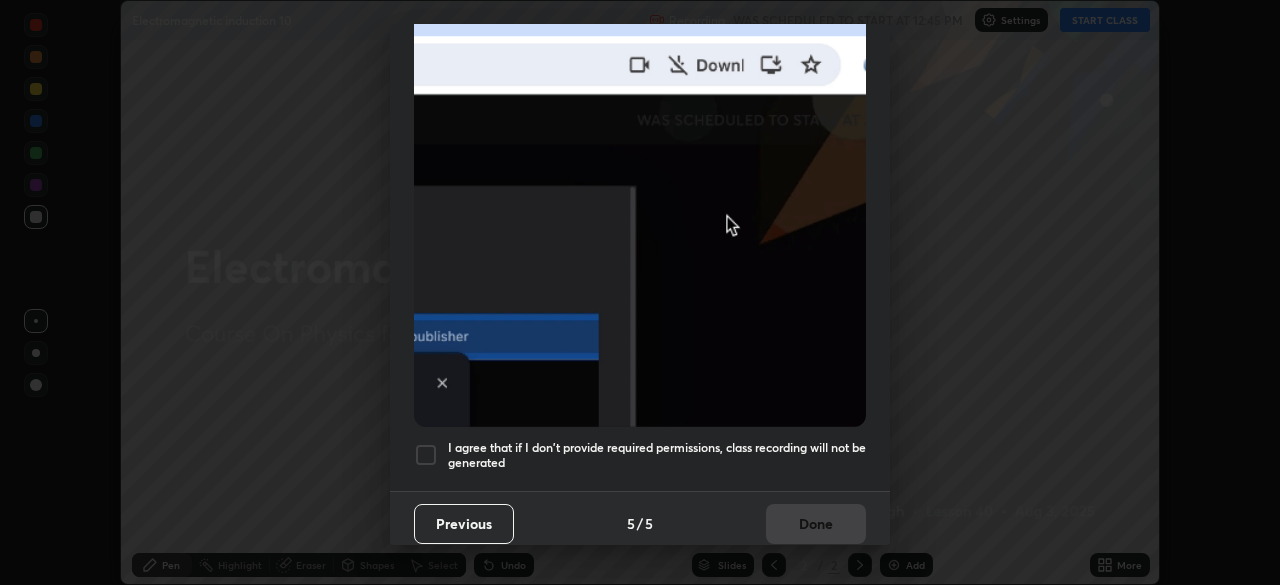 click at bounding box center [426, 455] 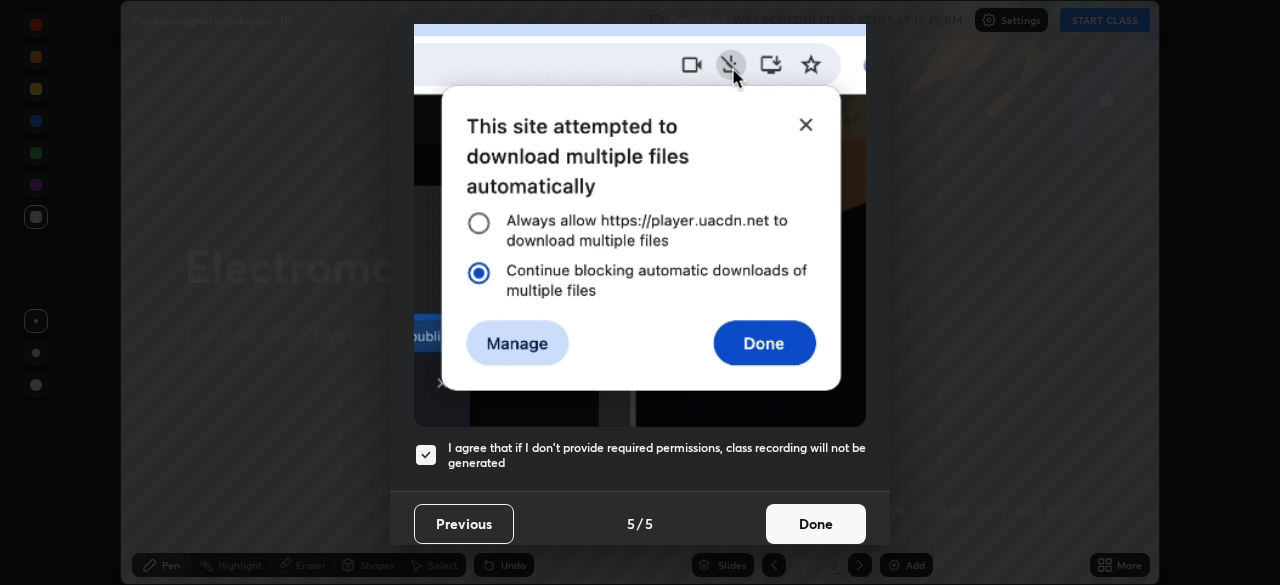 click on "Done" at bounding box center [816, 524] 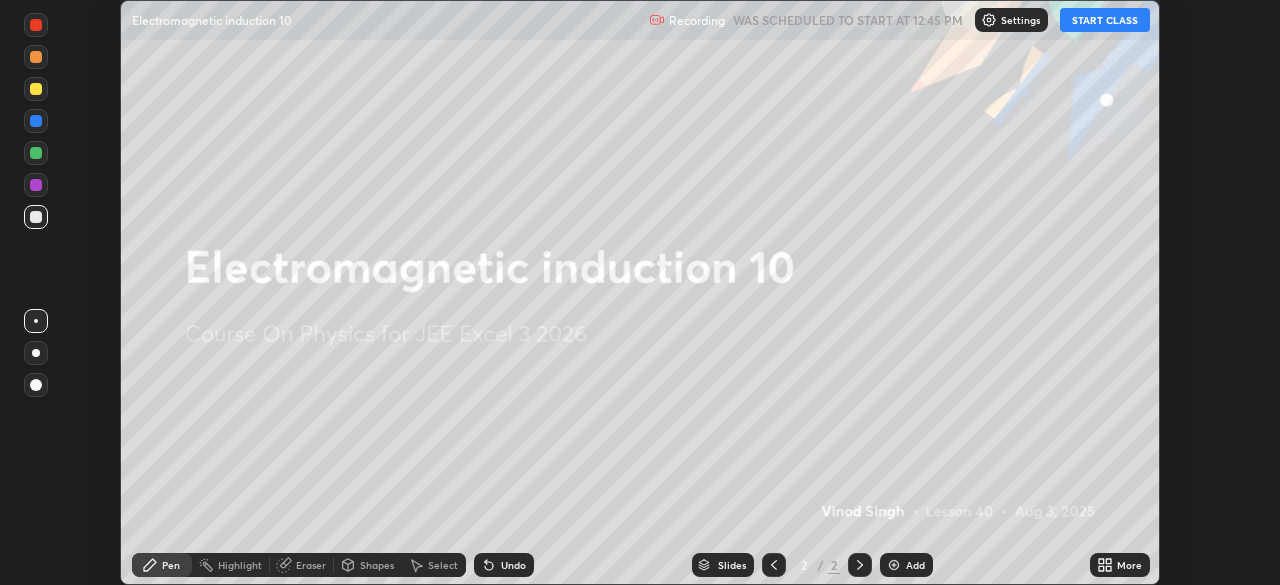 click on "START CLASS" at bounding box center (1105, 20) 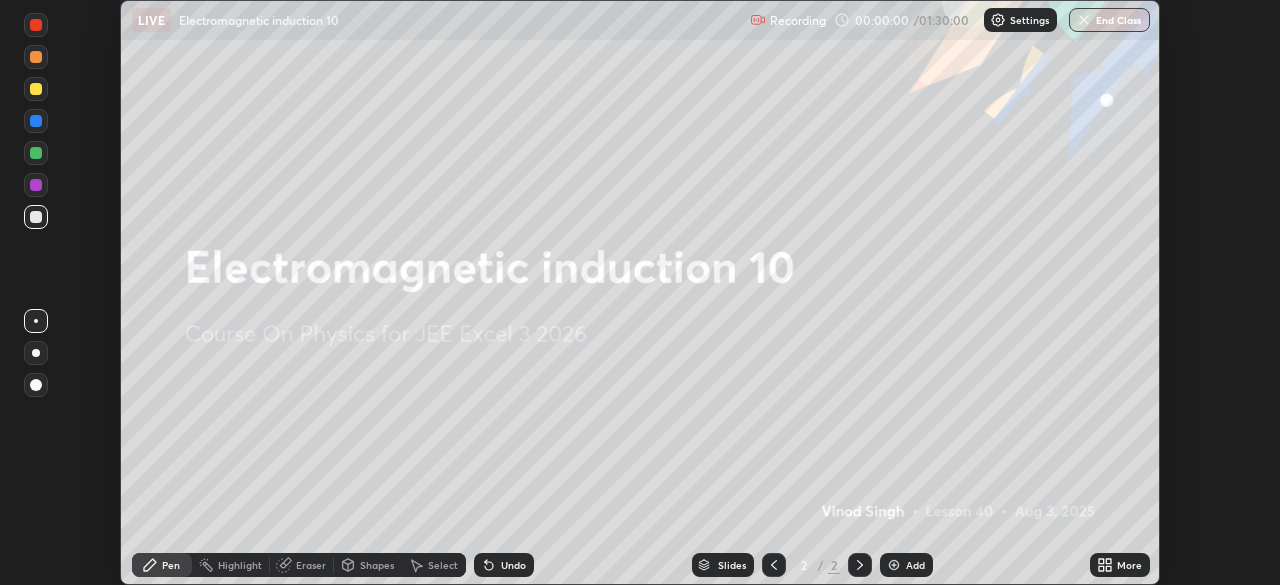 click 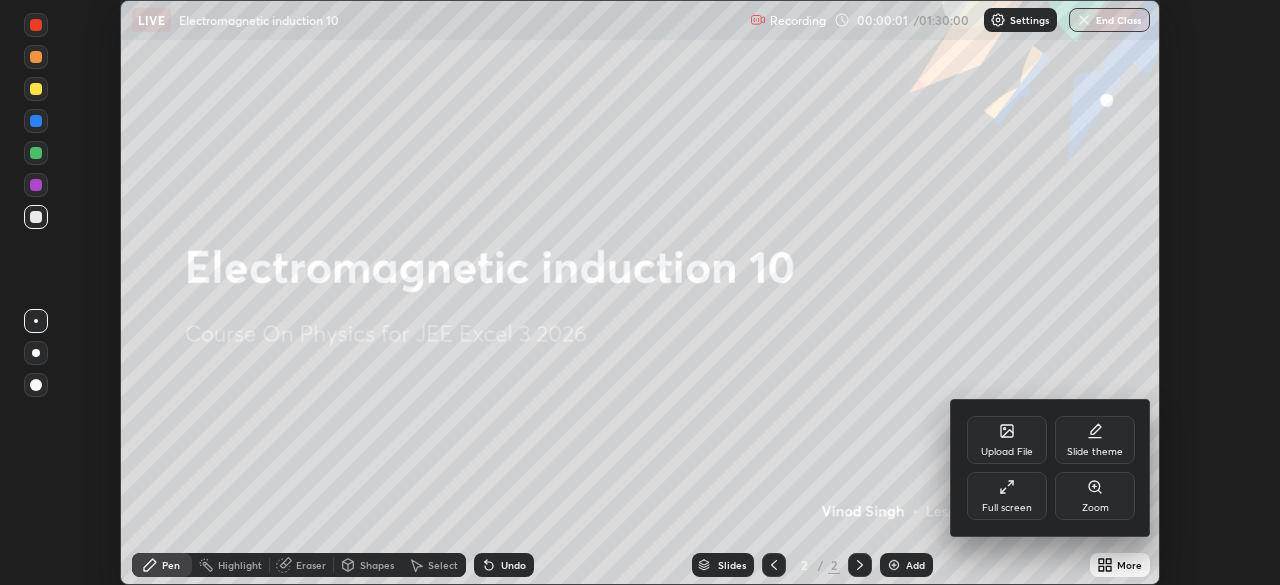click on "Full screen" at bounding box center [1007, 508] 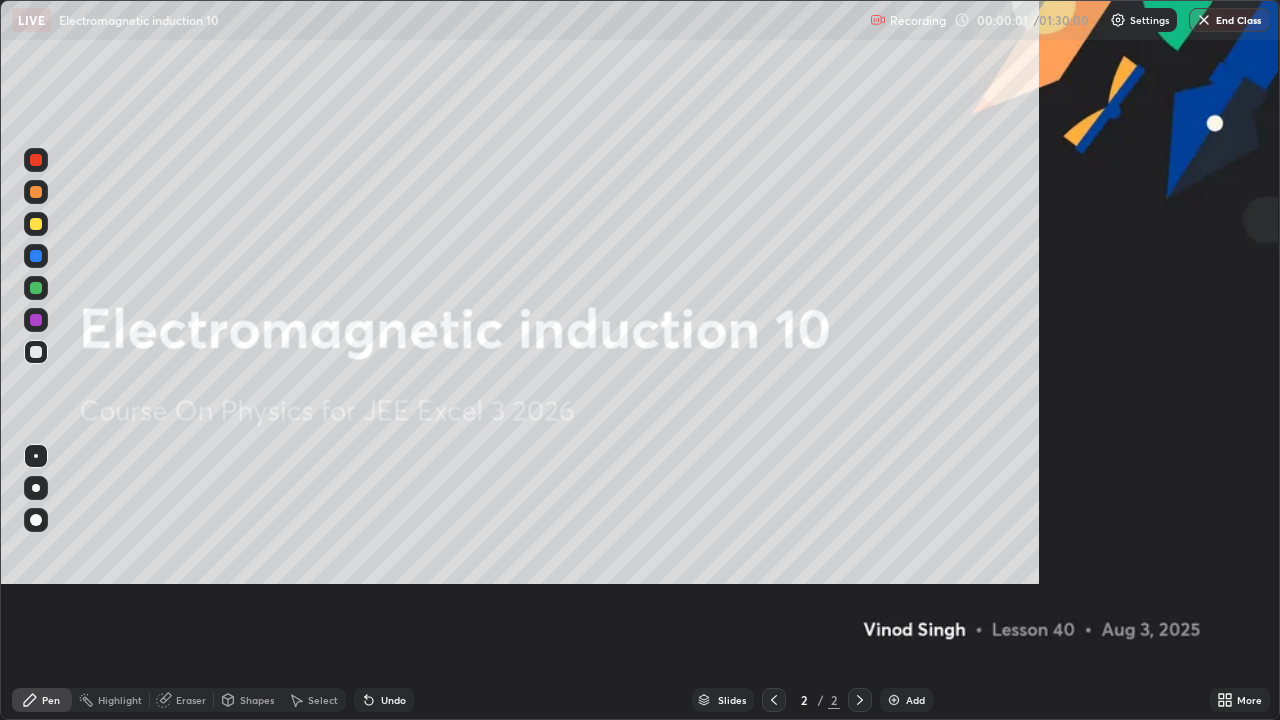 scroll, scrollTop: 99280, scrollLeft: 98720, axis: both 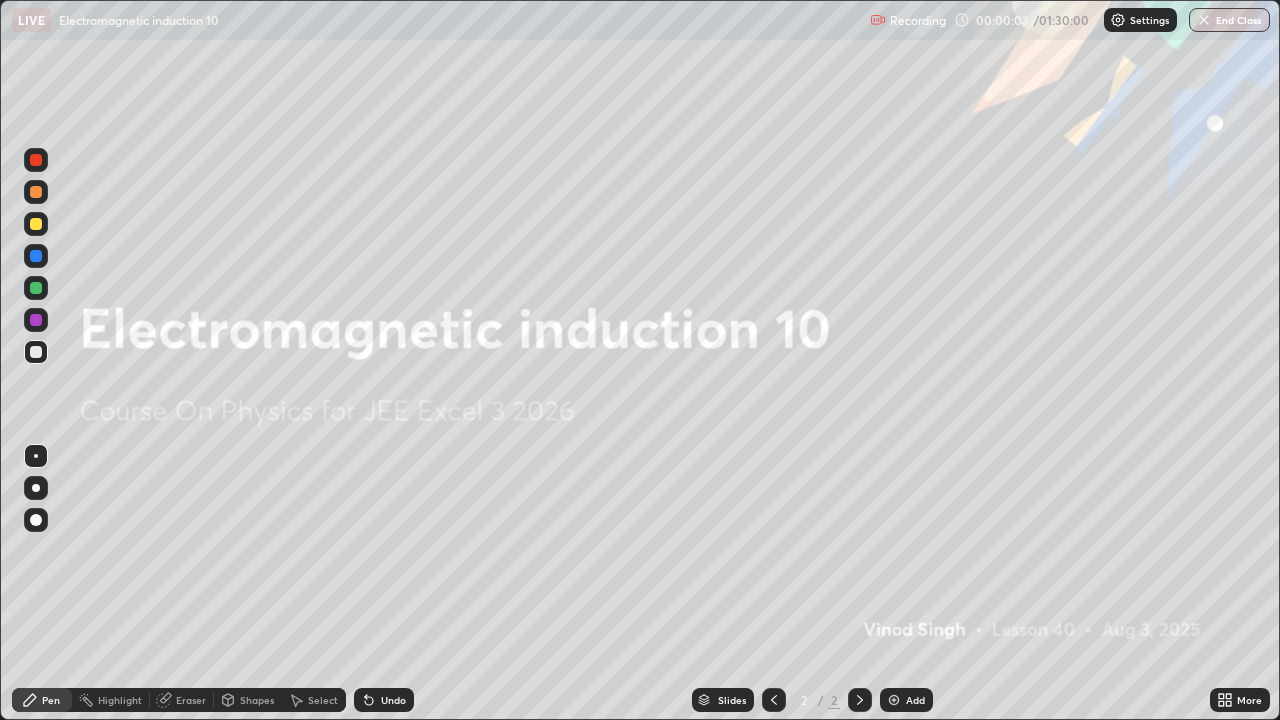 click at bounding box center [894, 700] 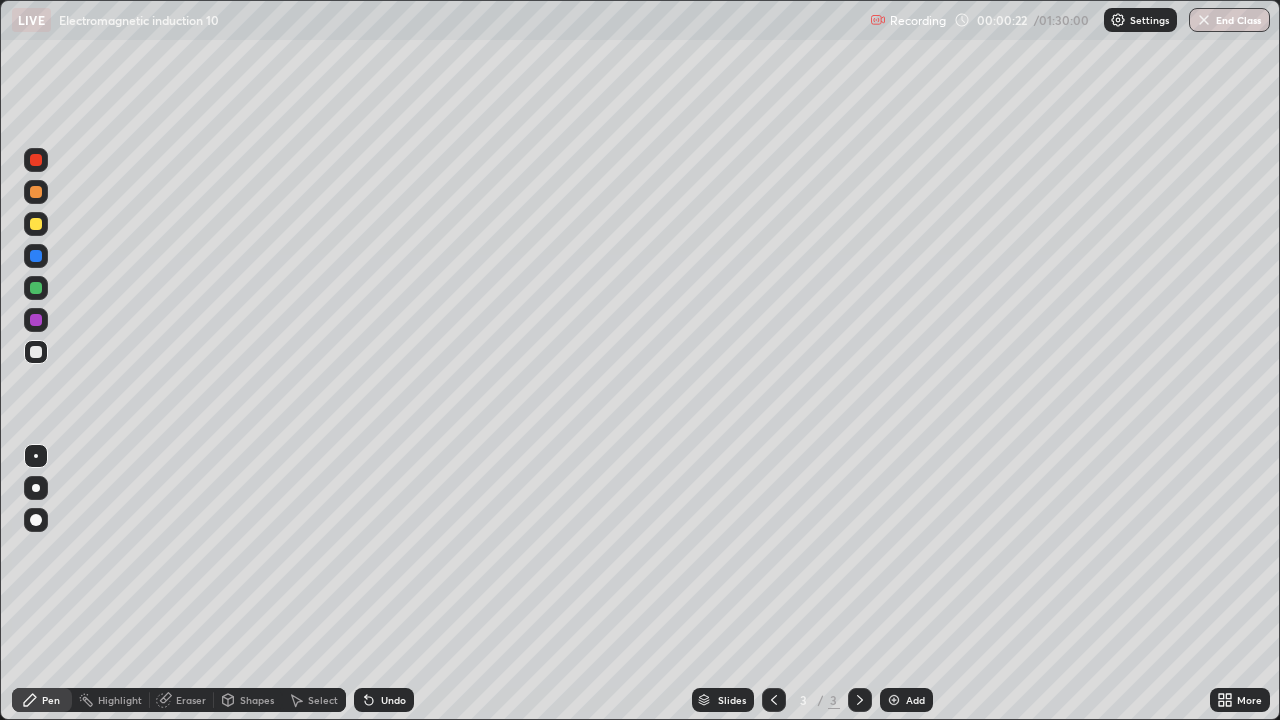 click at bounding box center (36, 288) 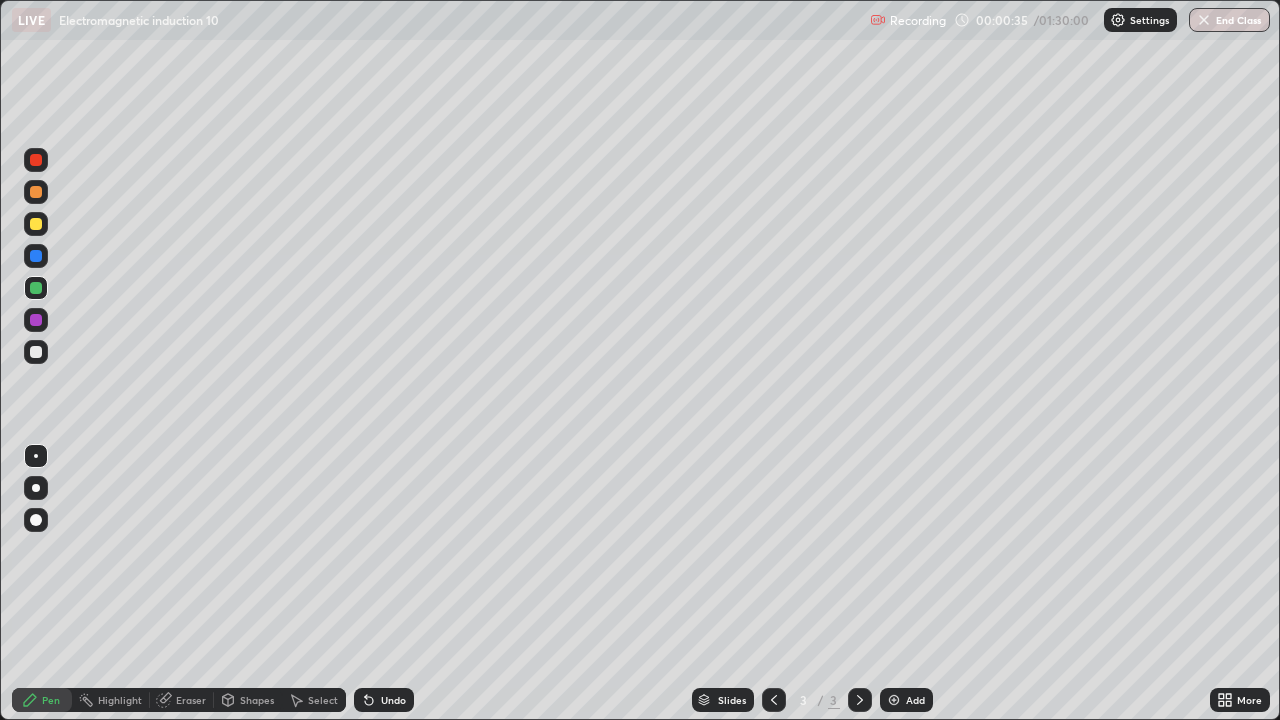click on "Shapes" at bounding box center (257, 700) 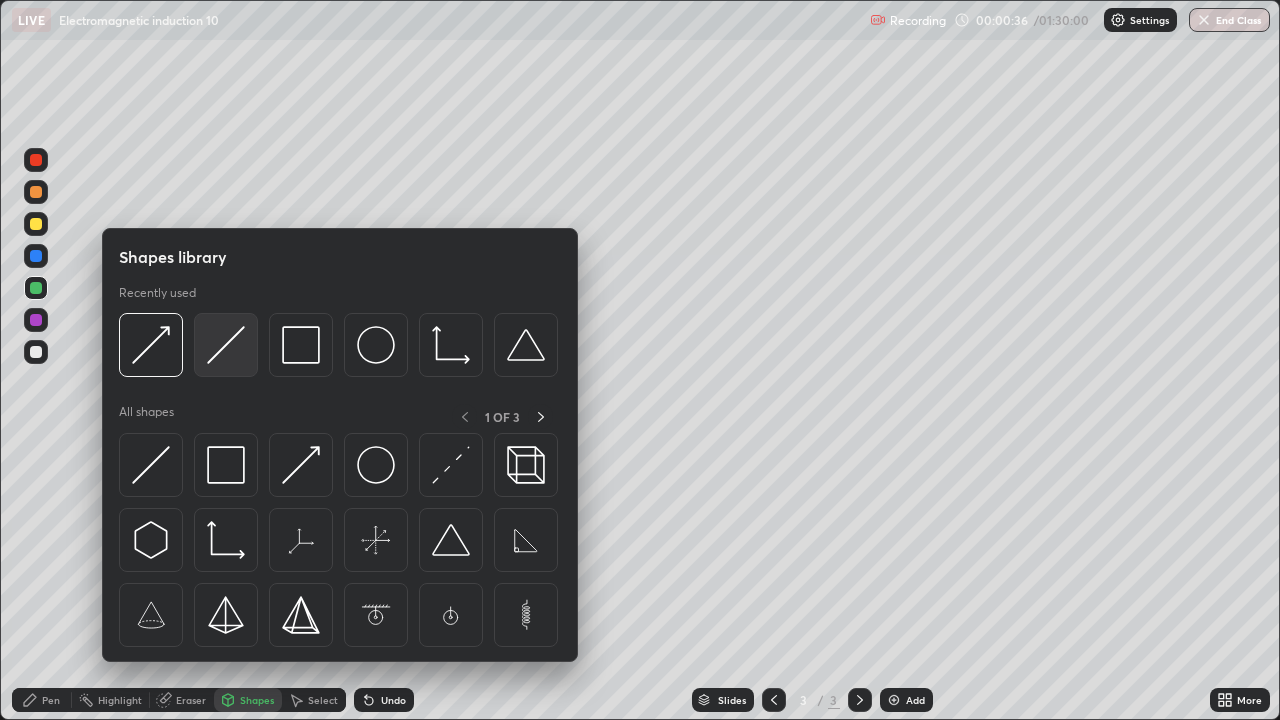 click at bounding box center [226, 345] 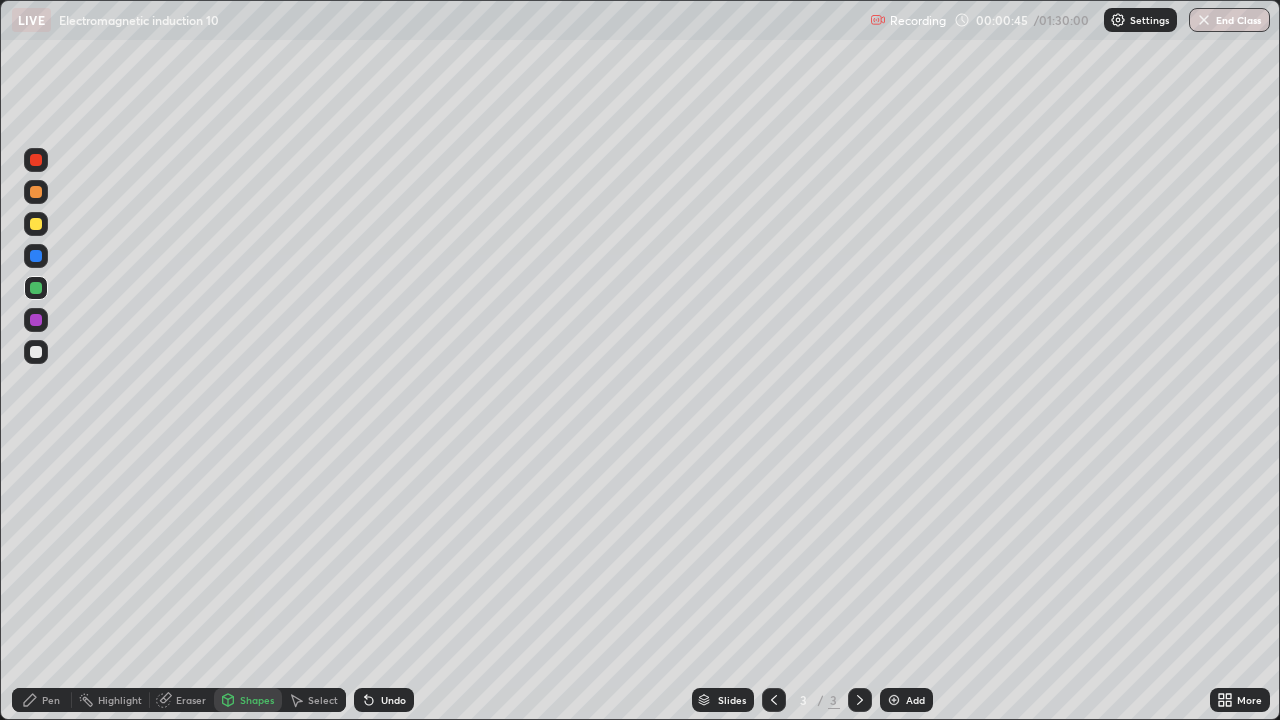 click on "Eraser" at bounding box center [191, 700] 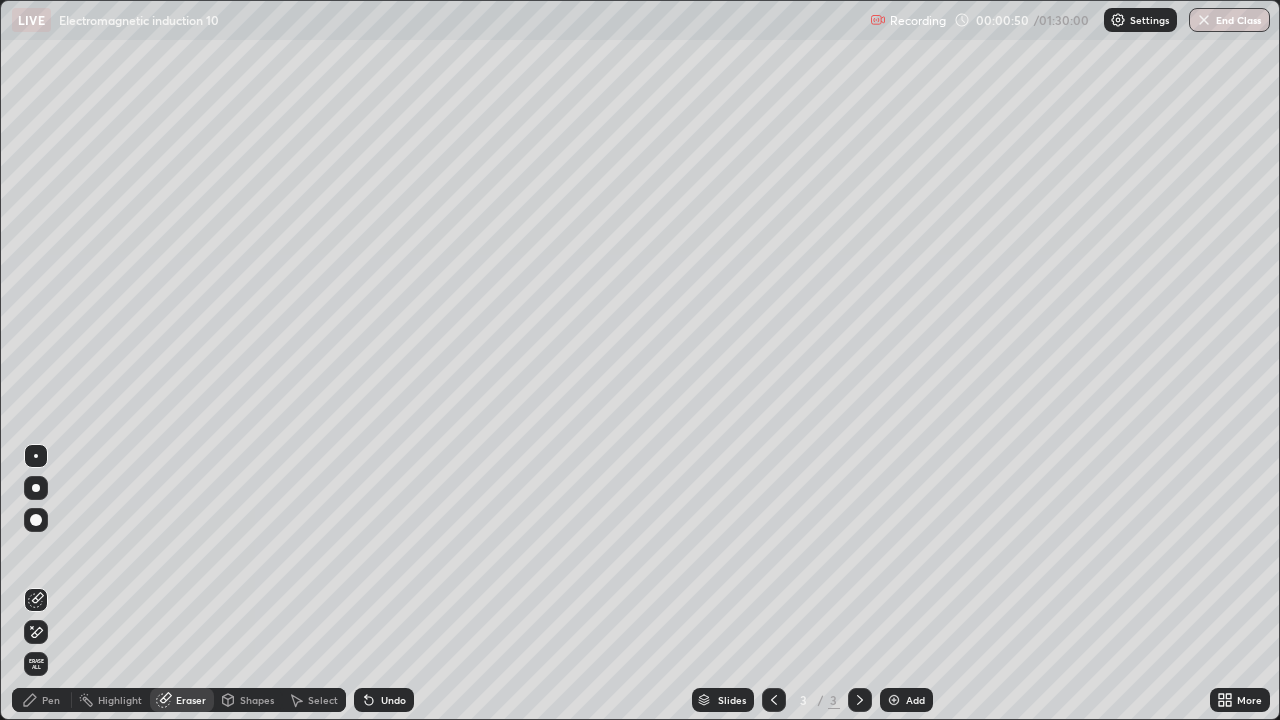 click on "Pen" at bounding box center (42, 700) 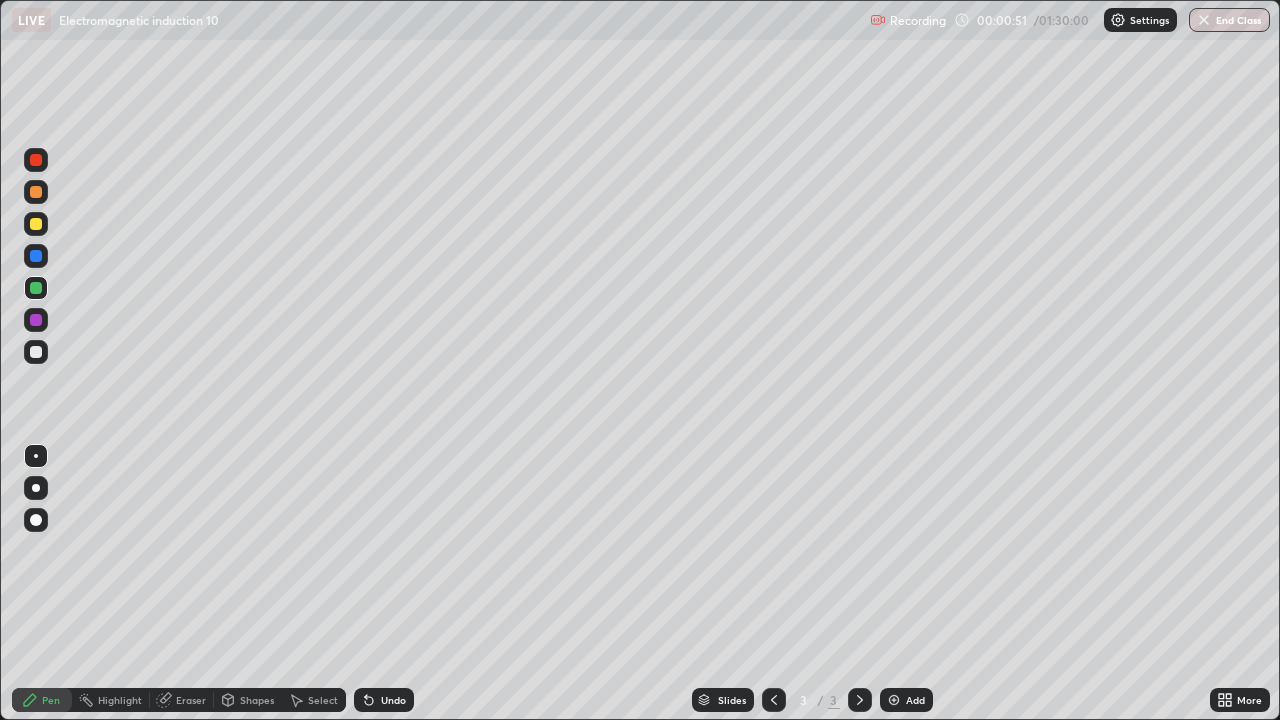 click on "Eraser" at bounding box center (191, 700) 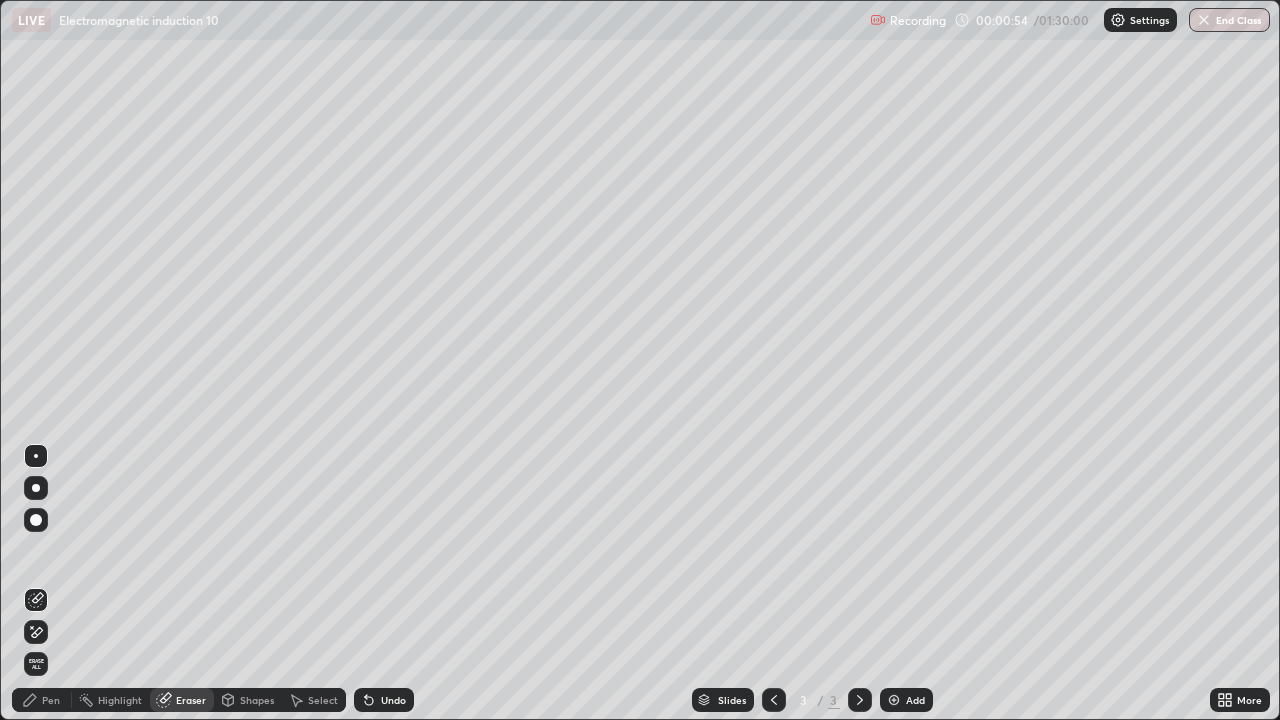 click on "Pen" at bounding box center [42, 700] 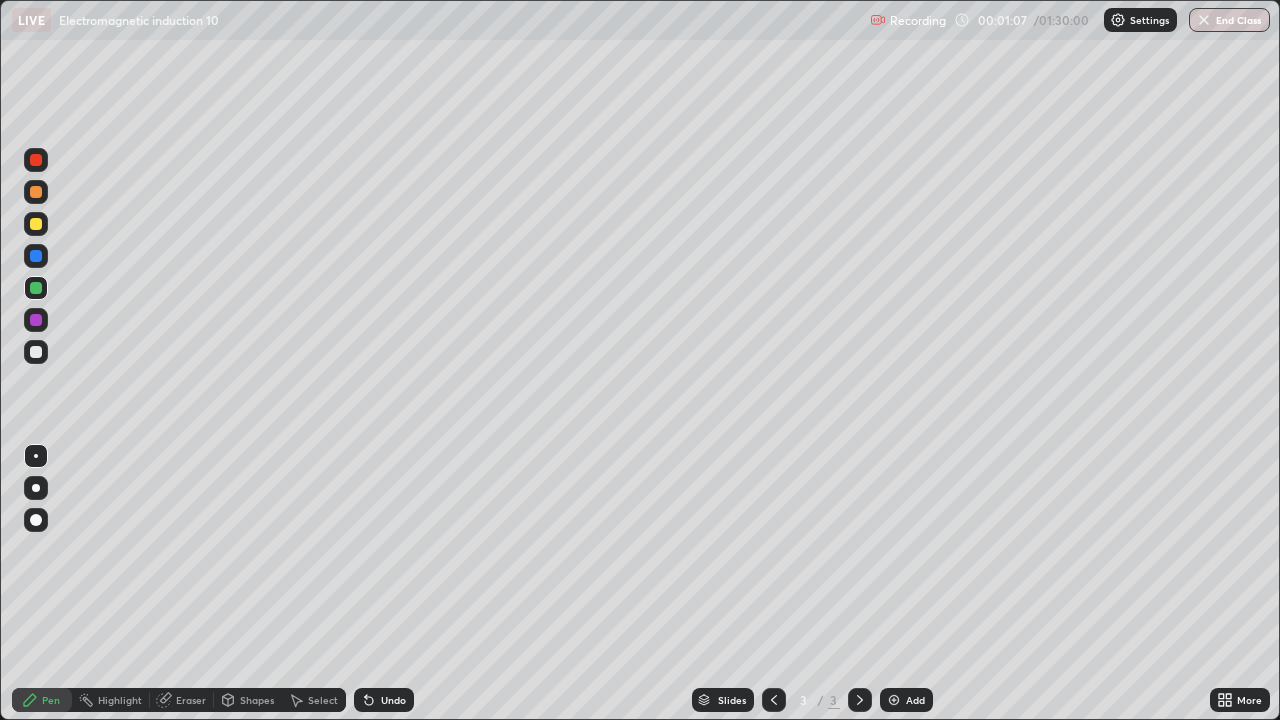 click at bounding box center [36, 224] 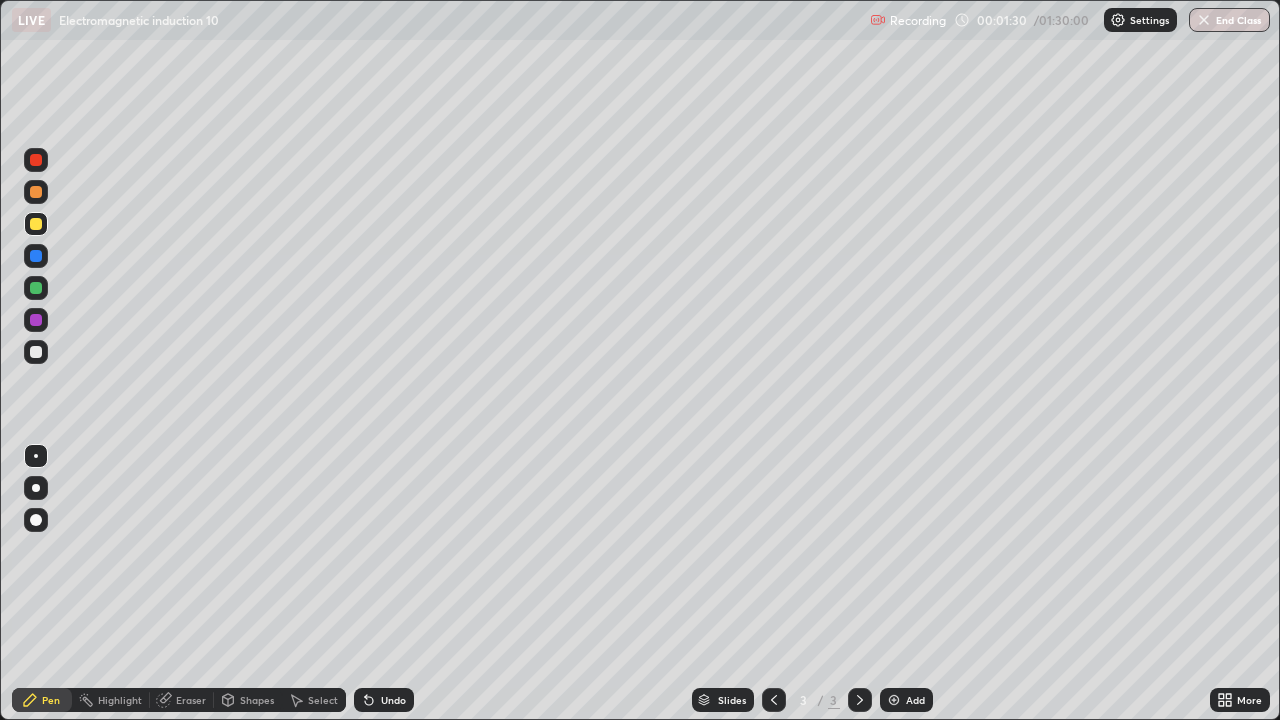 click on "Eraser" at bounding box center (191, 700) 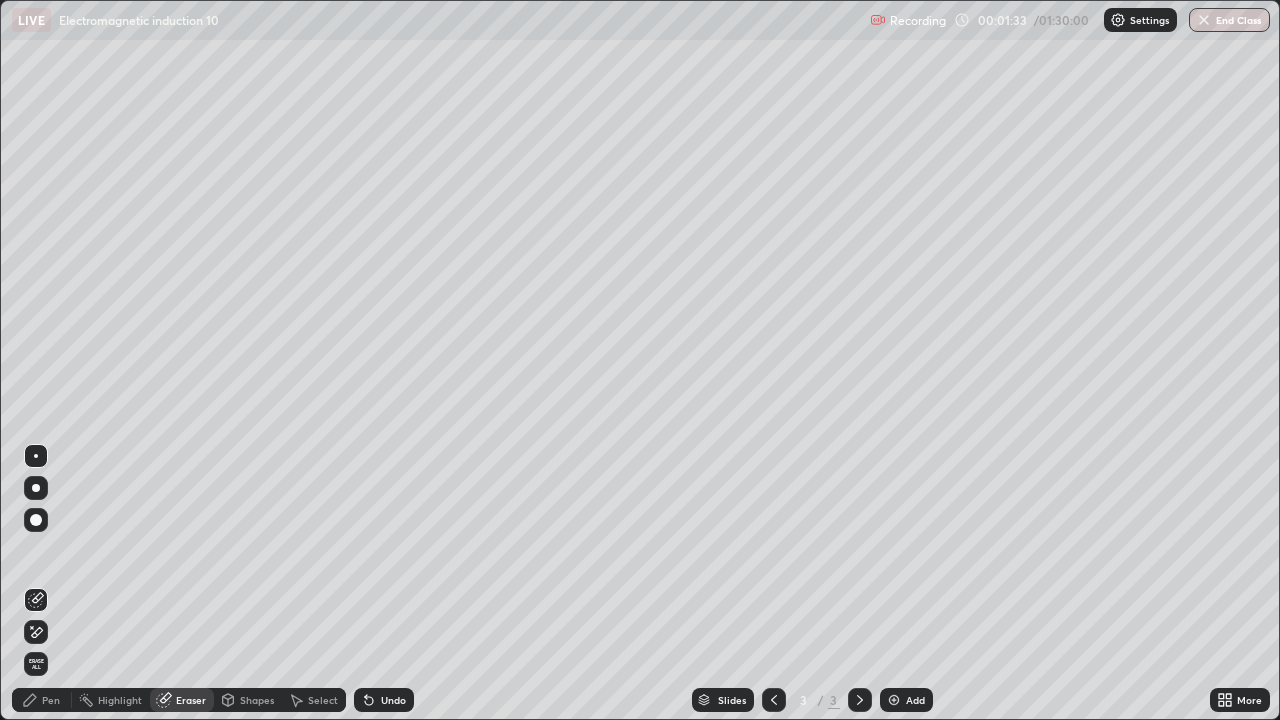 click on "Pen" at bounding box center [42, 700] 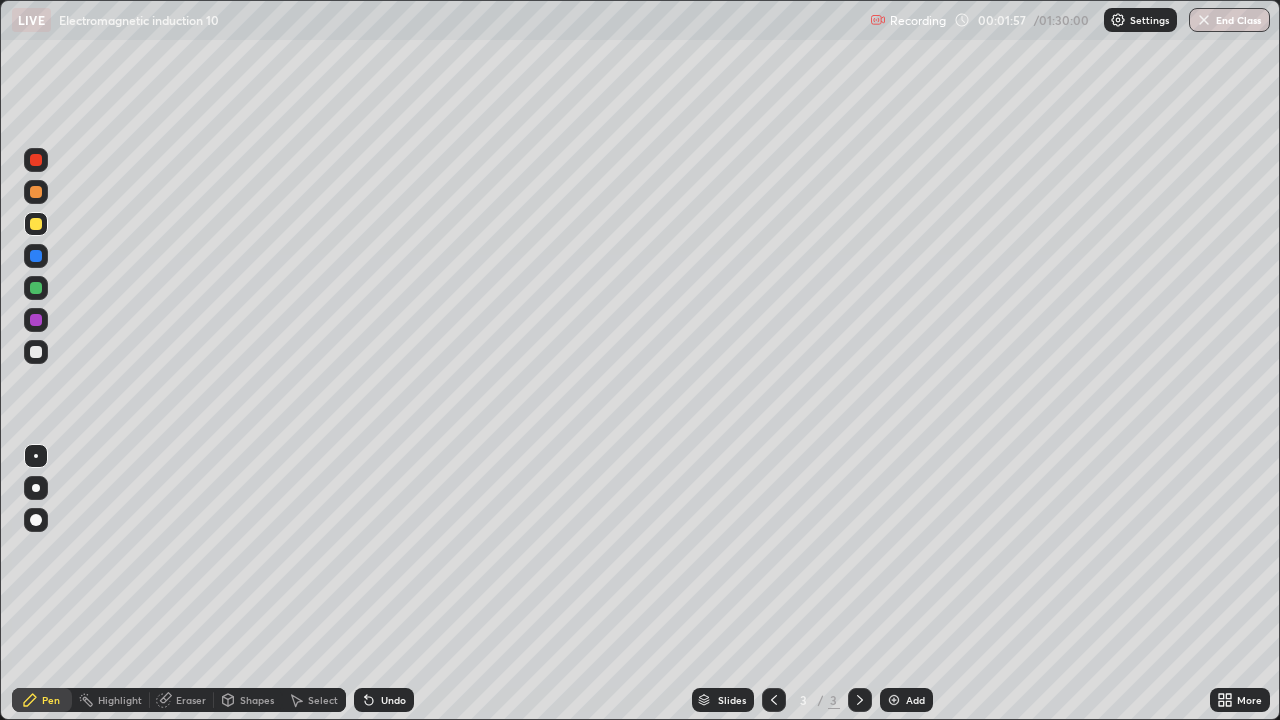 click on "Eraser" at bounding box center [191, 700] 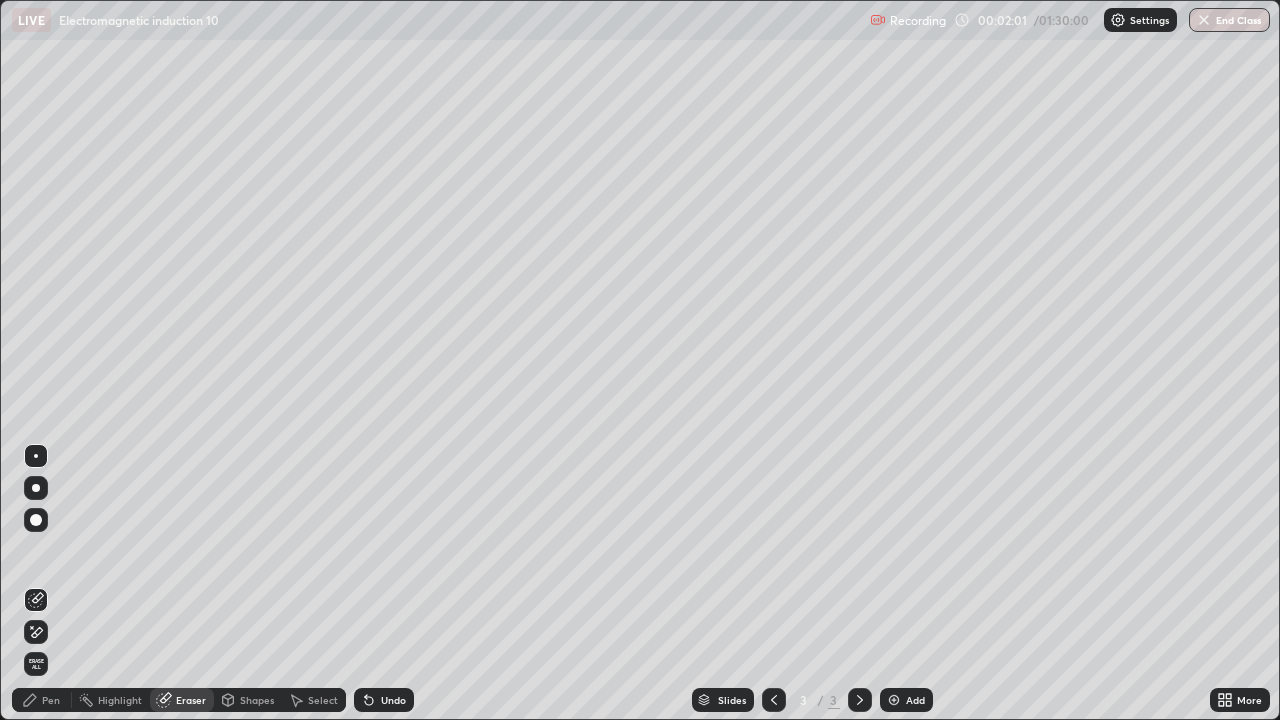click on "Pen" at bounding box center [51, 700] 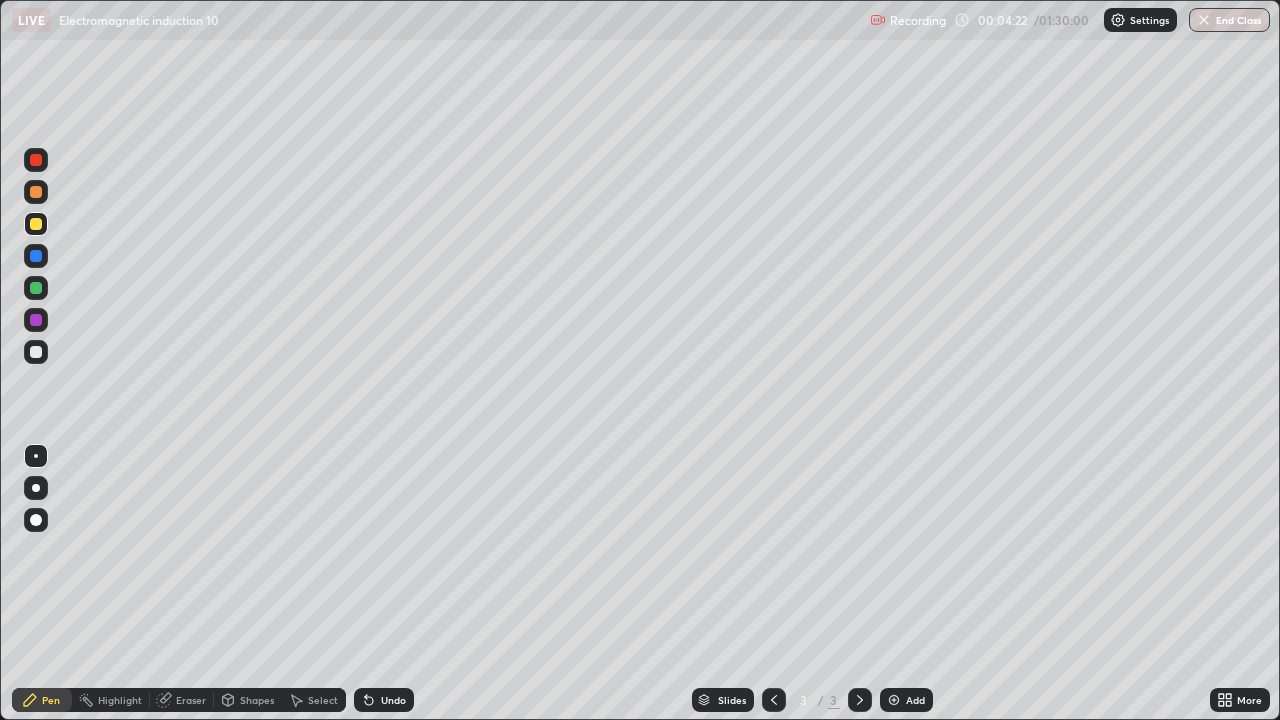 click on "Slides 3 / 3 Add" at bounding box center (812, 700) 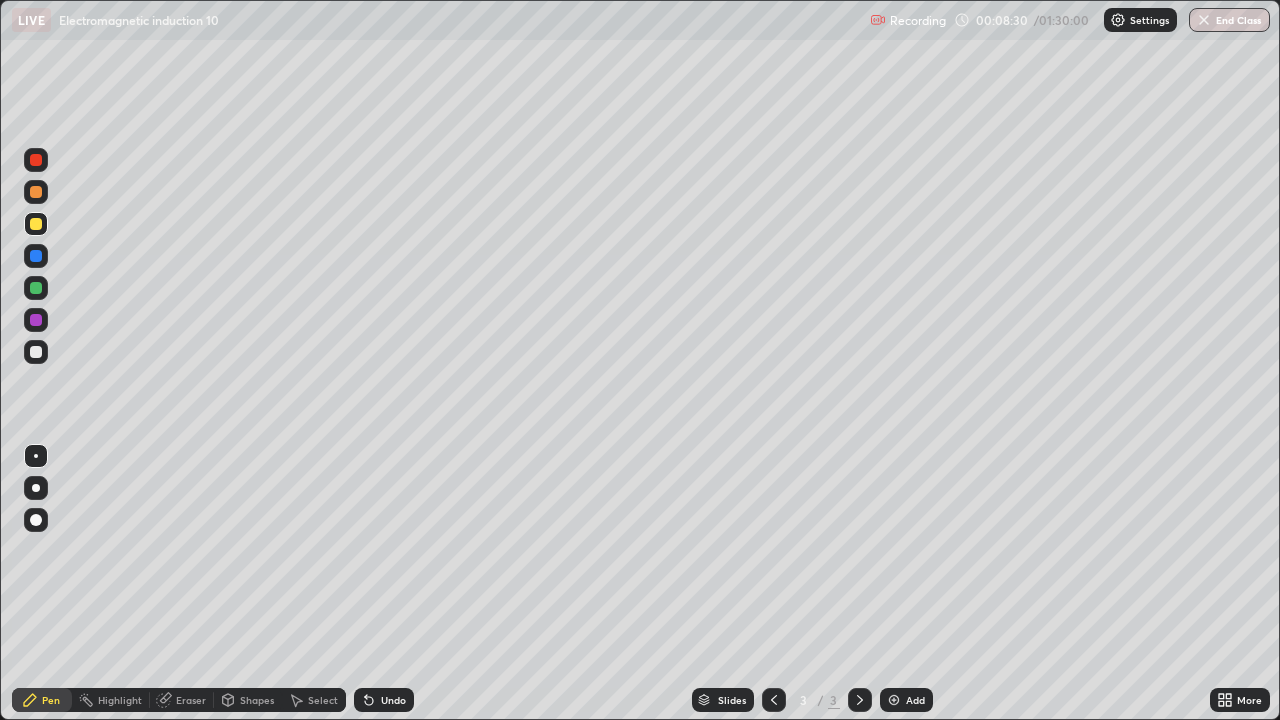 click at bounding box center (894, 700) 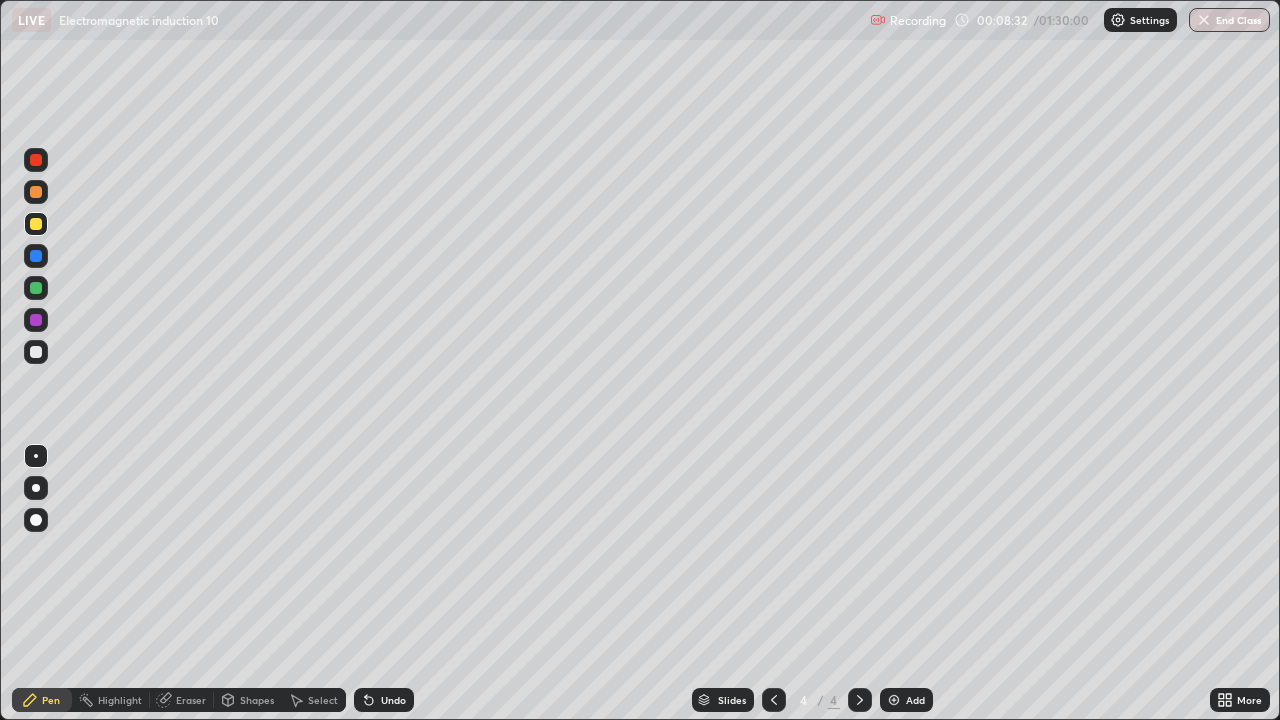 click at bounding box center [36, 256] 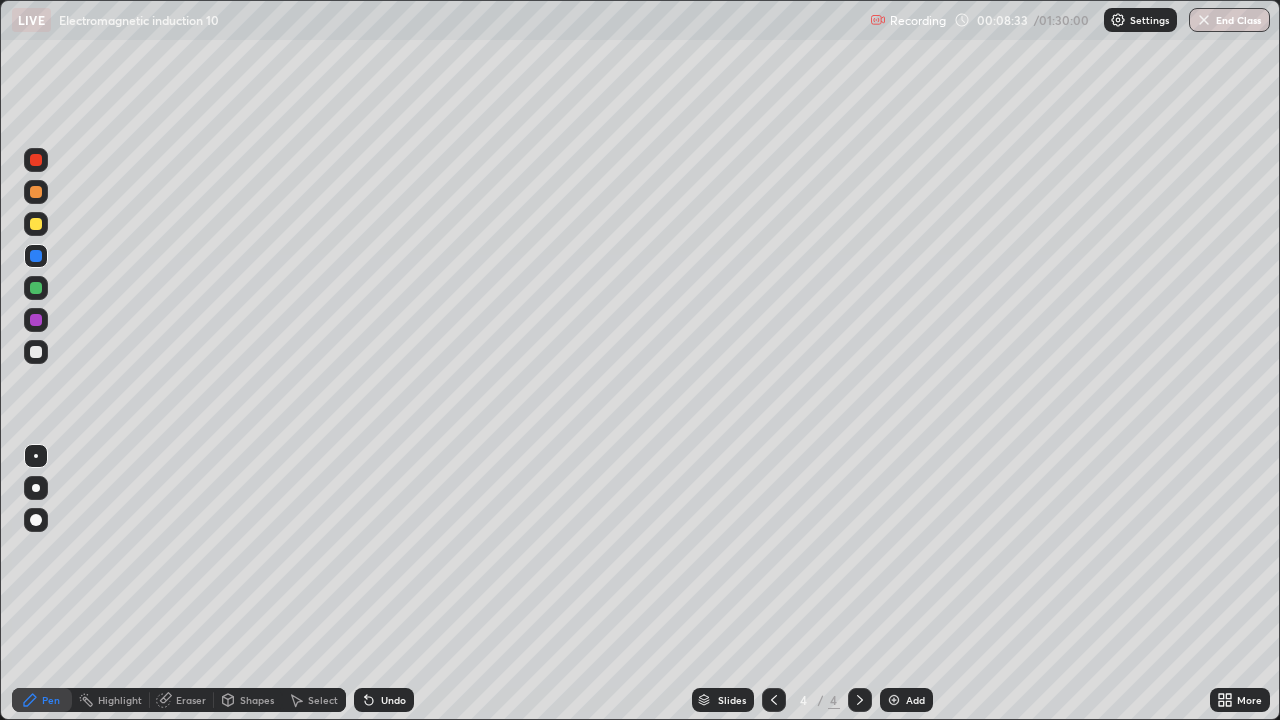 click at bounding box center [36, 288] 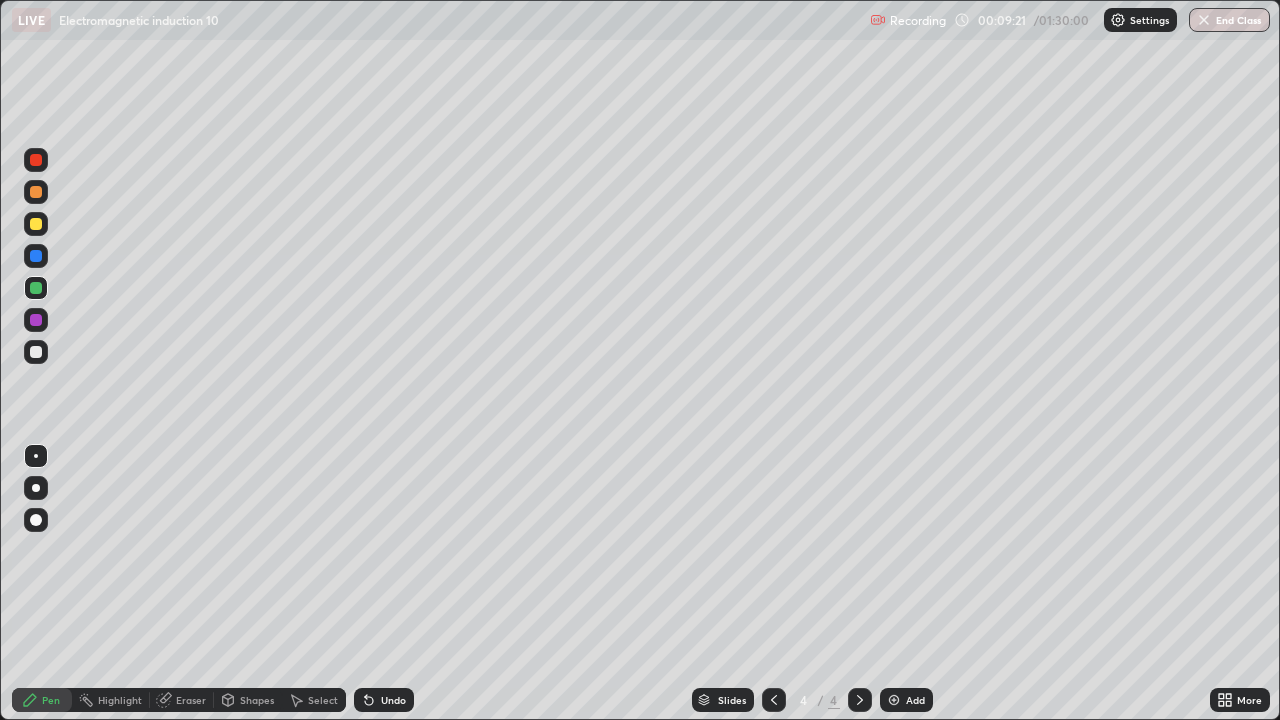 click at bounding box center (36, 288) 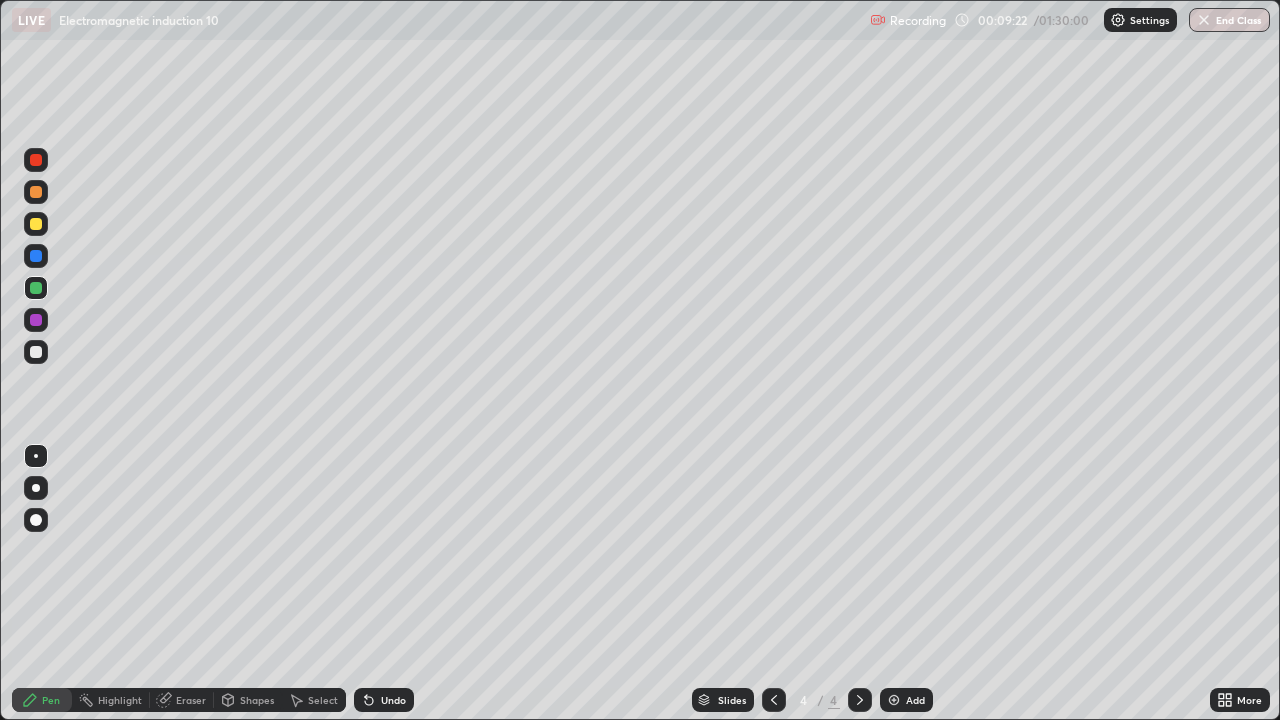 click on "Shapes" at bounding box center [257, 700] 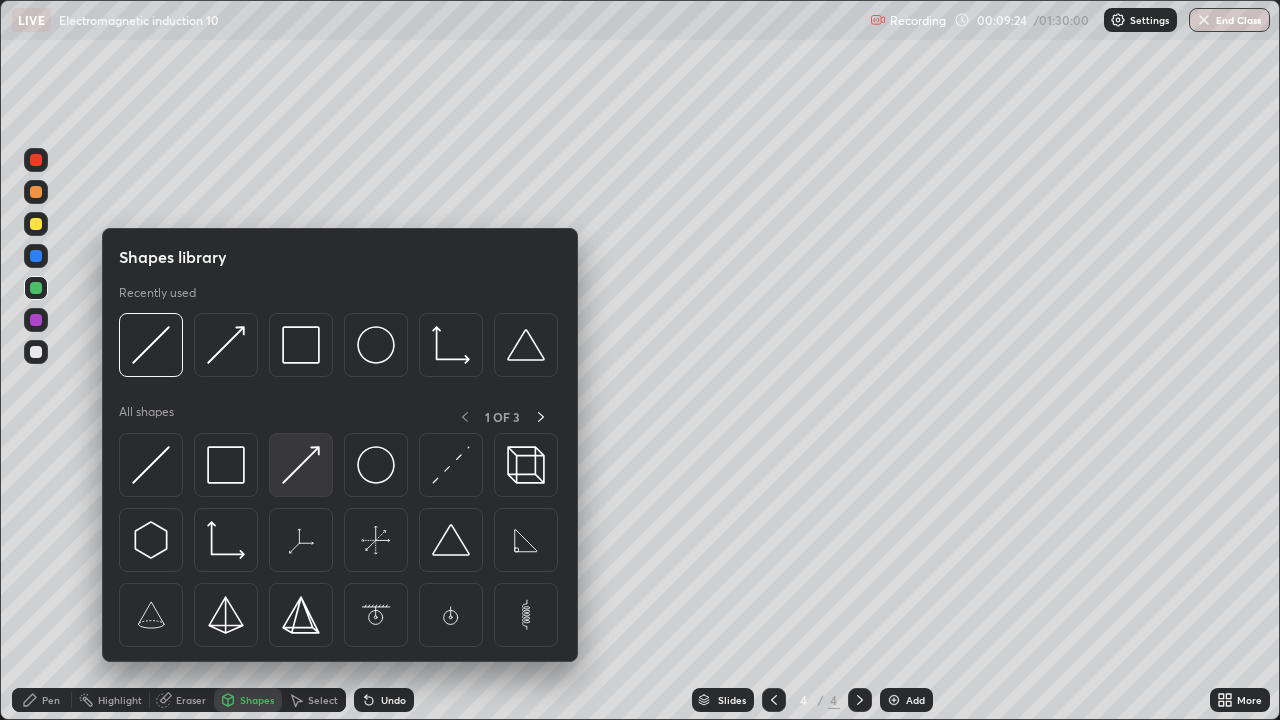 click at bounding box center [301, 465] 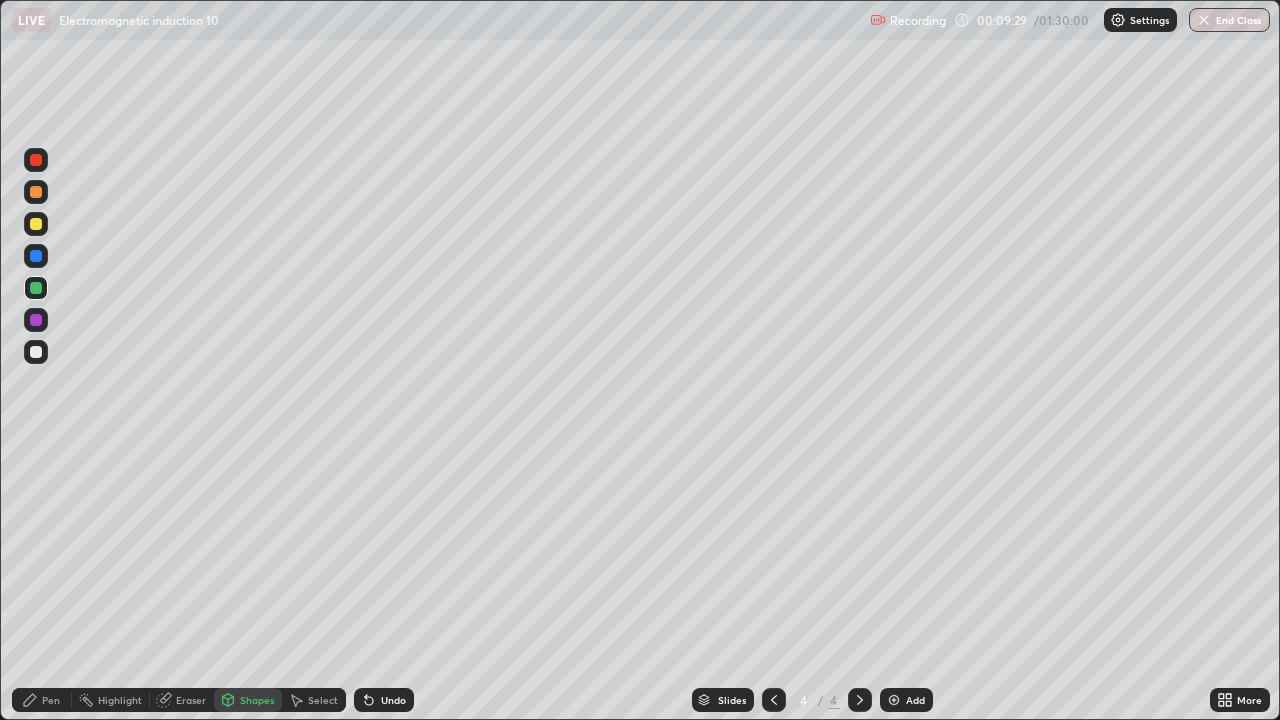 click at bounding box center (36, 352) 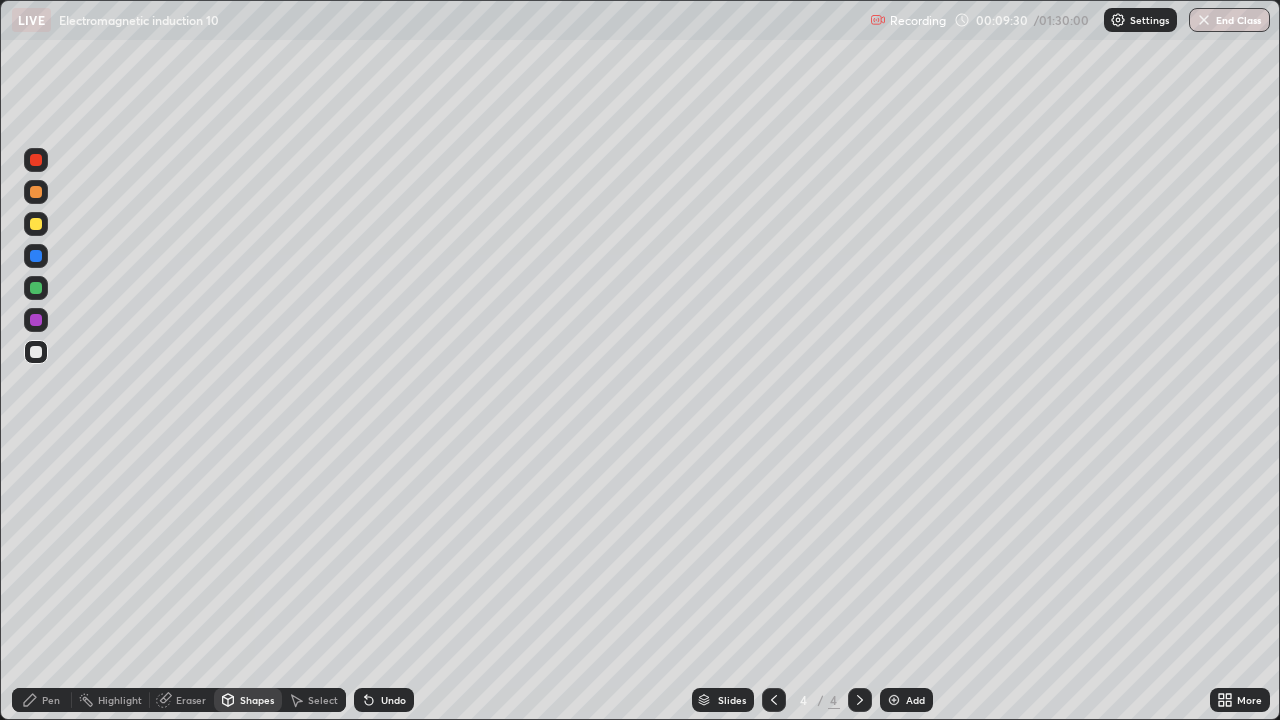 click on "Pen" at bounding box center [51, 700] 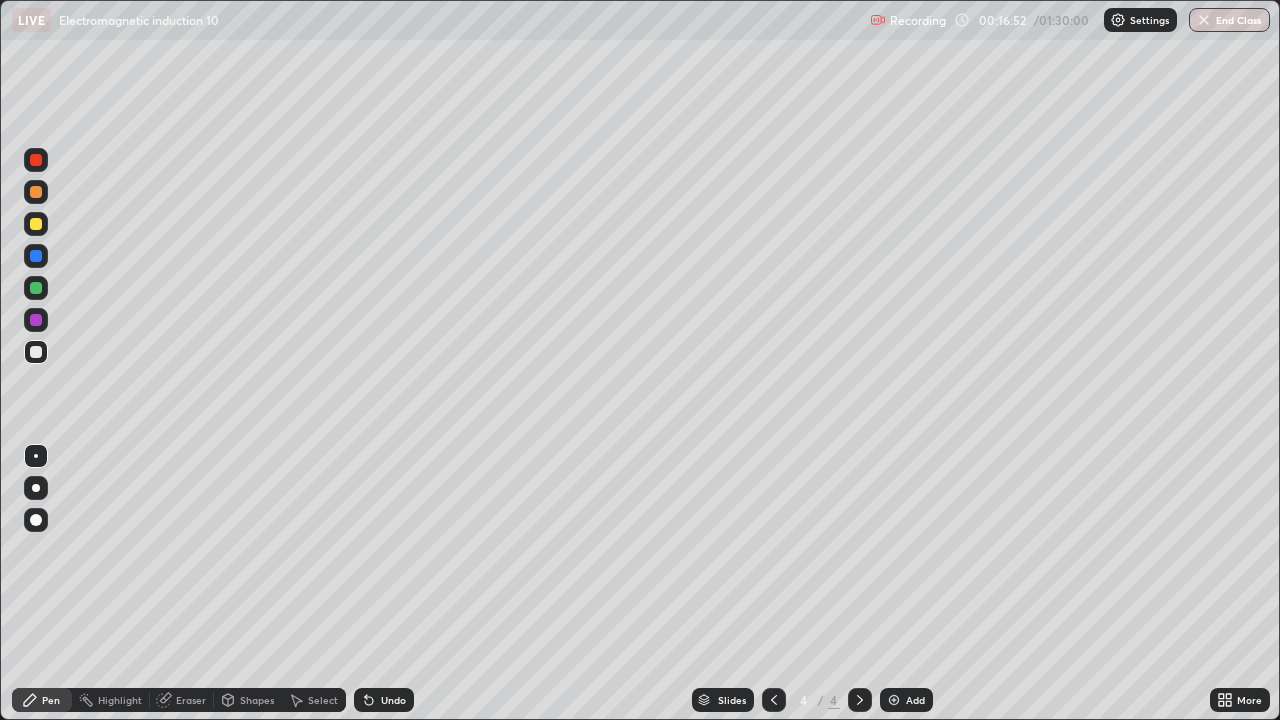 click at bounding box center (894, 700) 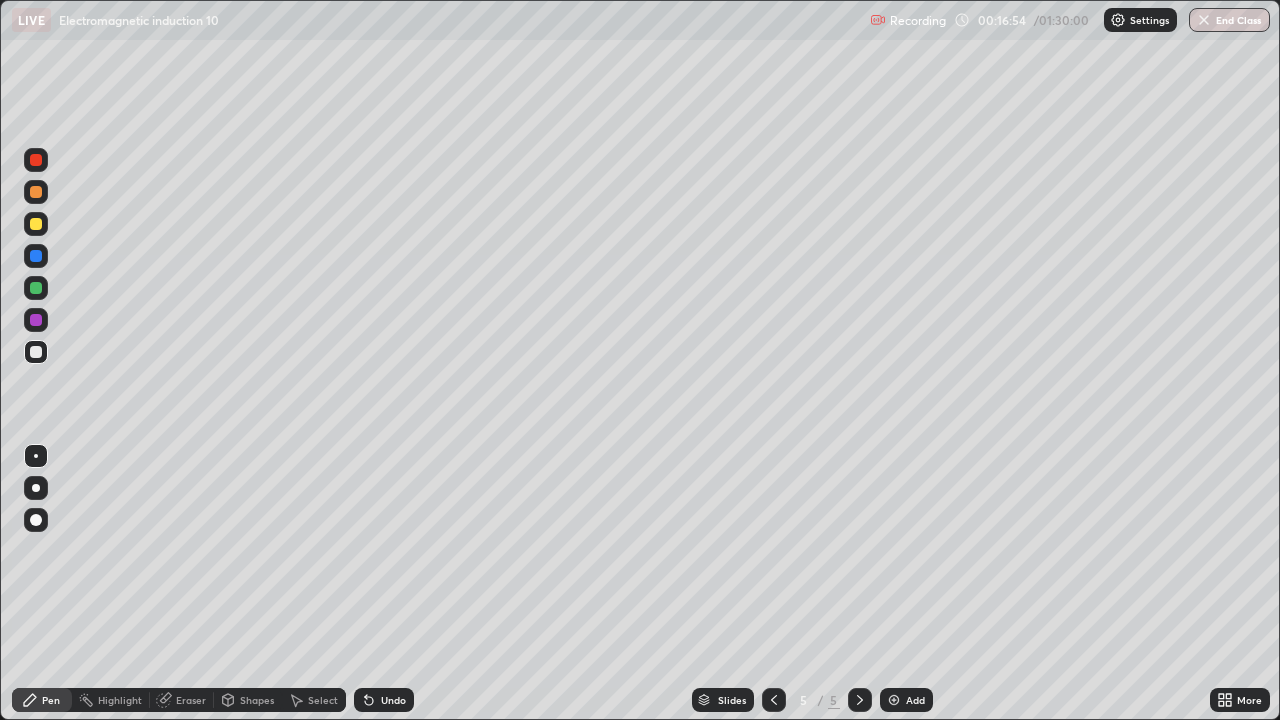 click at bounding box center [36, 224] 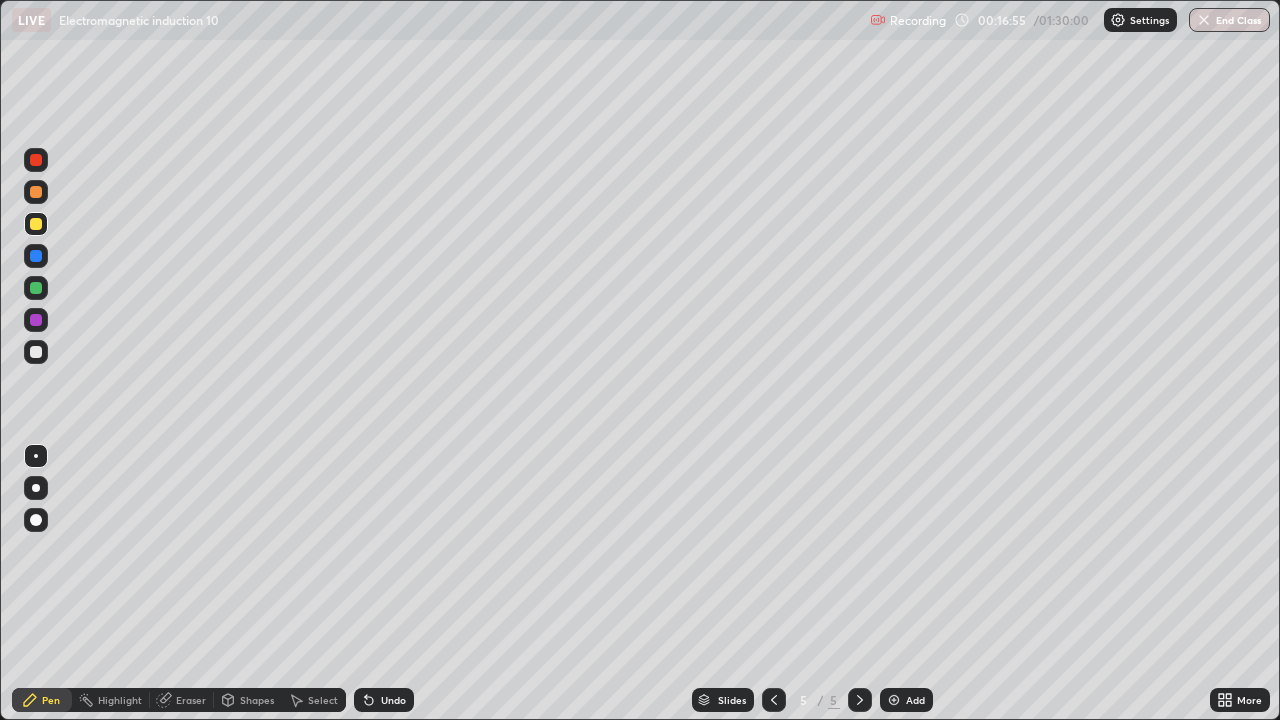 click at bounding box center [36, 192] 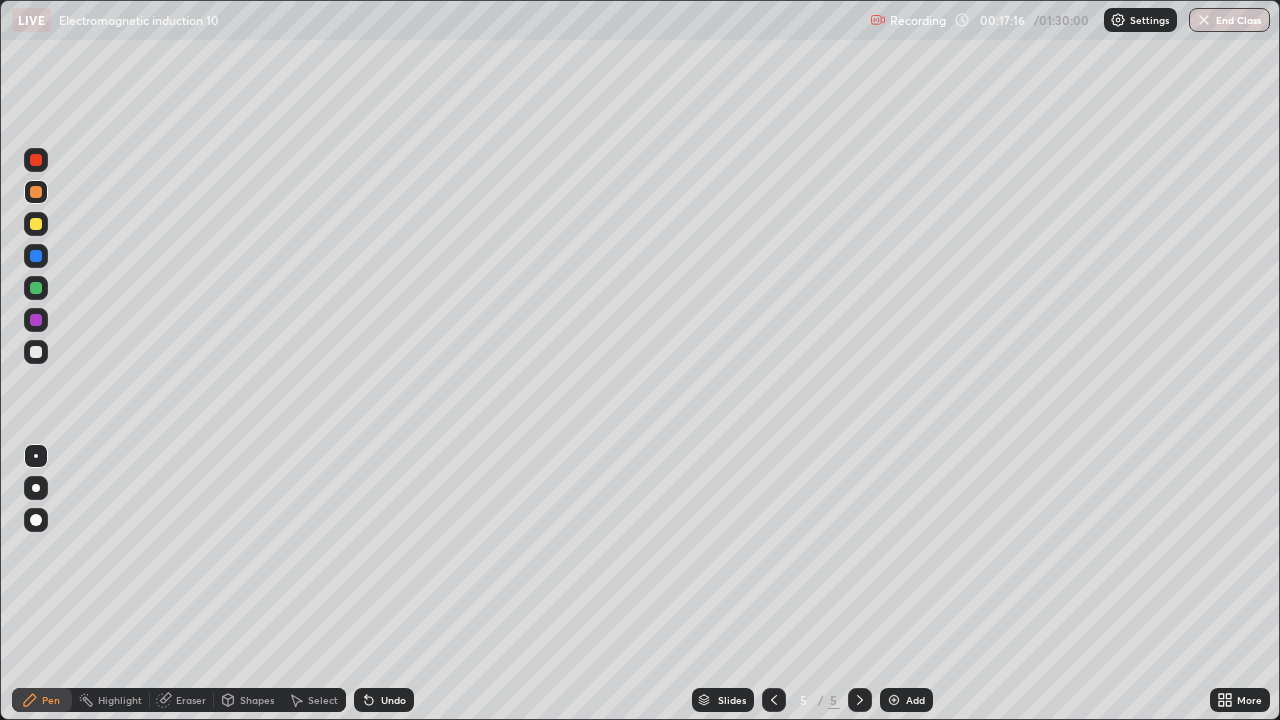 click at bounding box center (36, 352) 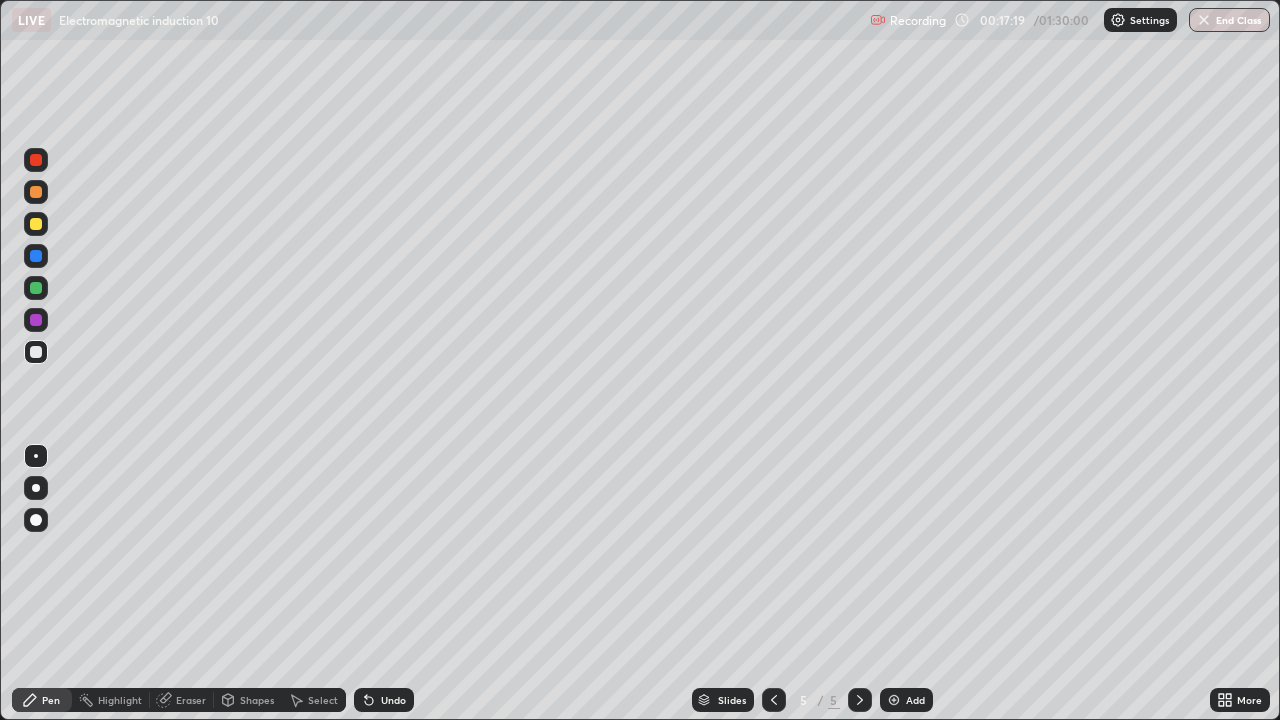 click on "Shapes" at bounding box center [257, 700] 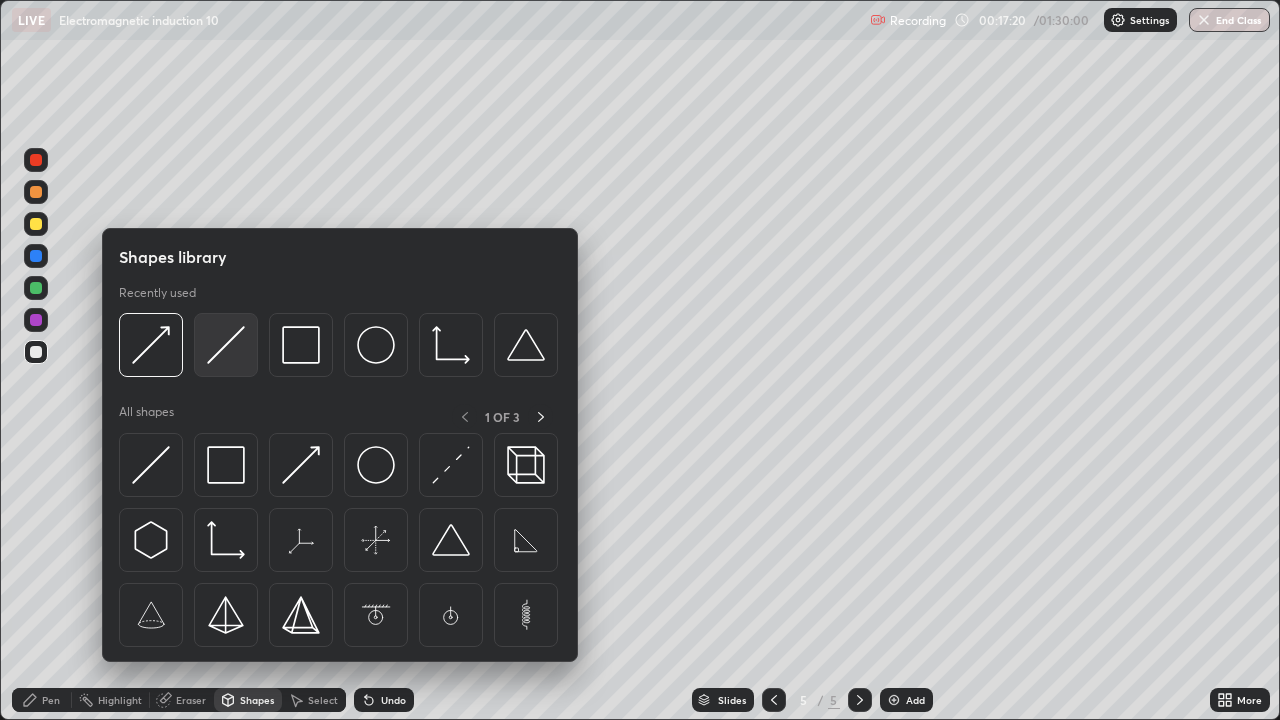 click at bounding box center [226, 345] 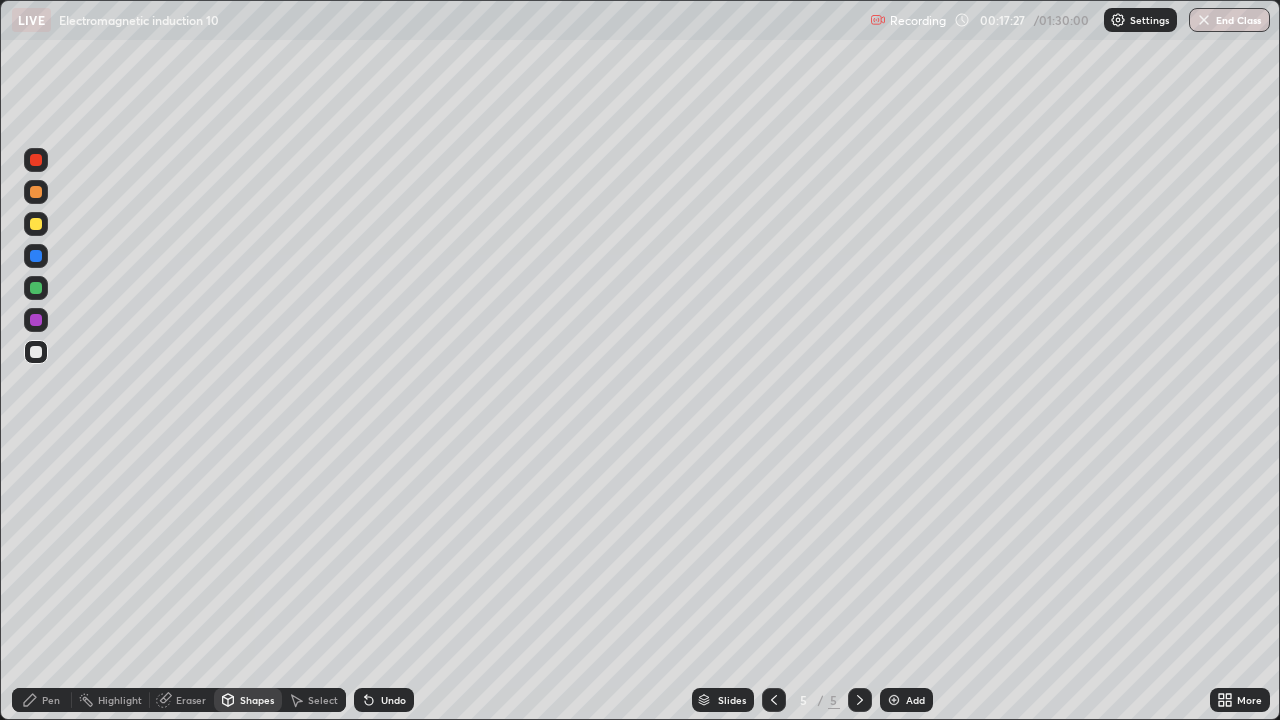 click at bounding box center [36, 320] 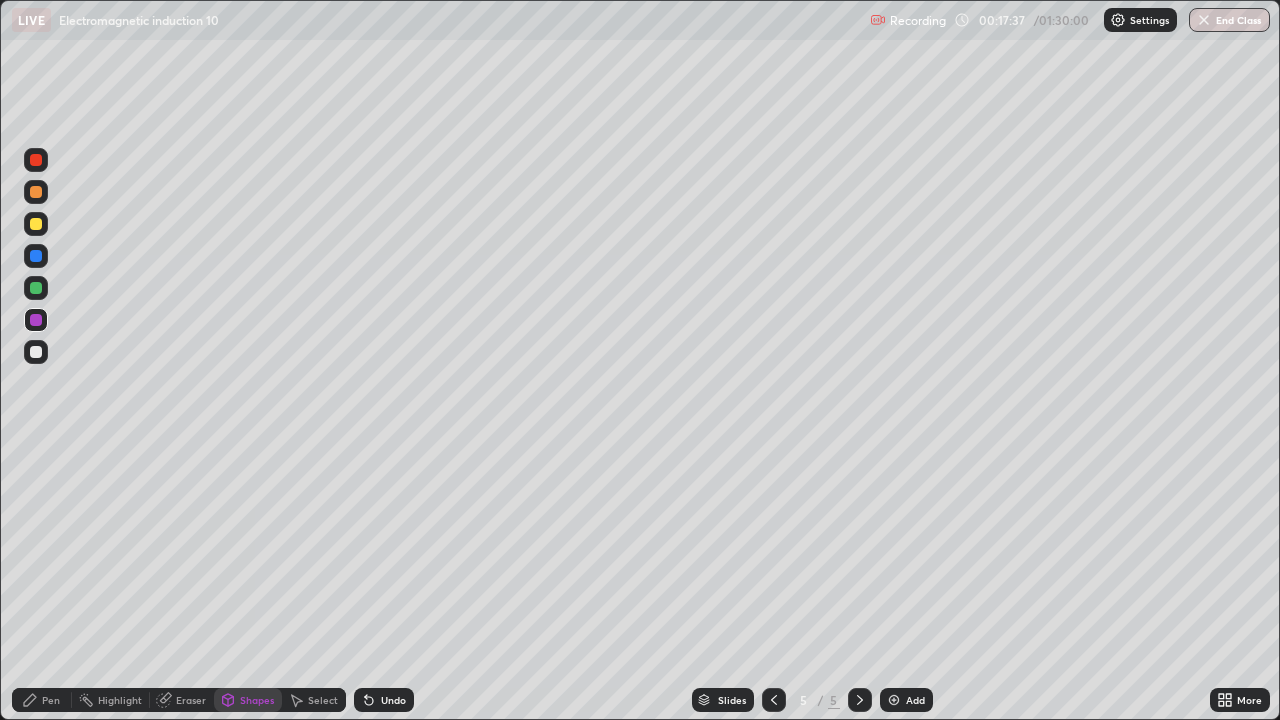 click on "Pen" at bounding box center (42, 700) 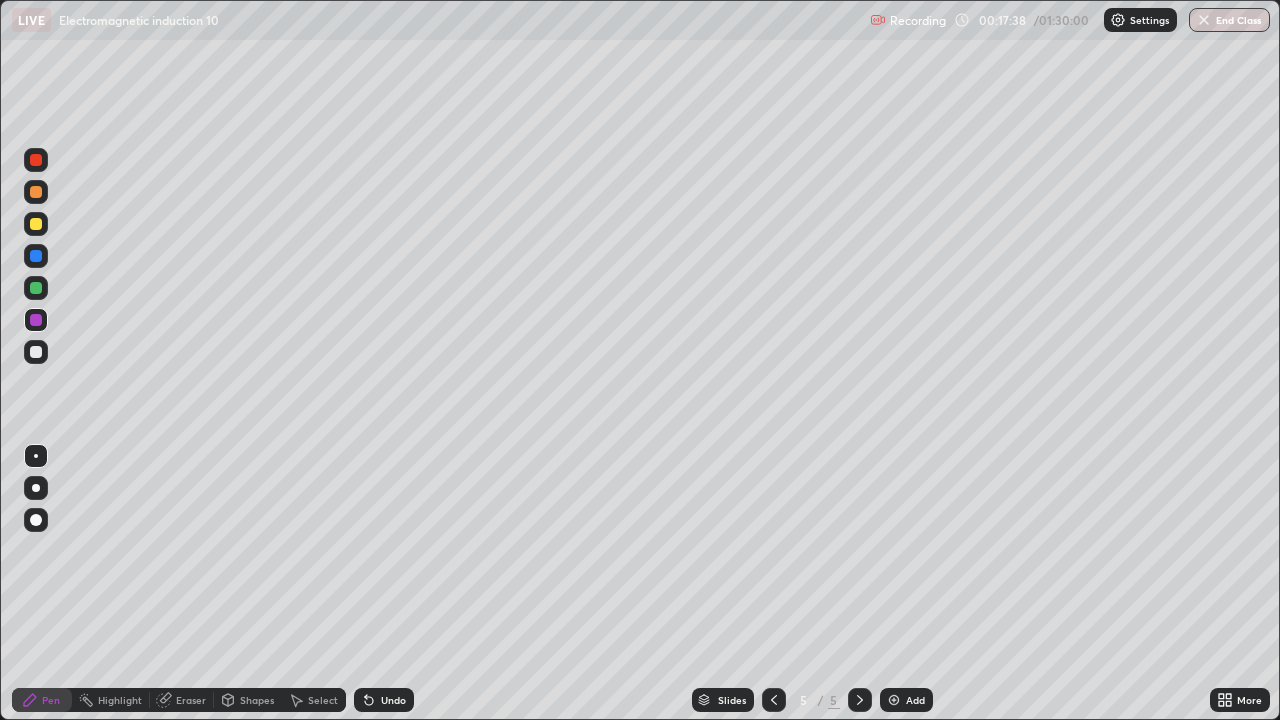 click at bounding box center [36, 288] 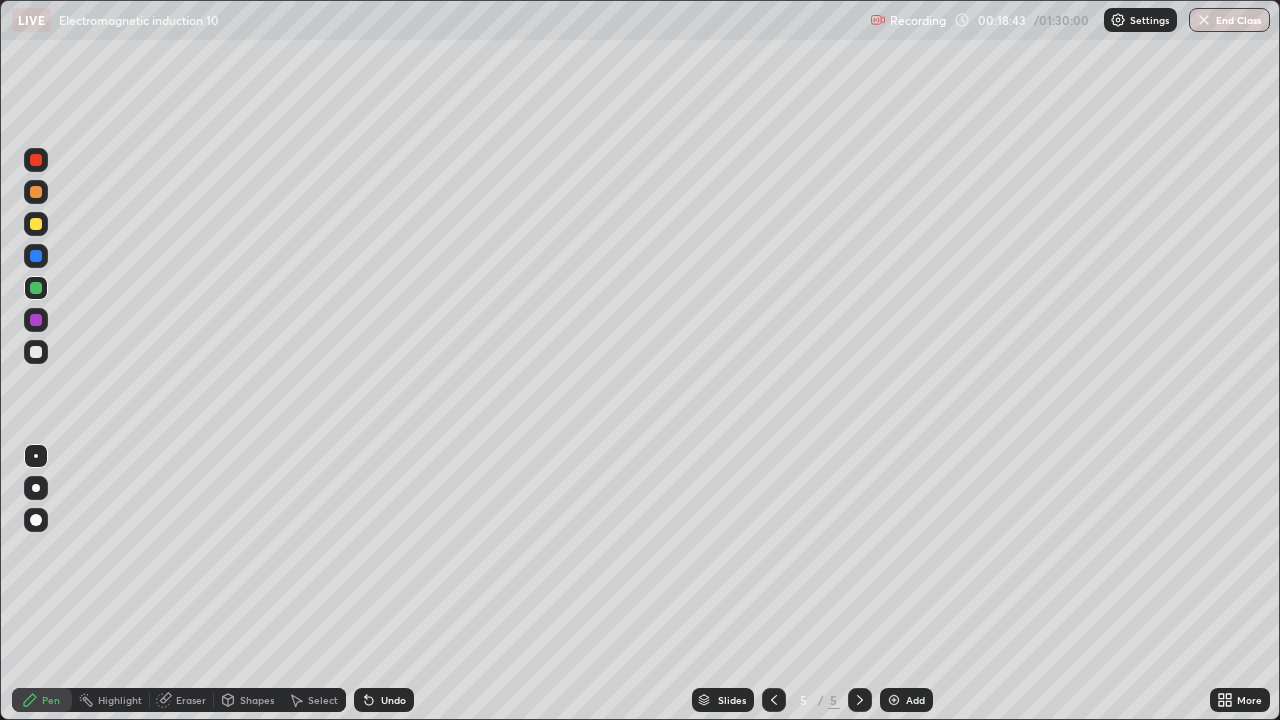 click on "Eraser" at bounding box center [191, 700] 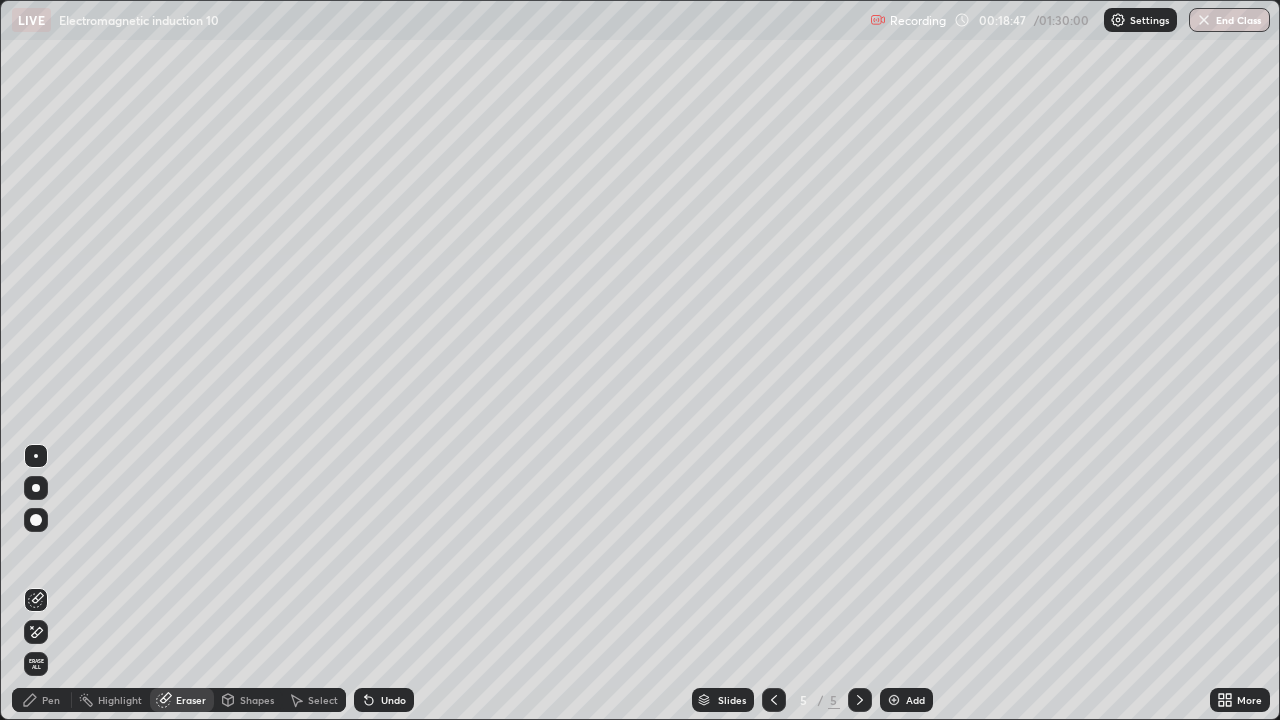 click on "Pen" at bounding box center (51, 700) 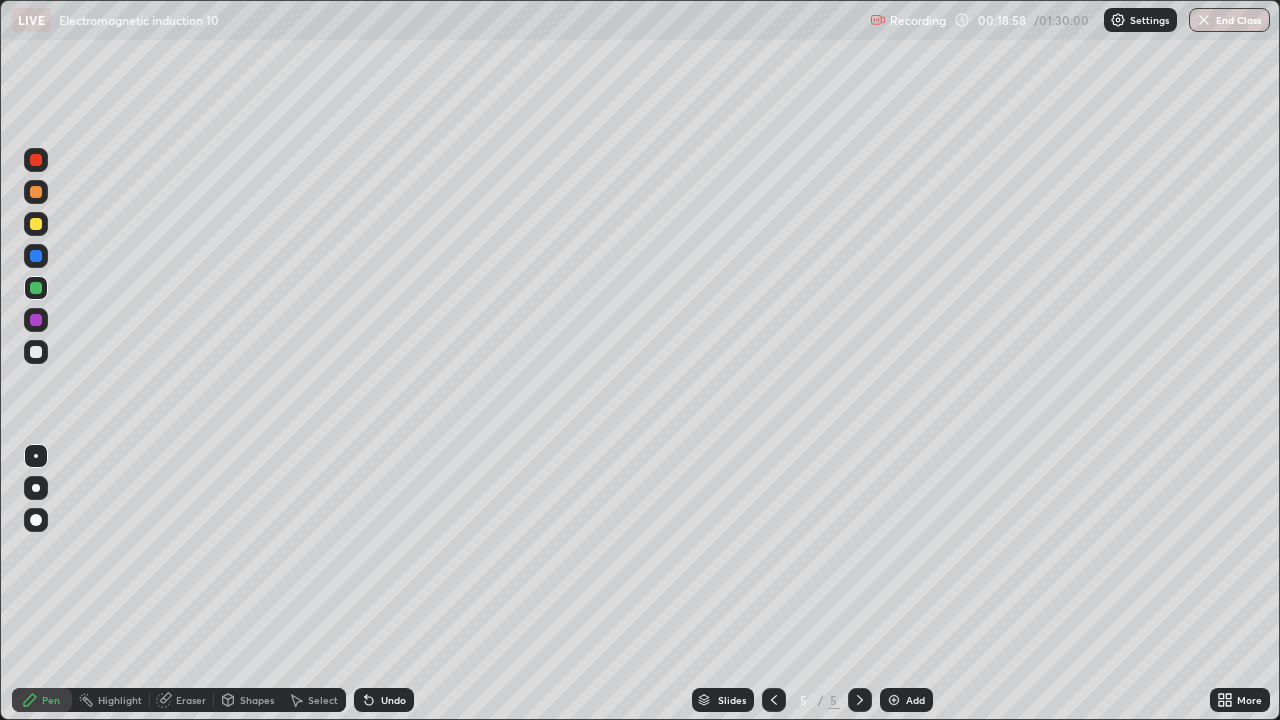 click on "Eraser" at bounding box center [191, 700] 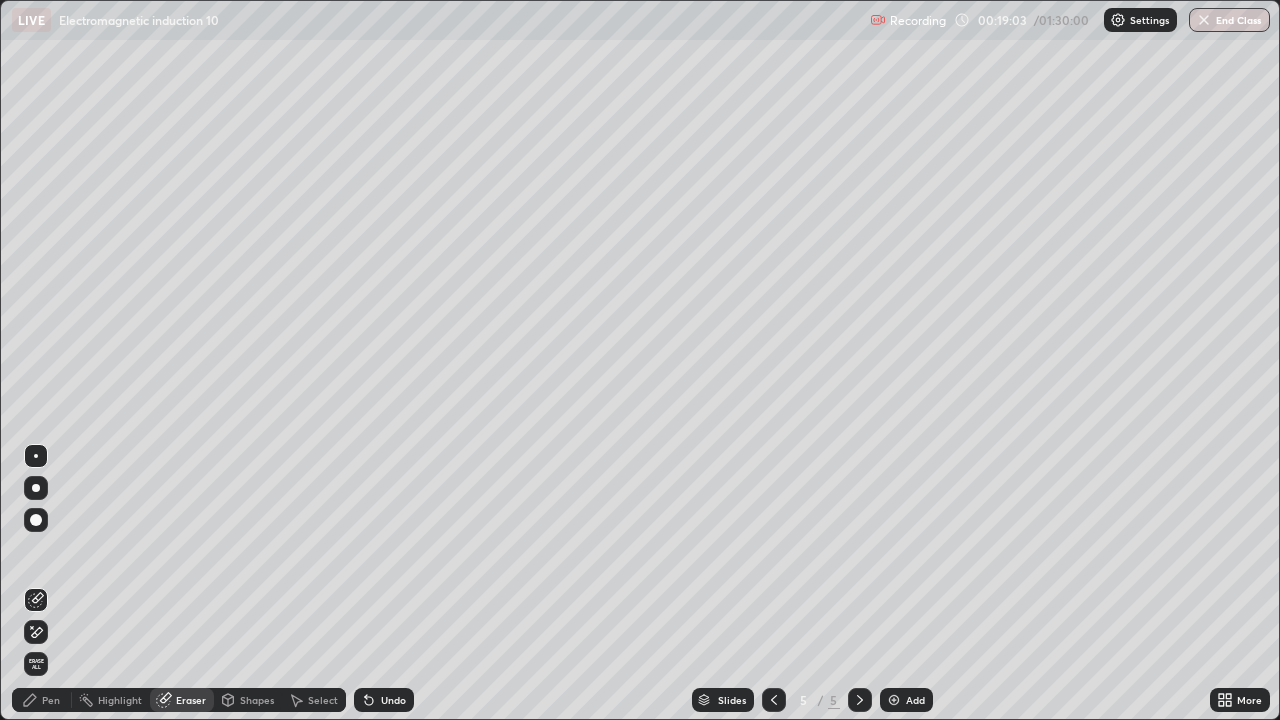 click on "Pen" at bounding box center [51, 700] 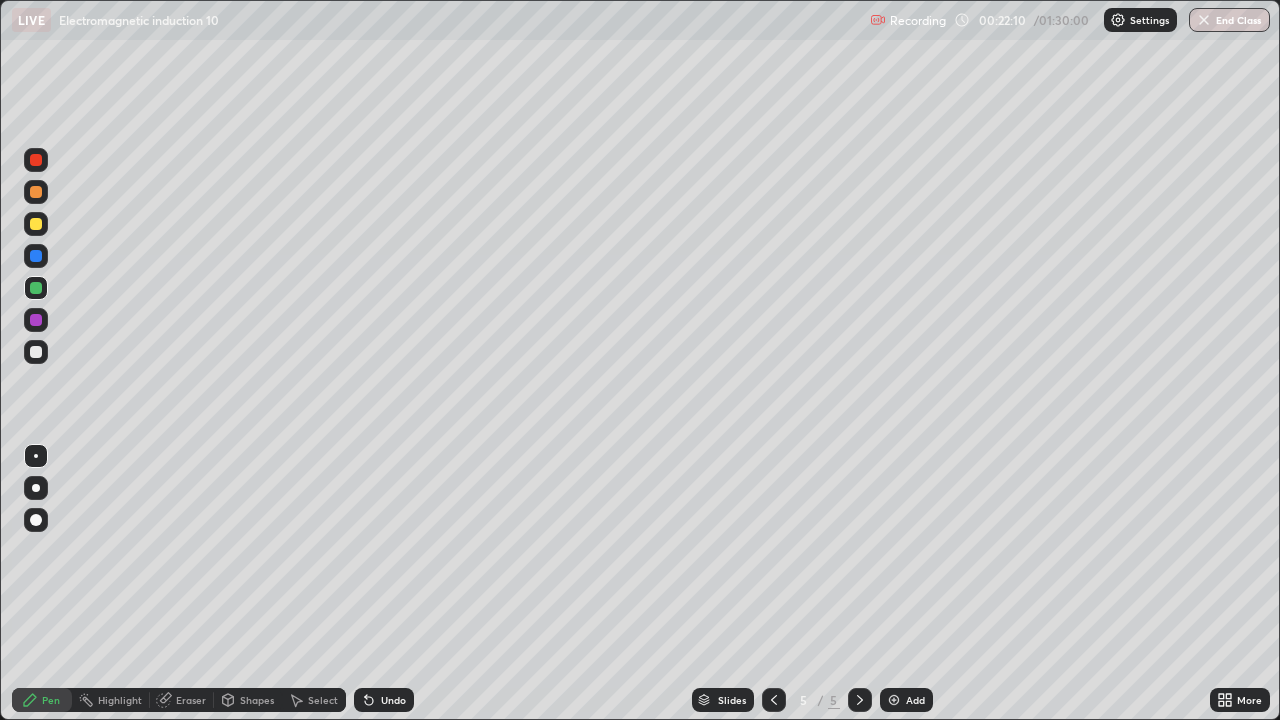 click at bounding box center (894, 700) 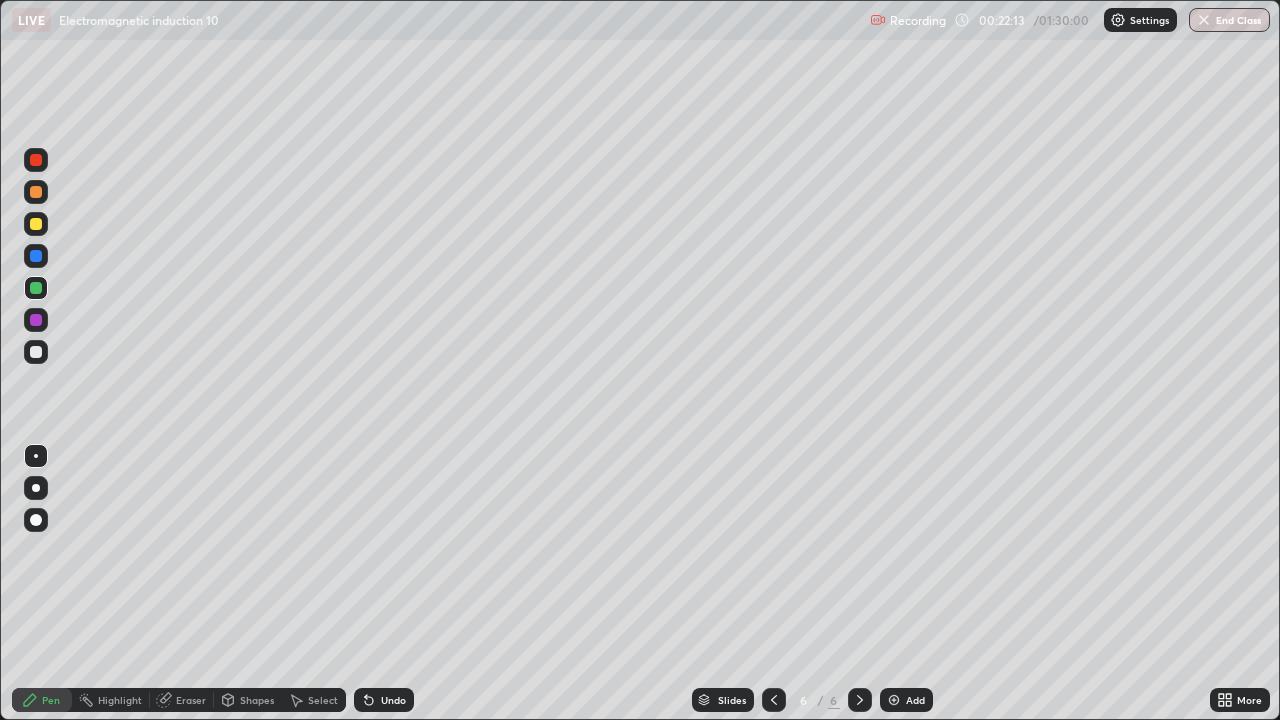 click 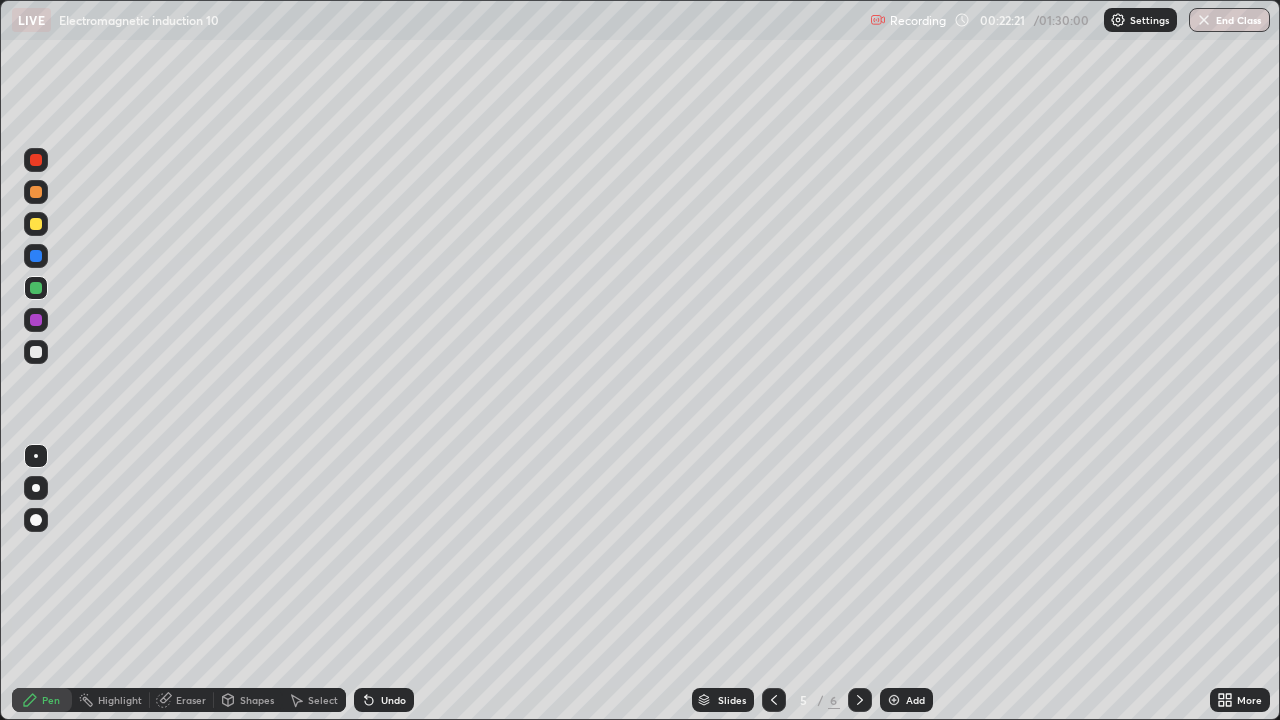 click 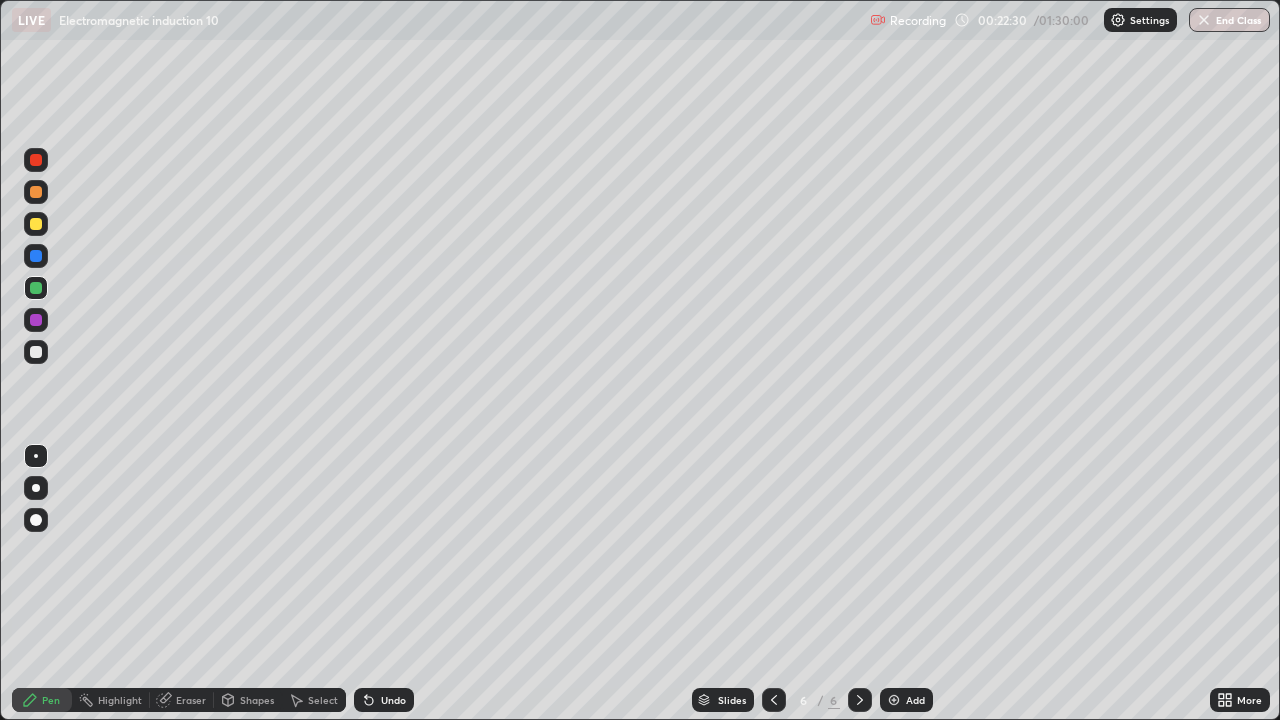 click at bounding box center [774, 700] 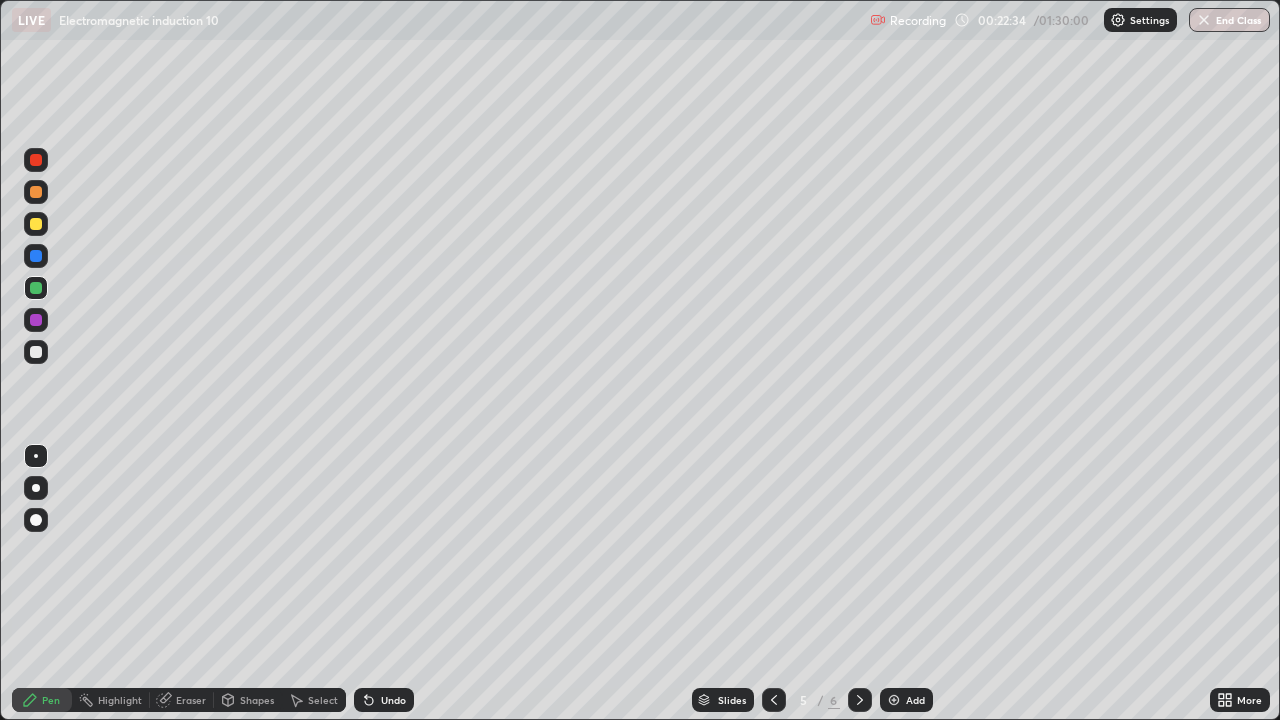 click 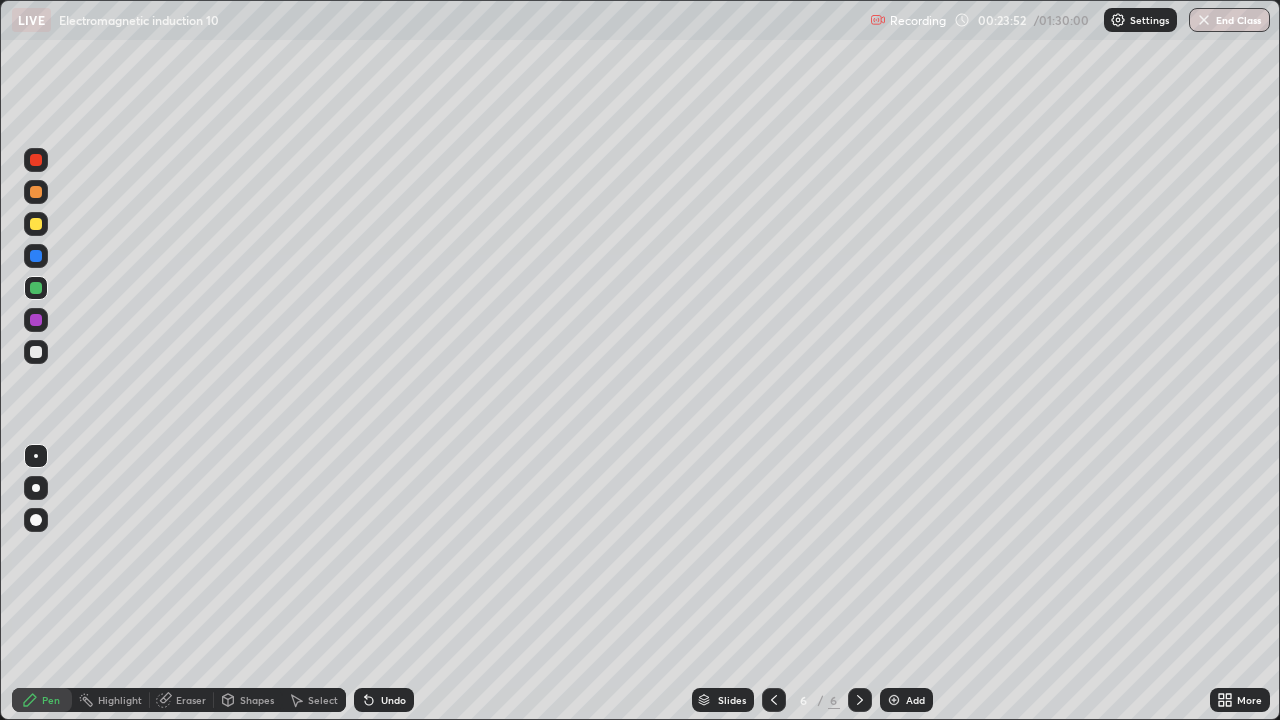 click on "Eraser" at bounding box center [182, 700] 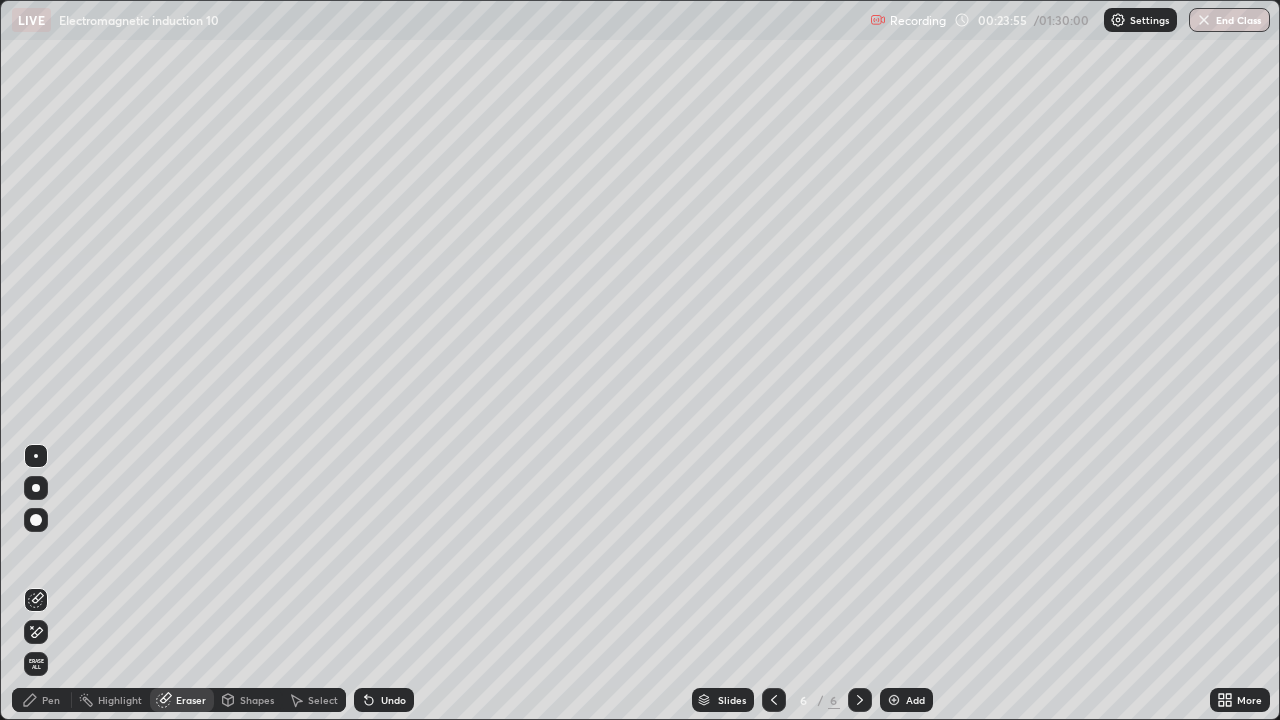 click on "Pen" at bounding box center [42, 700] 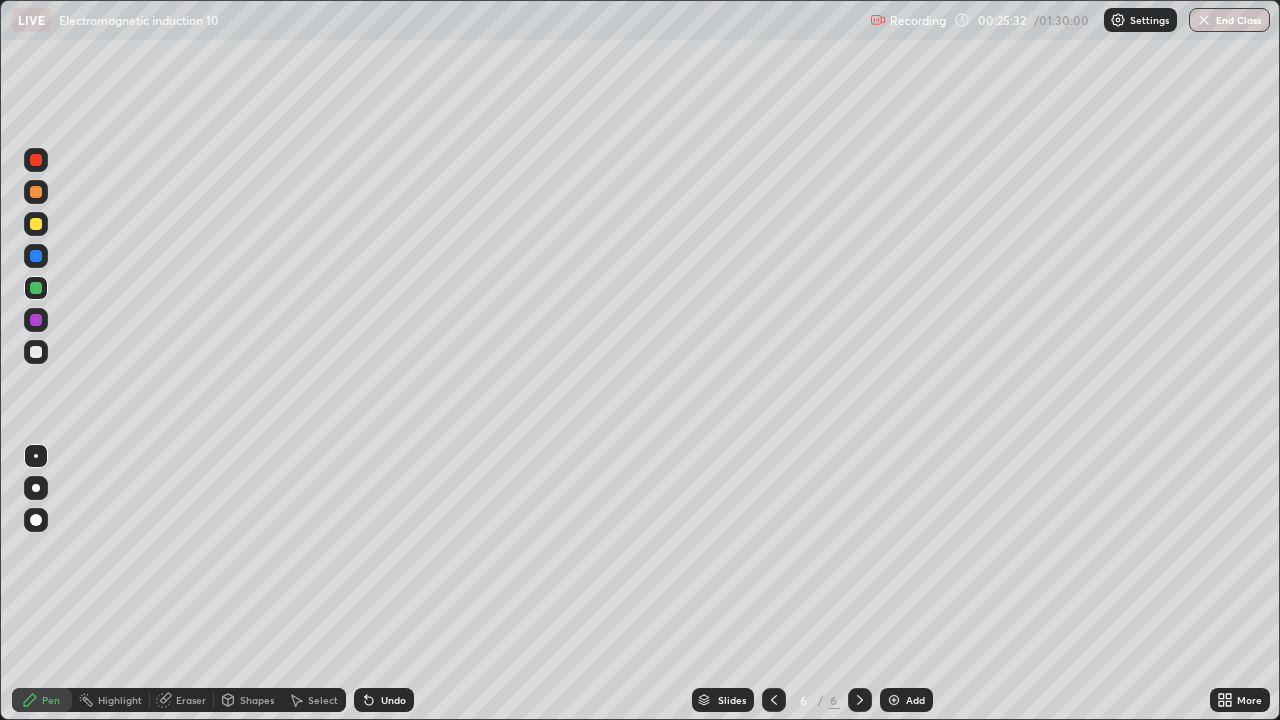 click at bounding box center (894, 700) 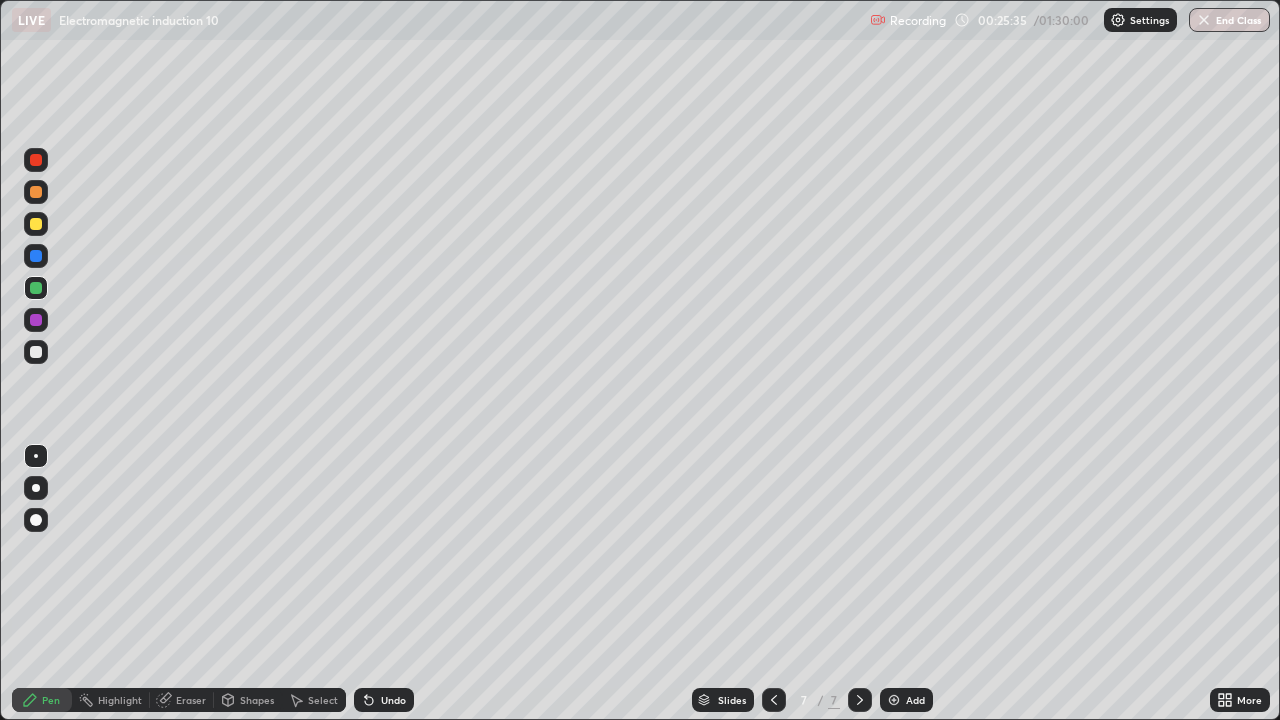 click at bounding box center [36, 224] 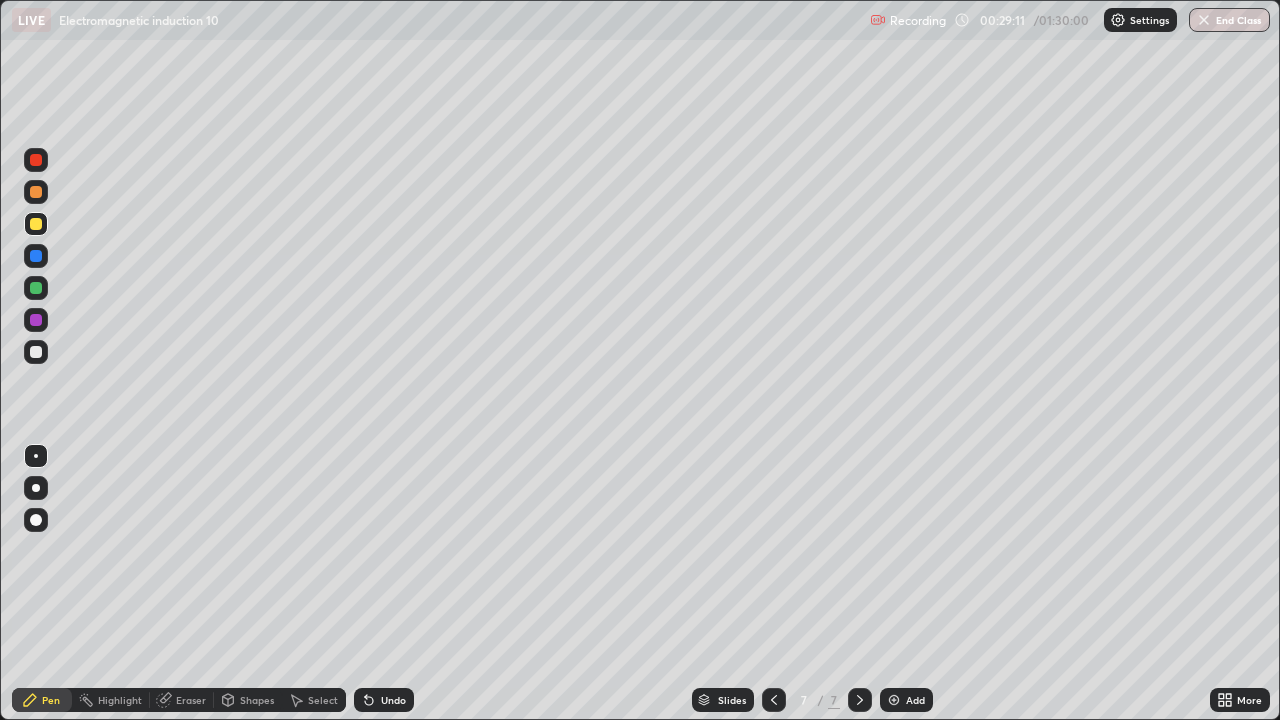 click at bounding box center (894, 700) 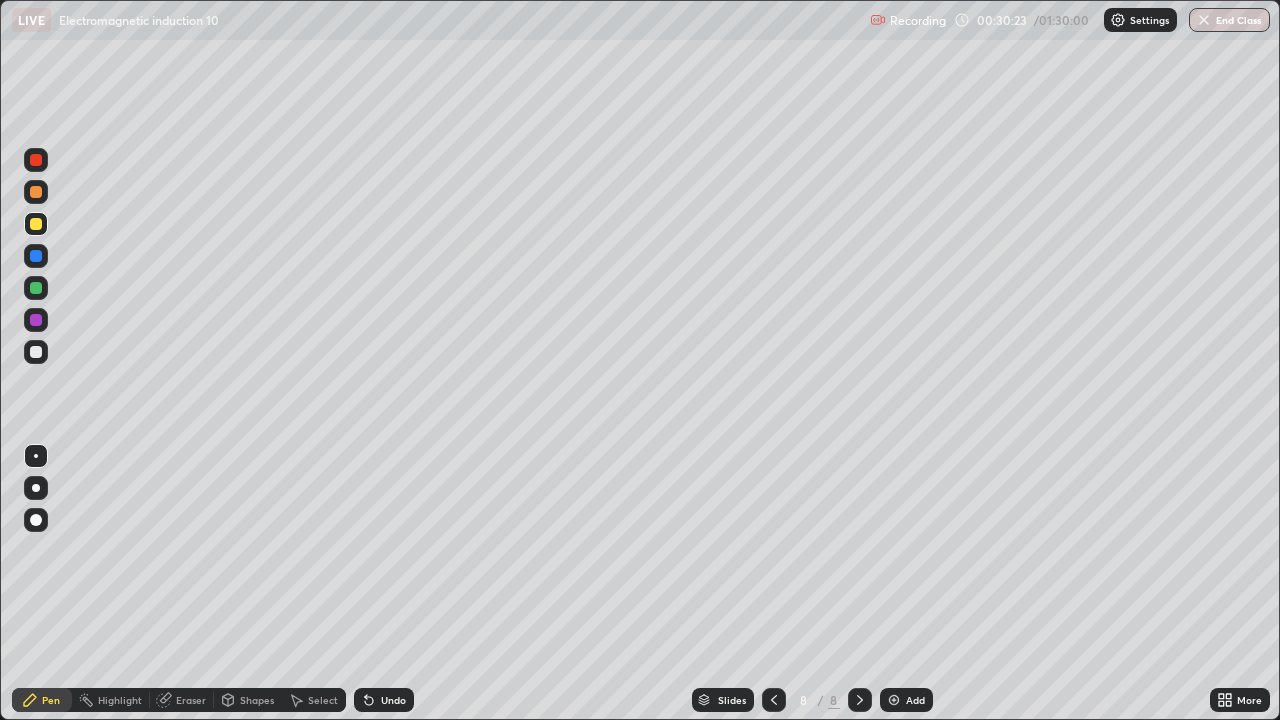 click on "Eraser" at bounding box center [191, 700] 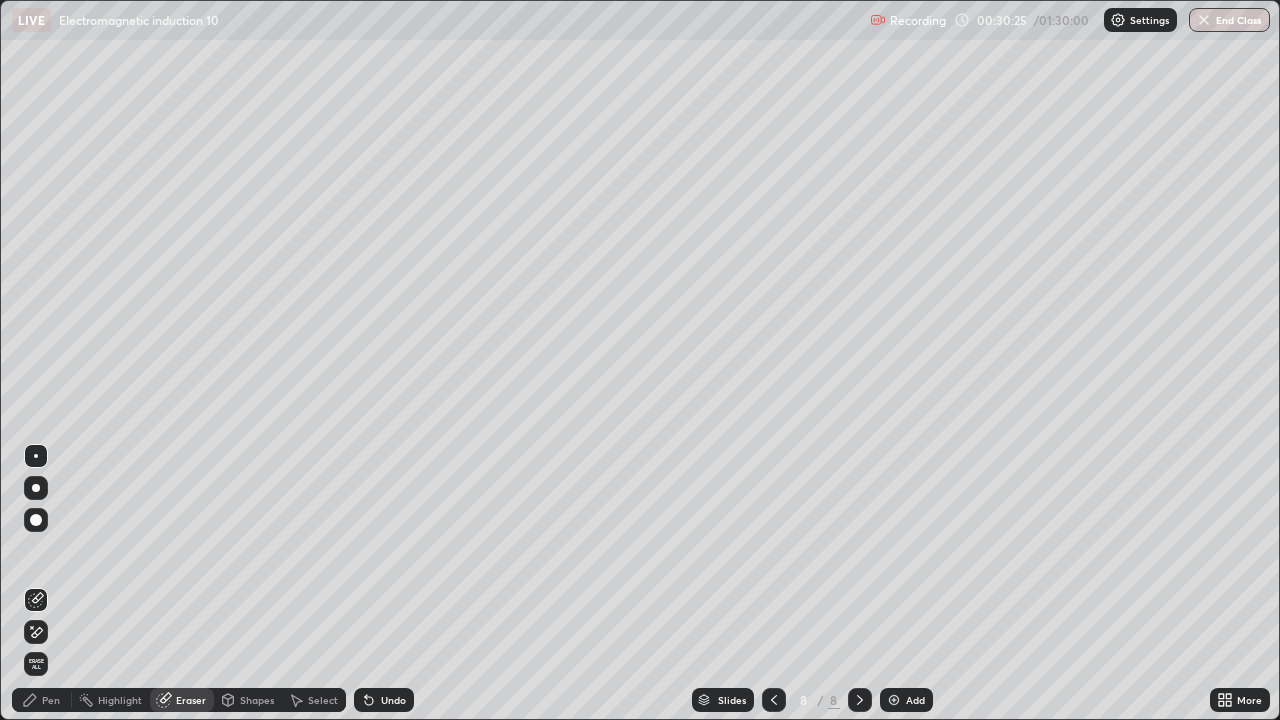 click on "Pen" at bounding box center (51, 700) 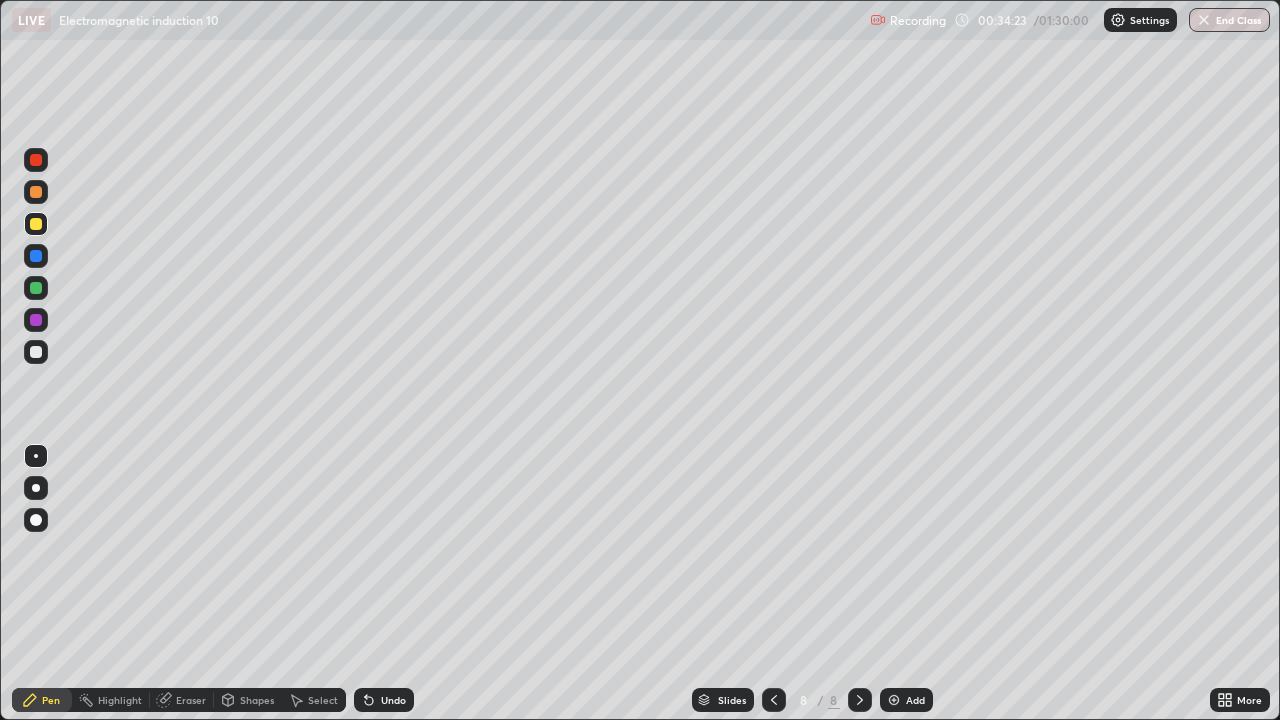 click at bounding box center [894, 700] 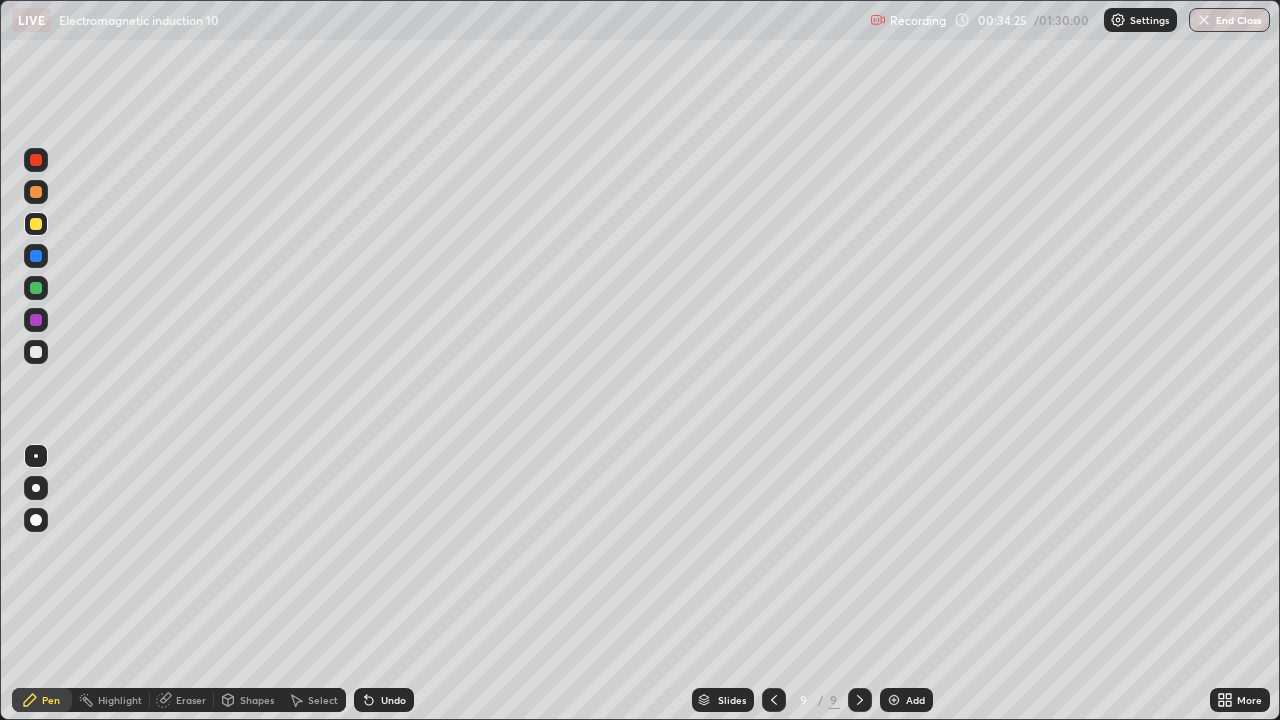 click at bounding box center [36, 192] 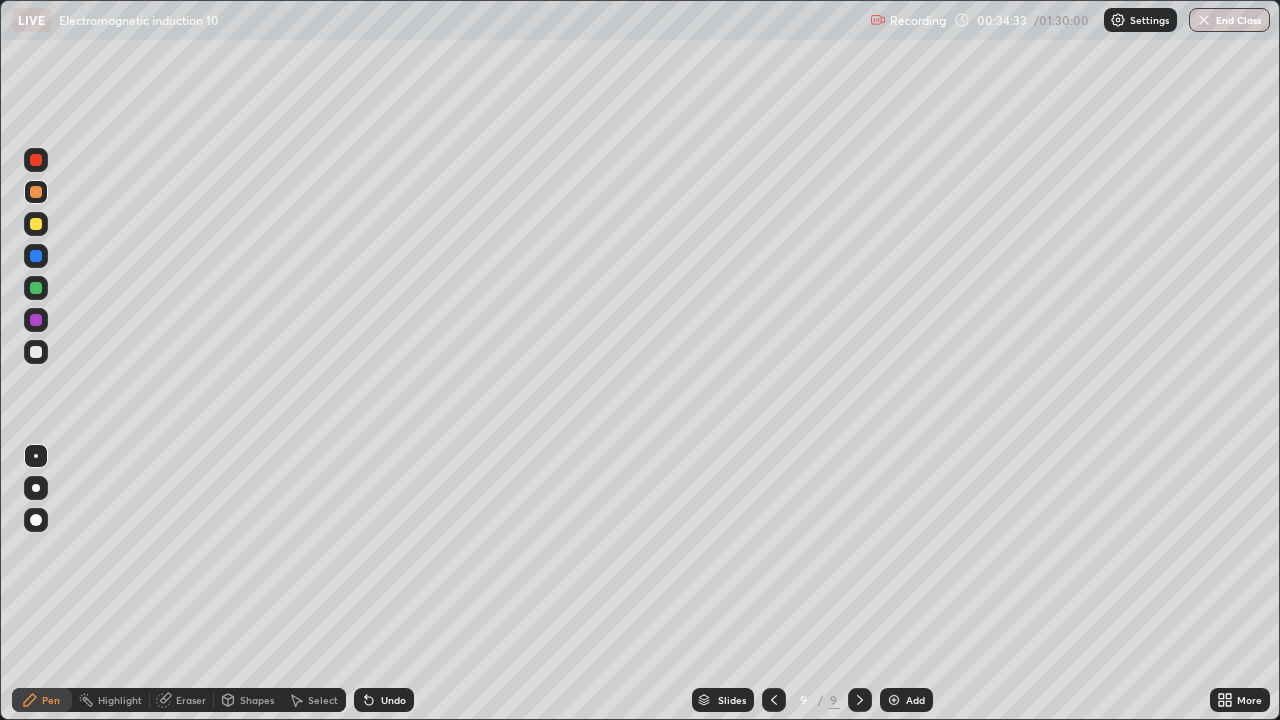 click on "Eraser" at bounding box center [191, 700] 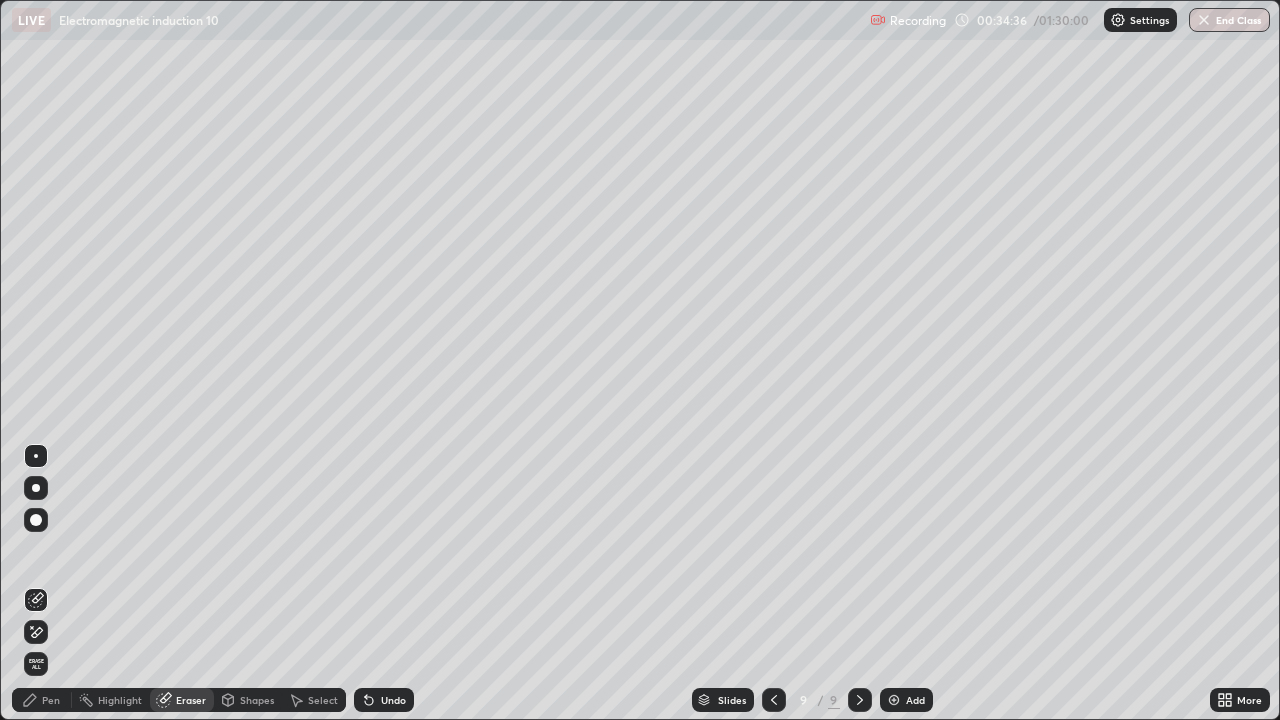 click on "Pen" at bounding box center (42, 700) 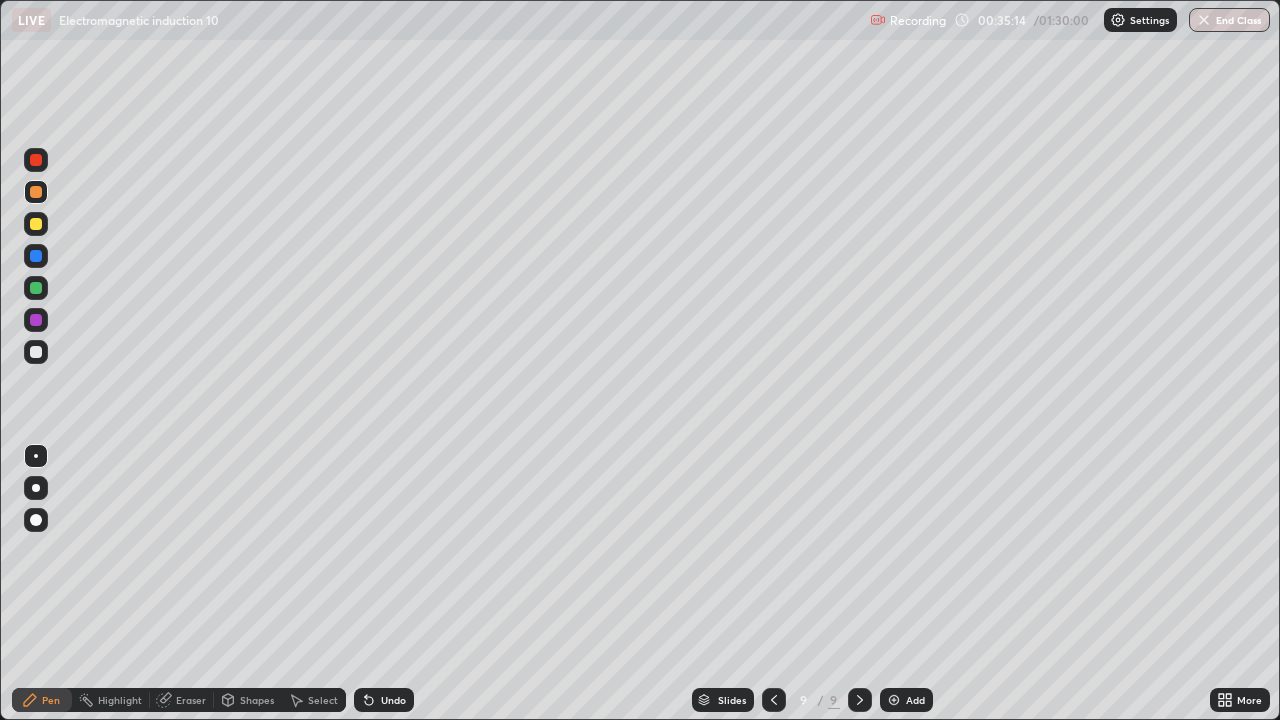 click on "Eraser" at bounding box center (191, 700) 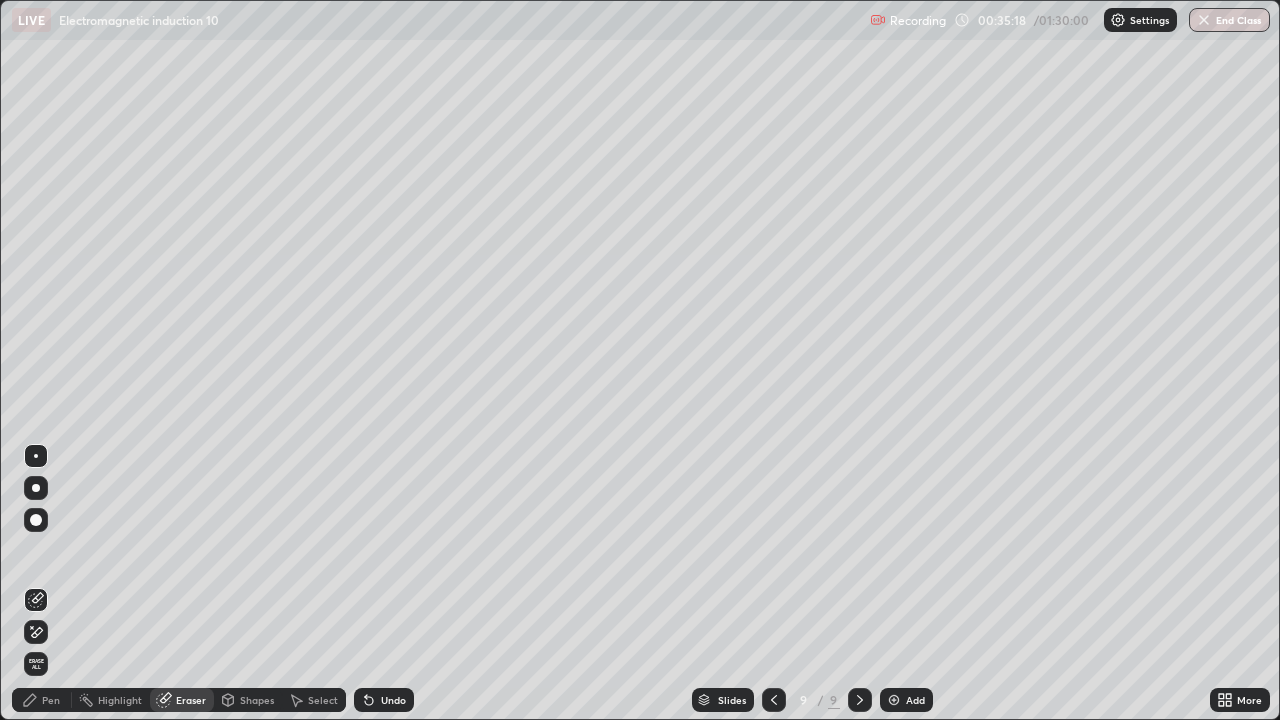 click on "Pen" at bounding box center [51, 700] 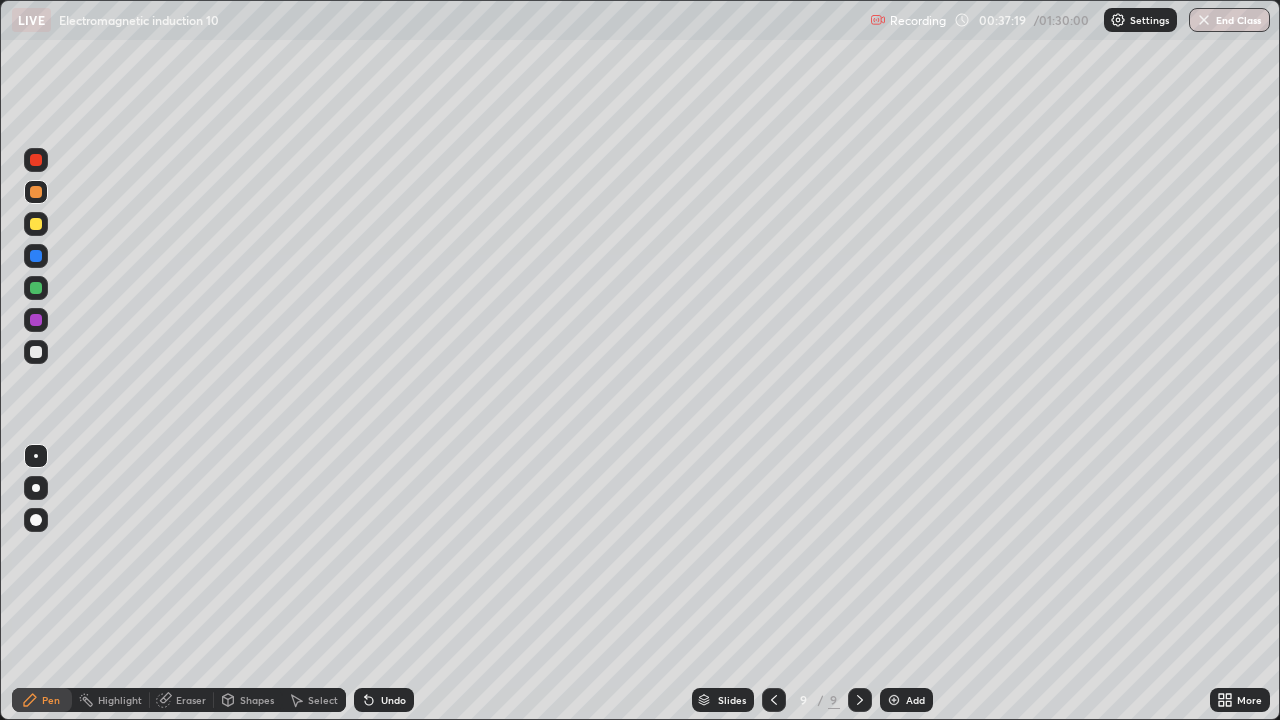 click on "Eraser" at bounding box center (191, 700) 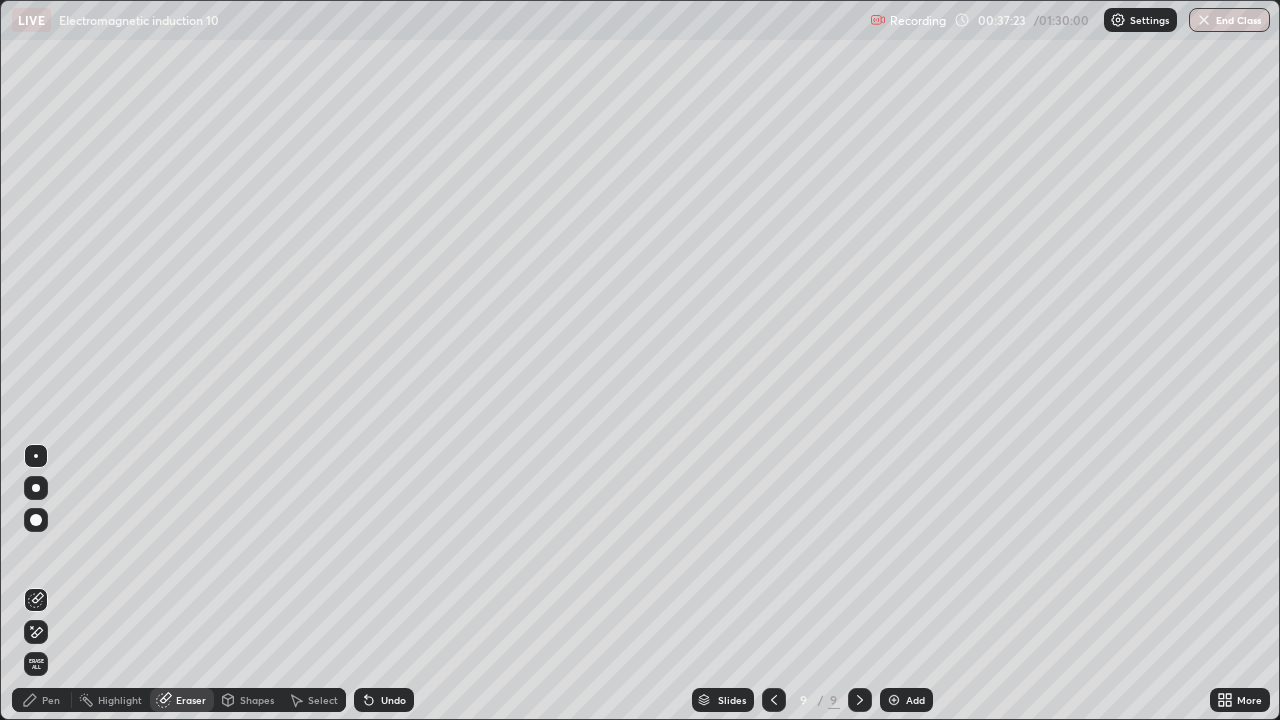 click on "Pen" at bounding box center (42, 700) 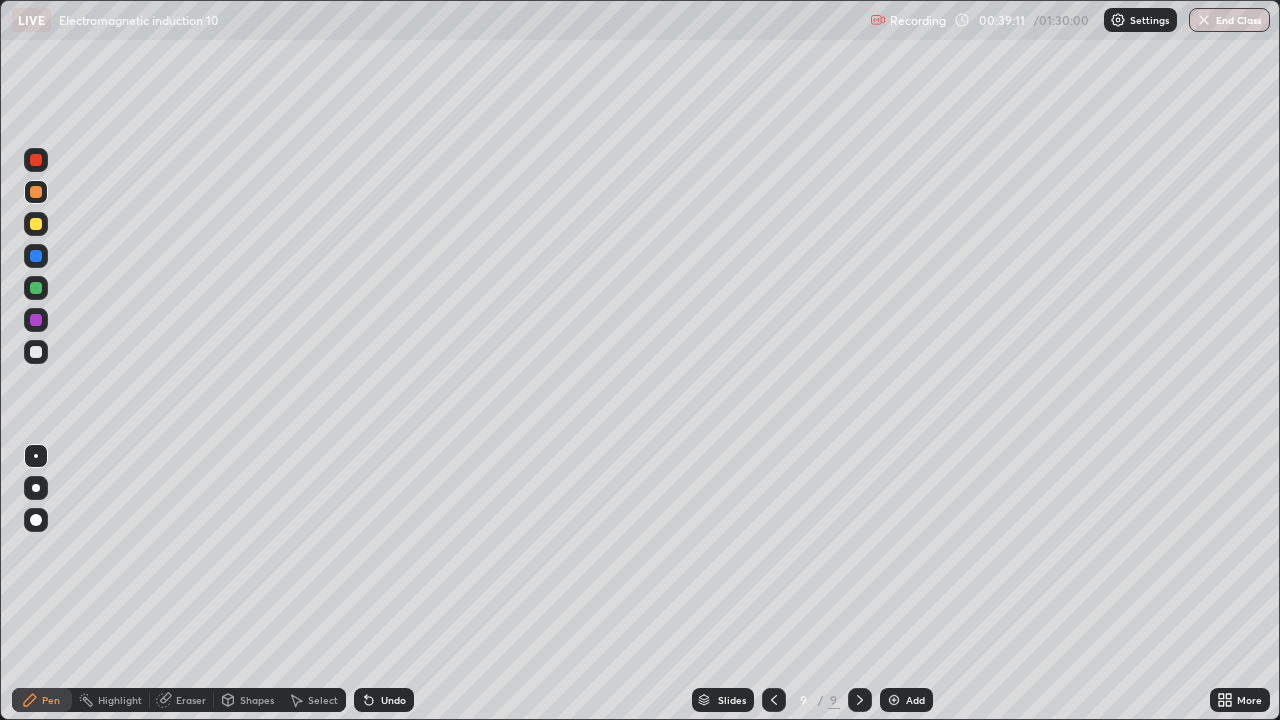 click at bounding box center [774, 700] 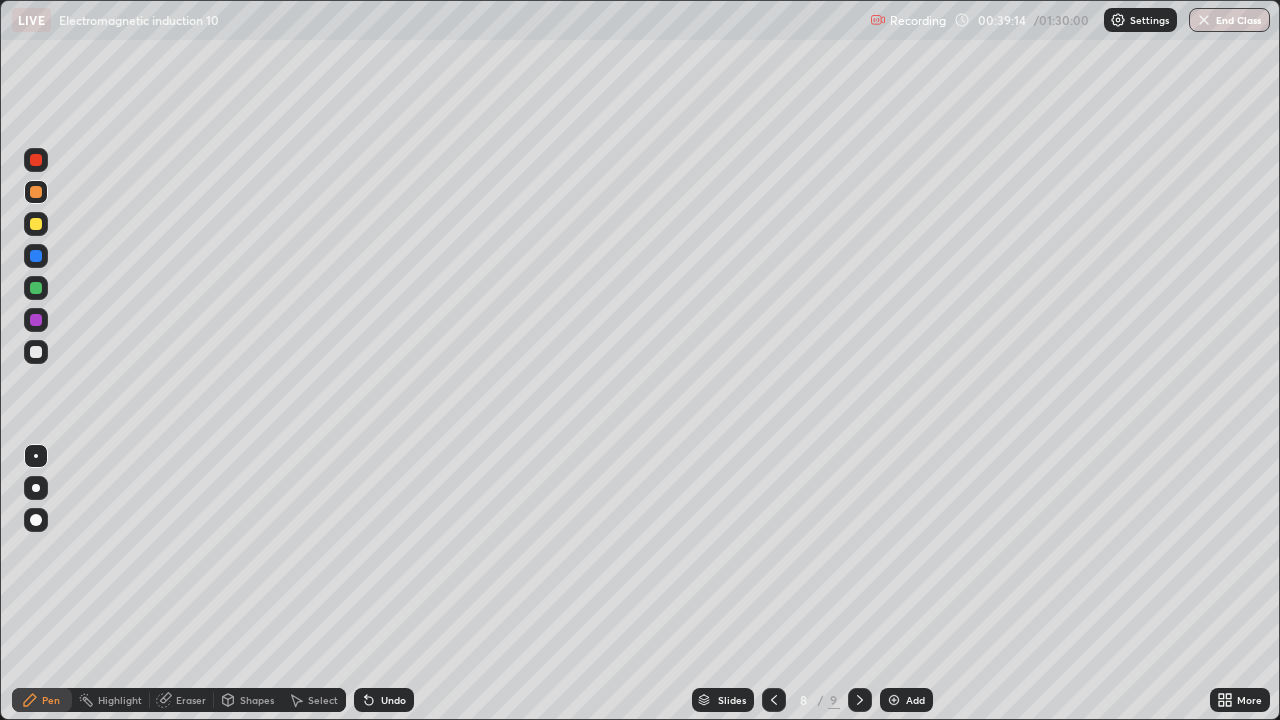 click at bounding box center [774, 700] 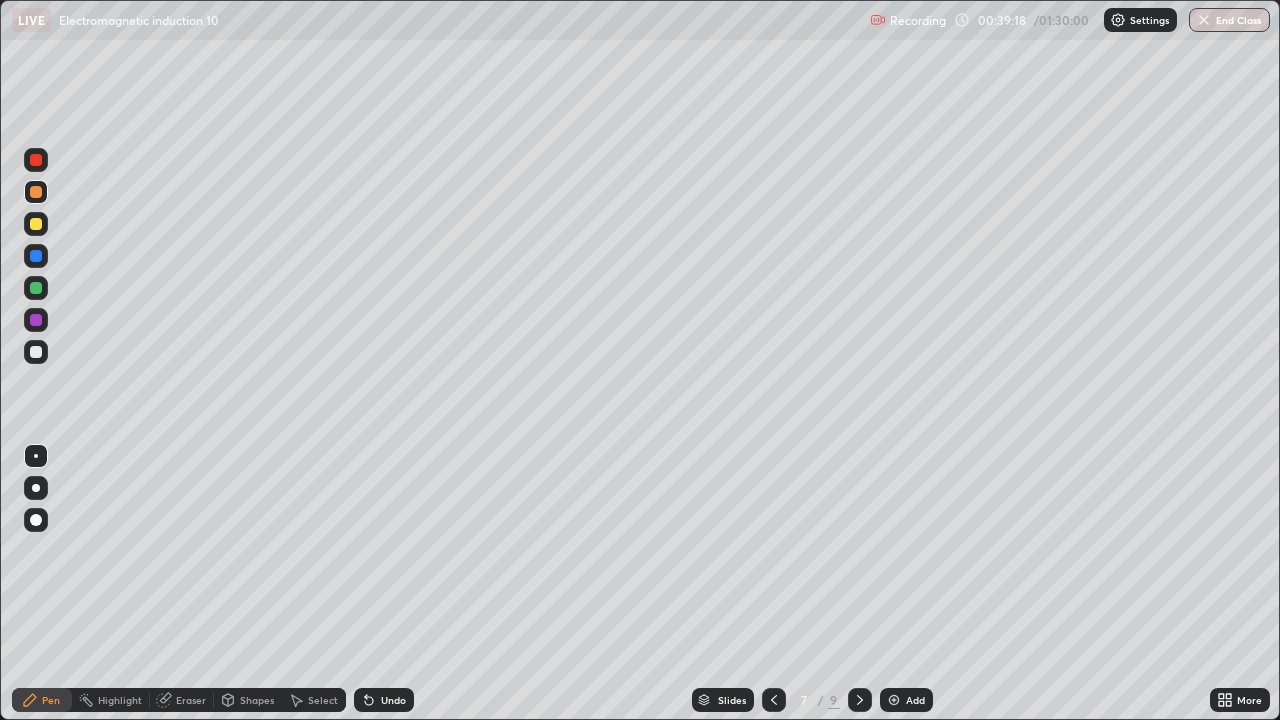 click 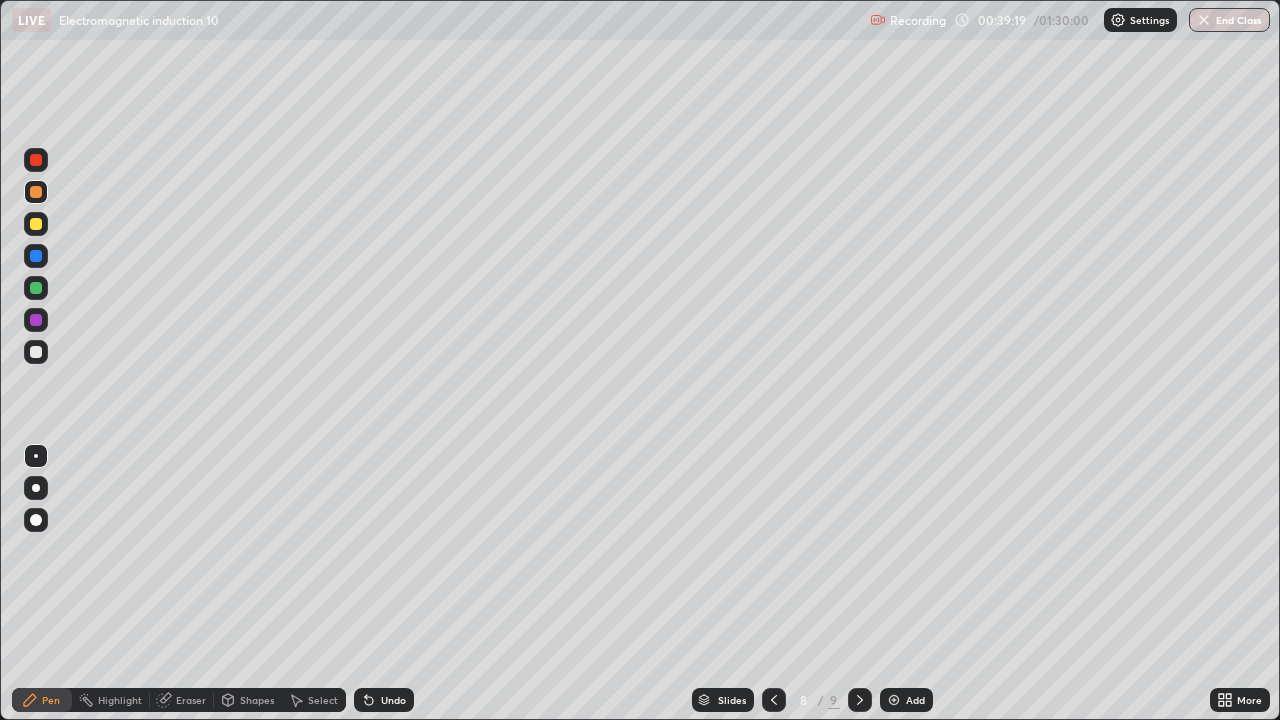 click 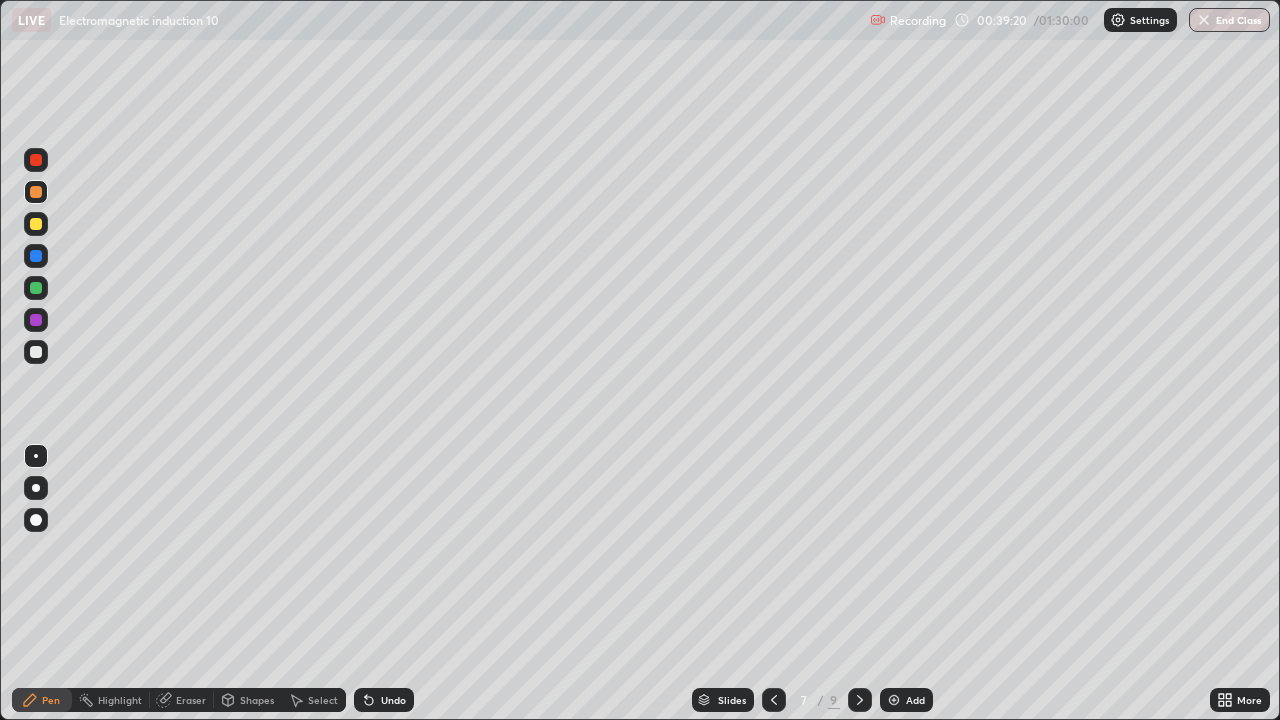 click 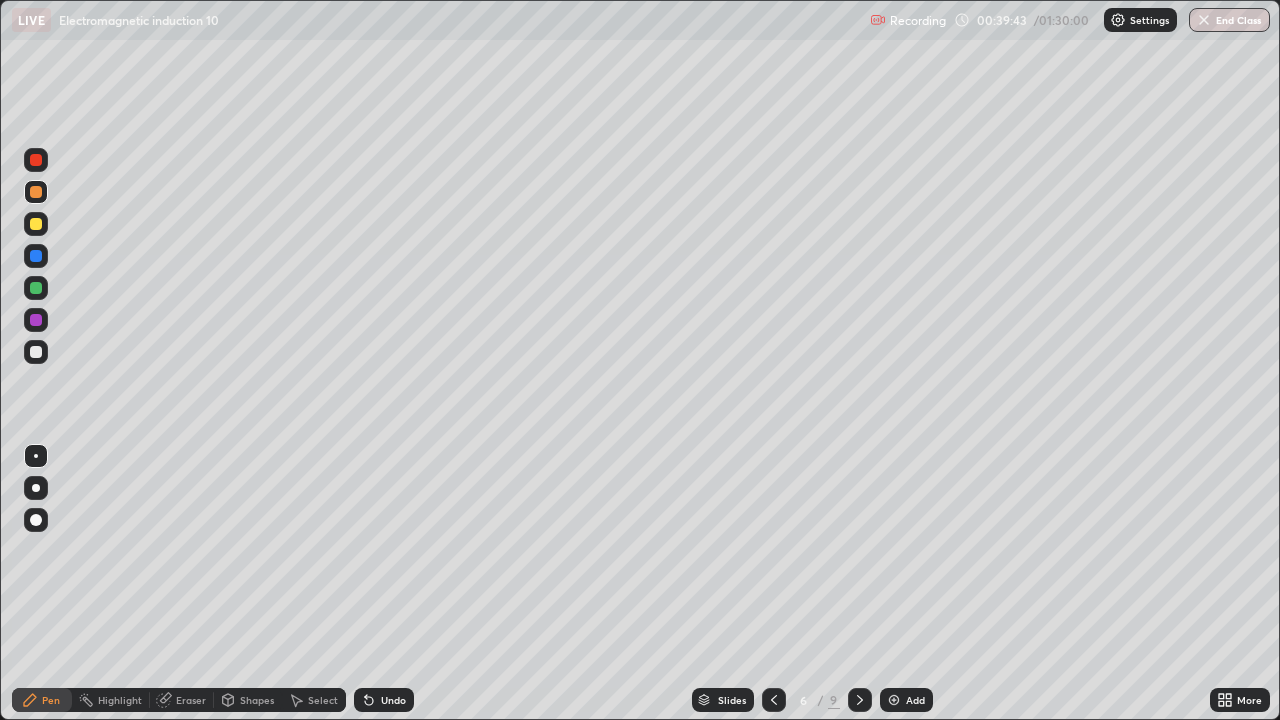 click 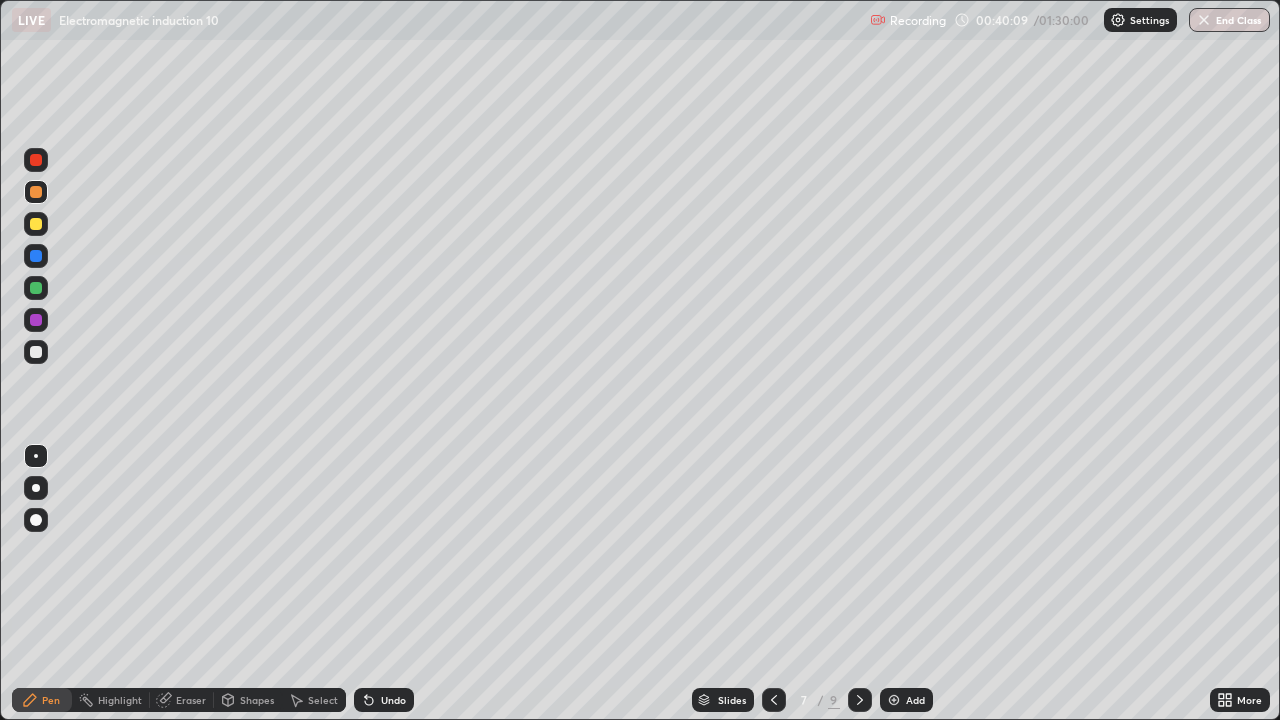 click 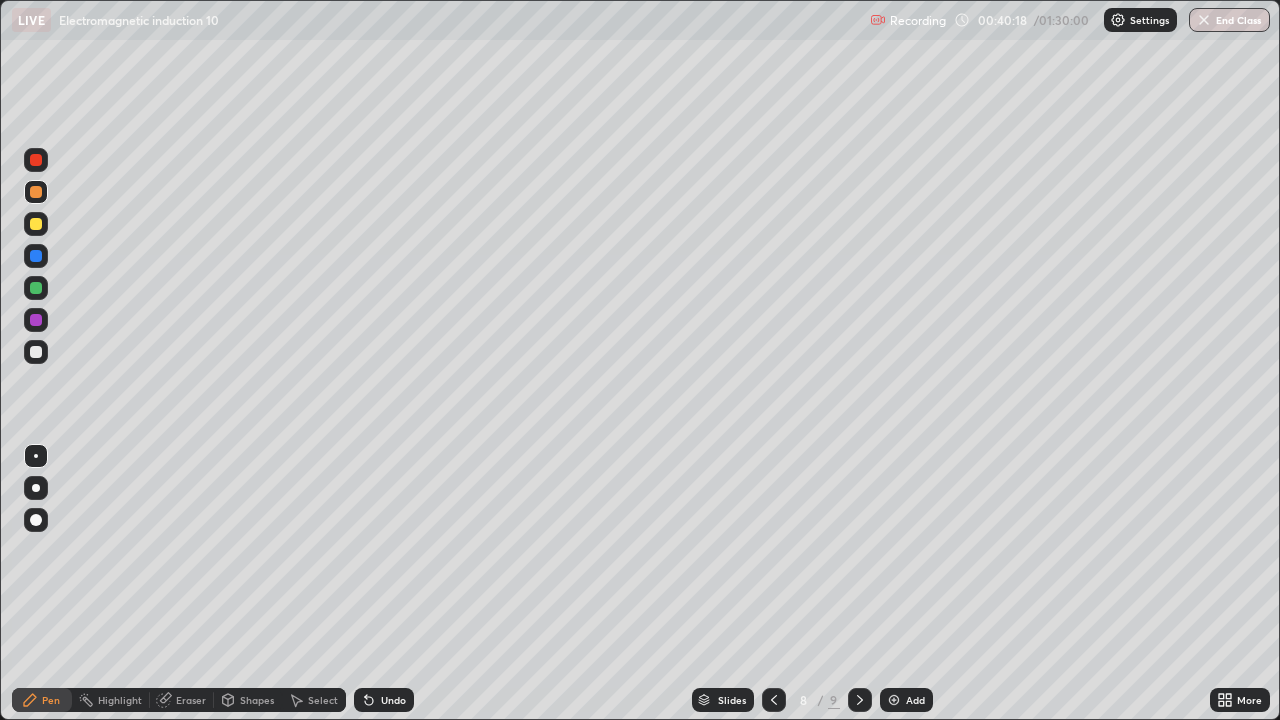 click at bounding box center [860, 700] 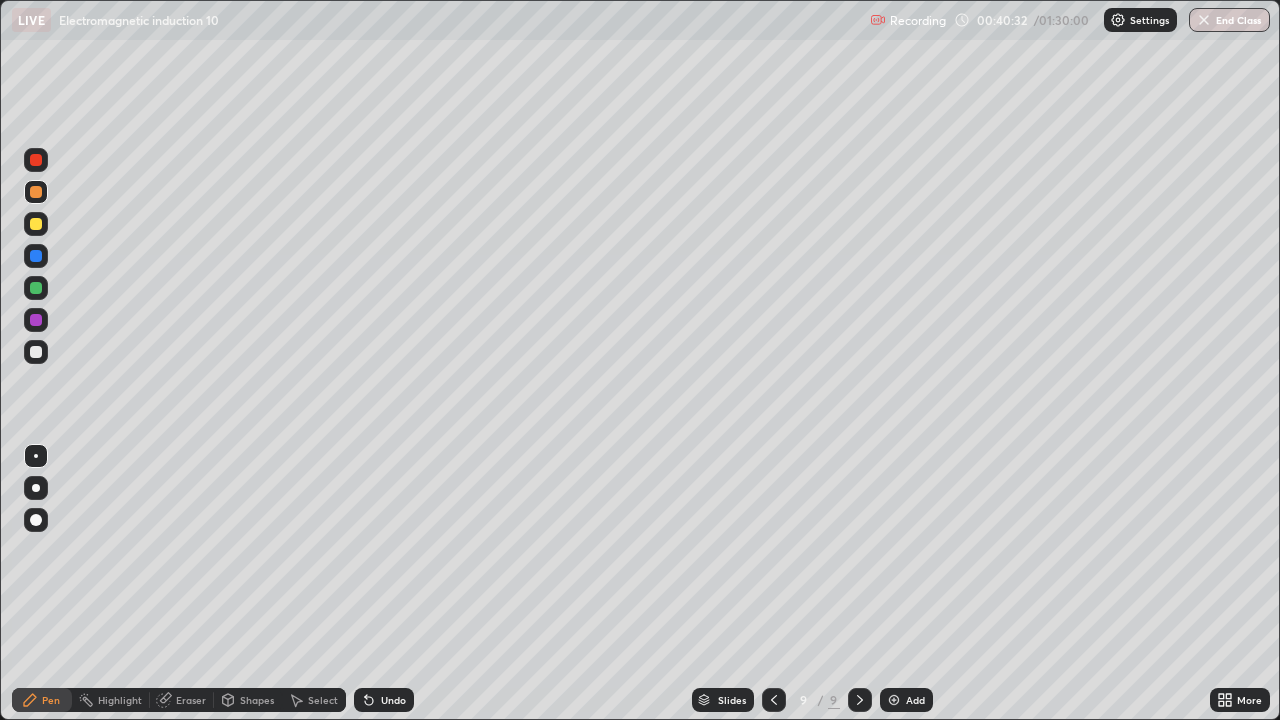 click on "Highlight" at bounding box center [120, 700] 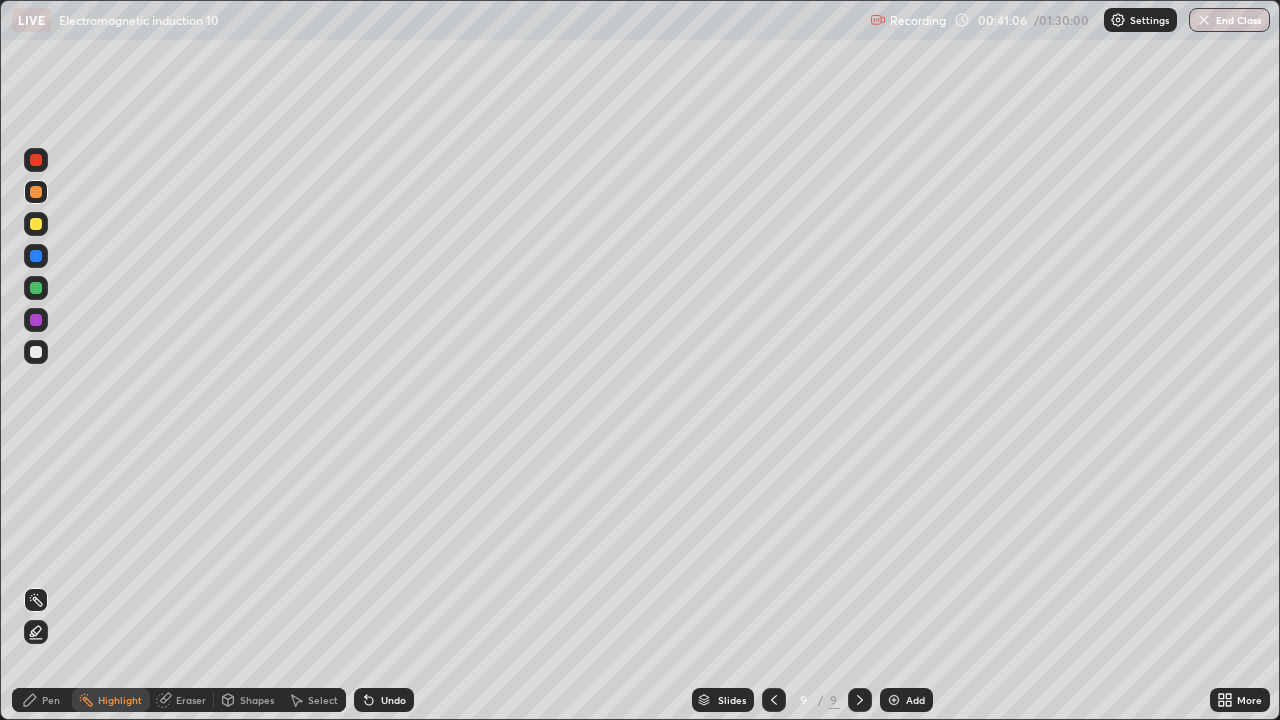click on "Pen" at bounding box center (51, 700) 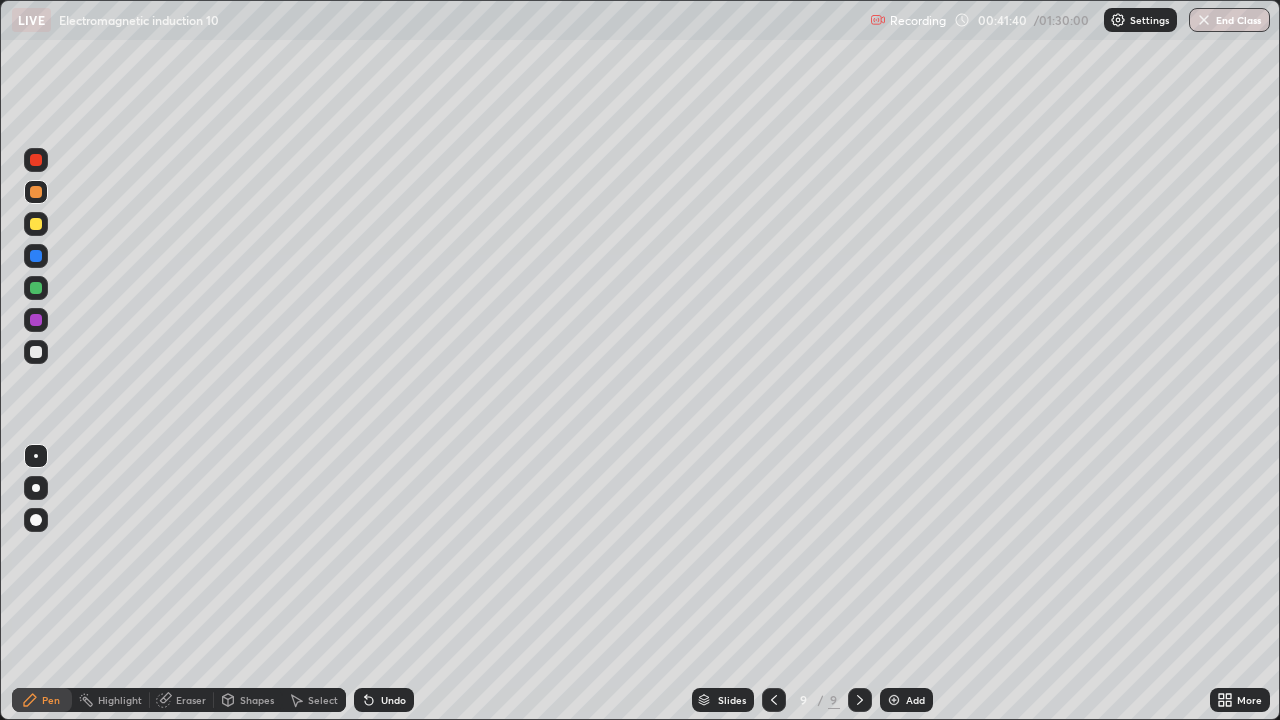 click on "Eraser" at bounding box center [191, 700] 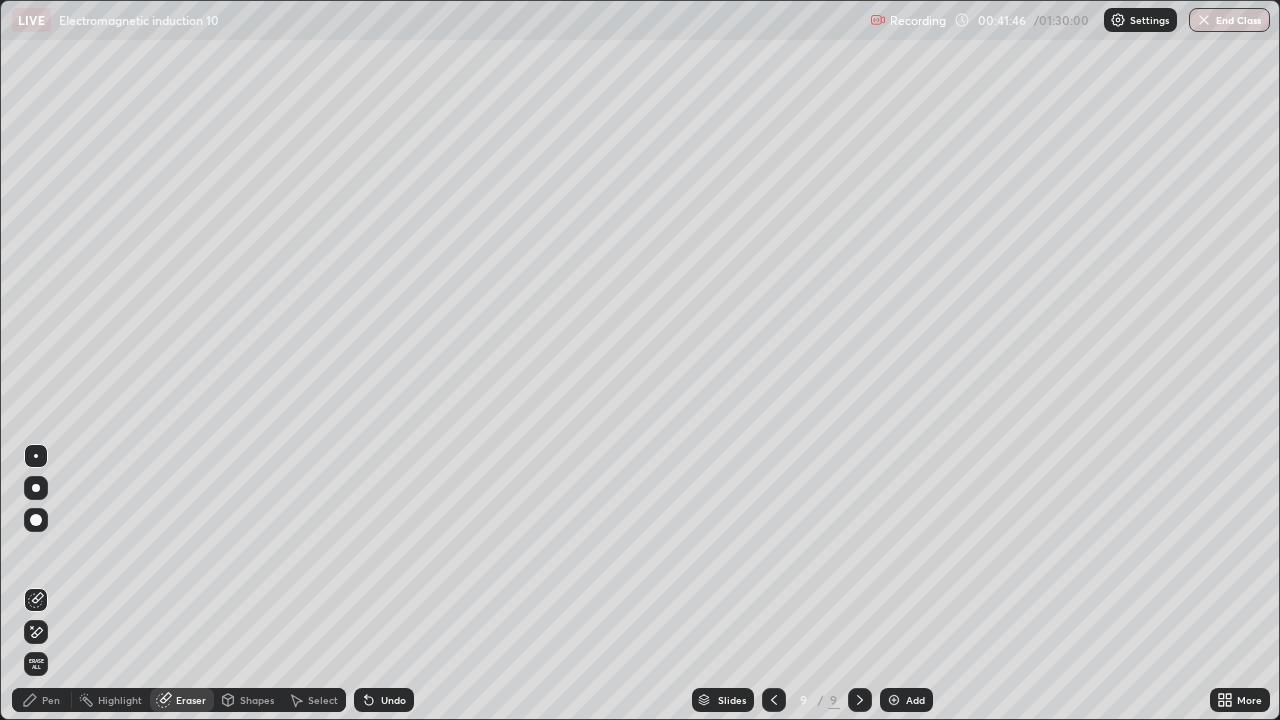 click on "Shapes" at bounding box center [257, 700] 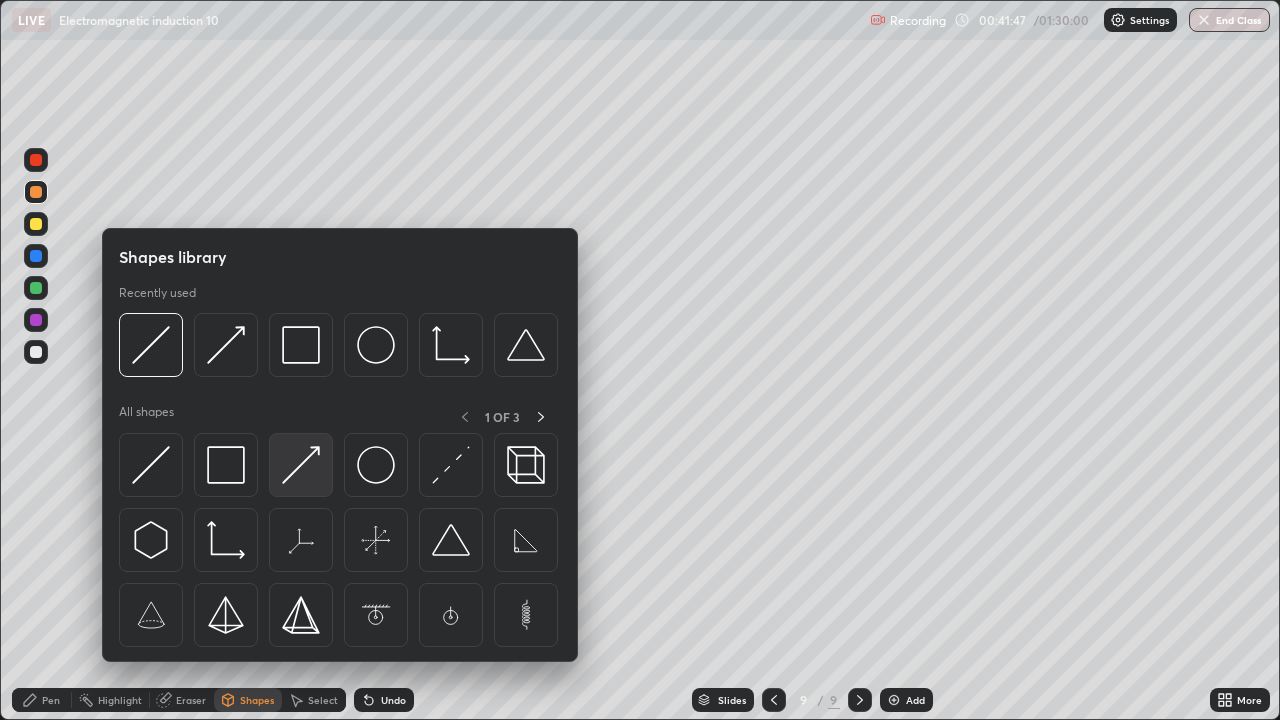 click at bounding box center [301, 465] 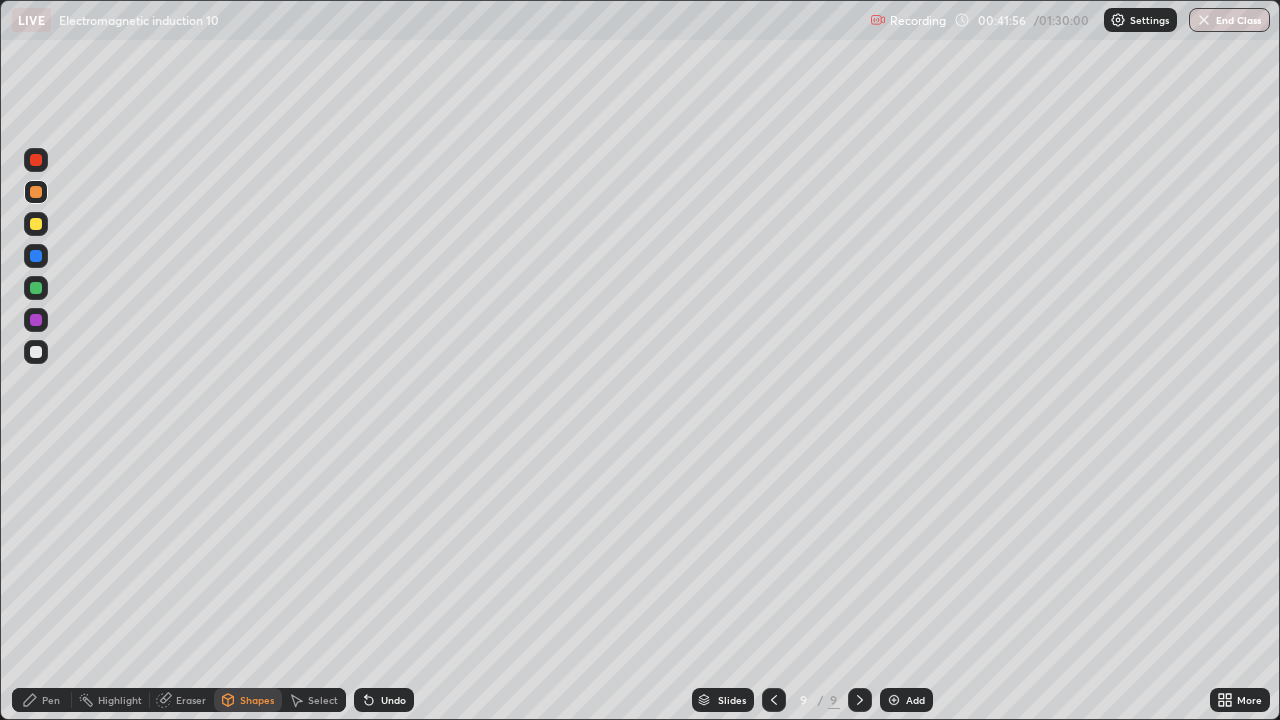 click on "Pen" at bounding box center [42, 700] 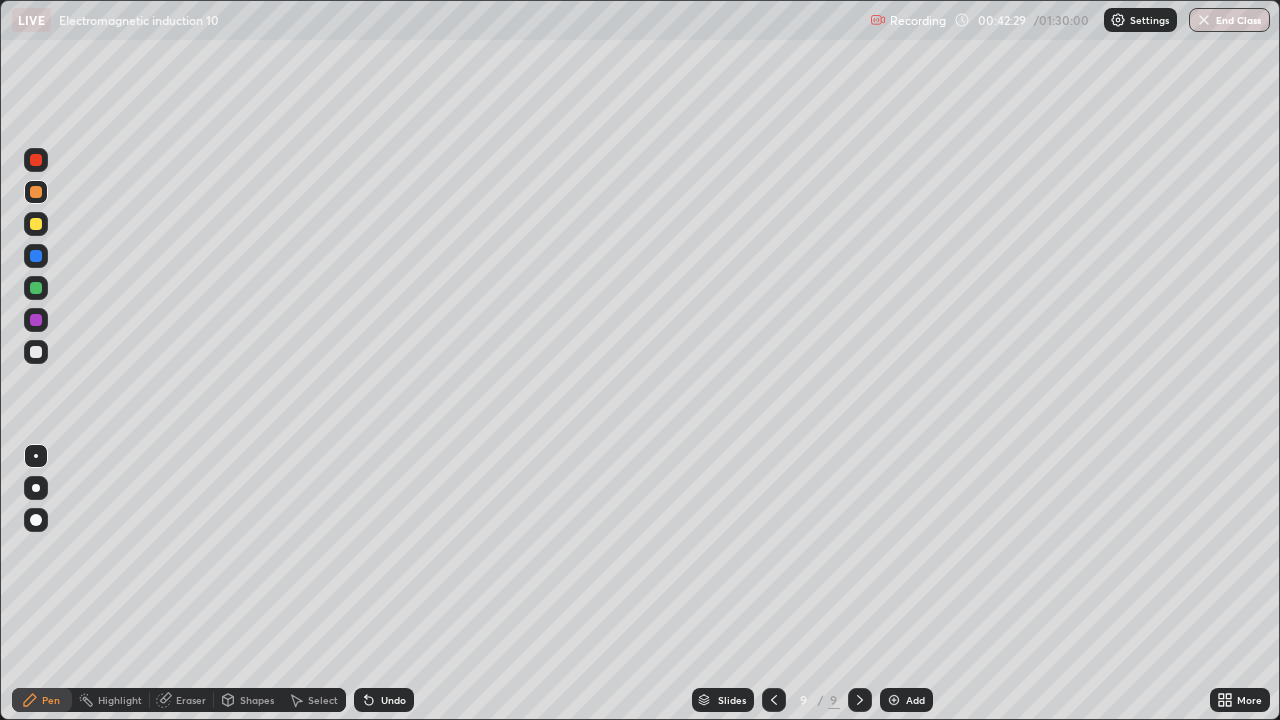 click at bounding box center (894, 700) 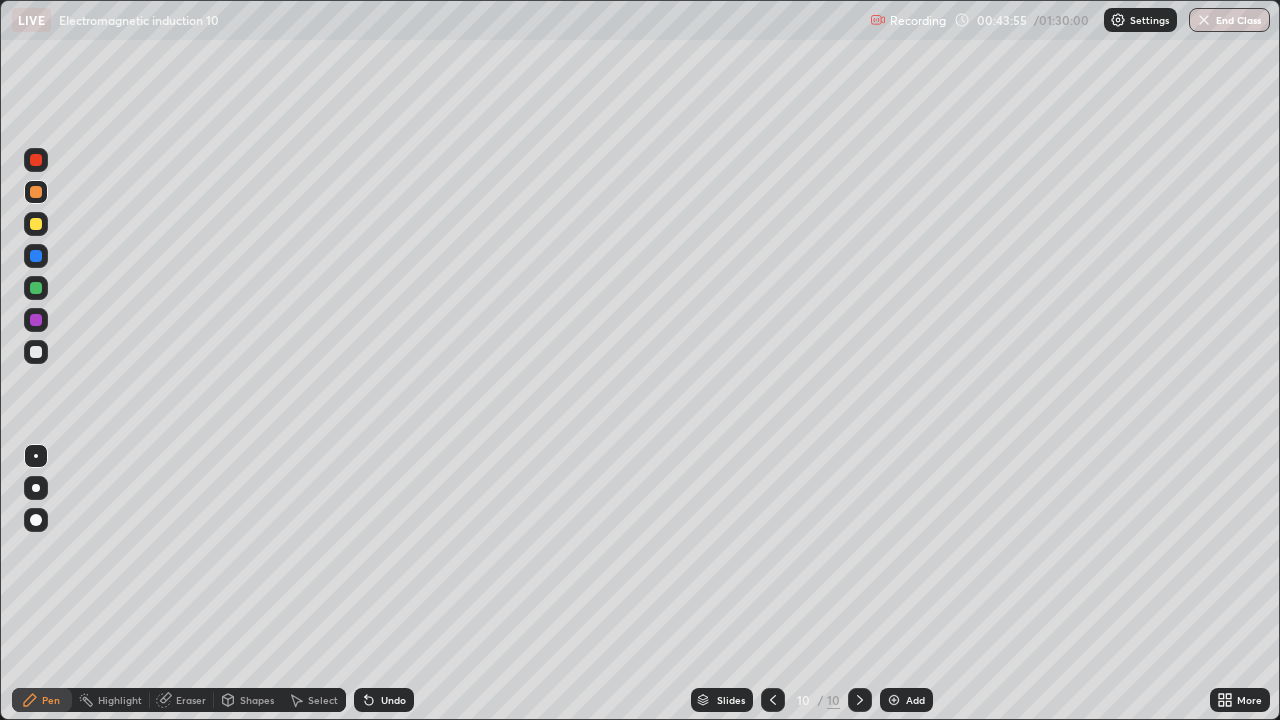 click 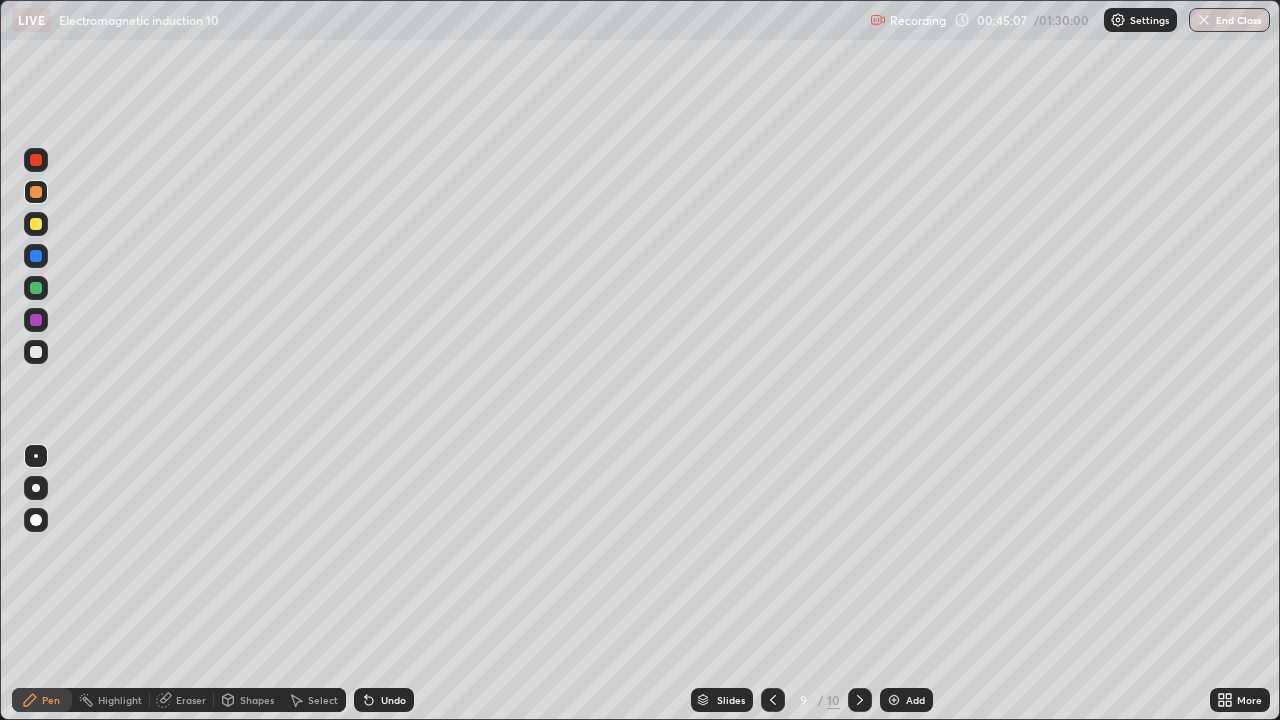 click on "10" at bounding box center (833, 700) 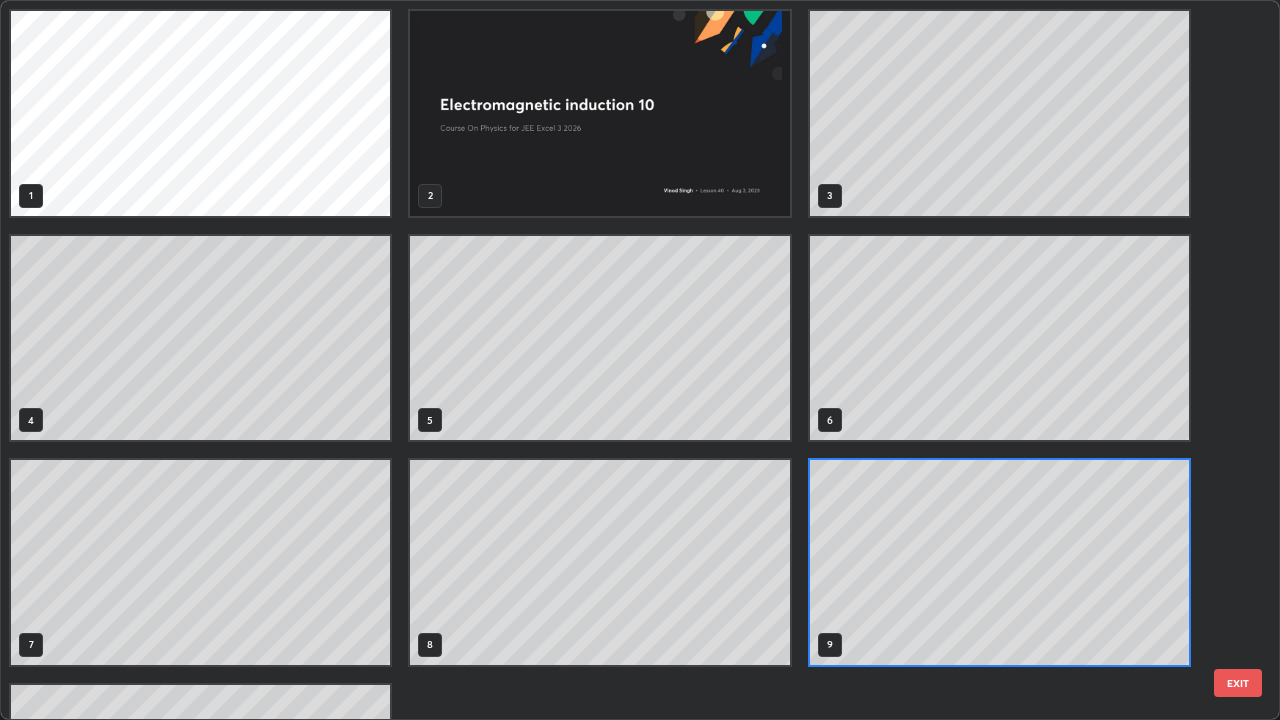 scroll, scrollTop: 7, scrollLeft: 11, axis: both 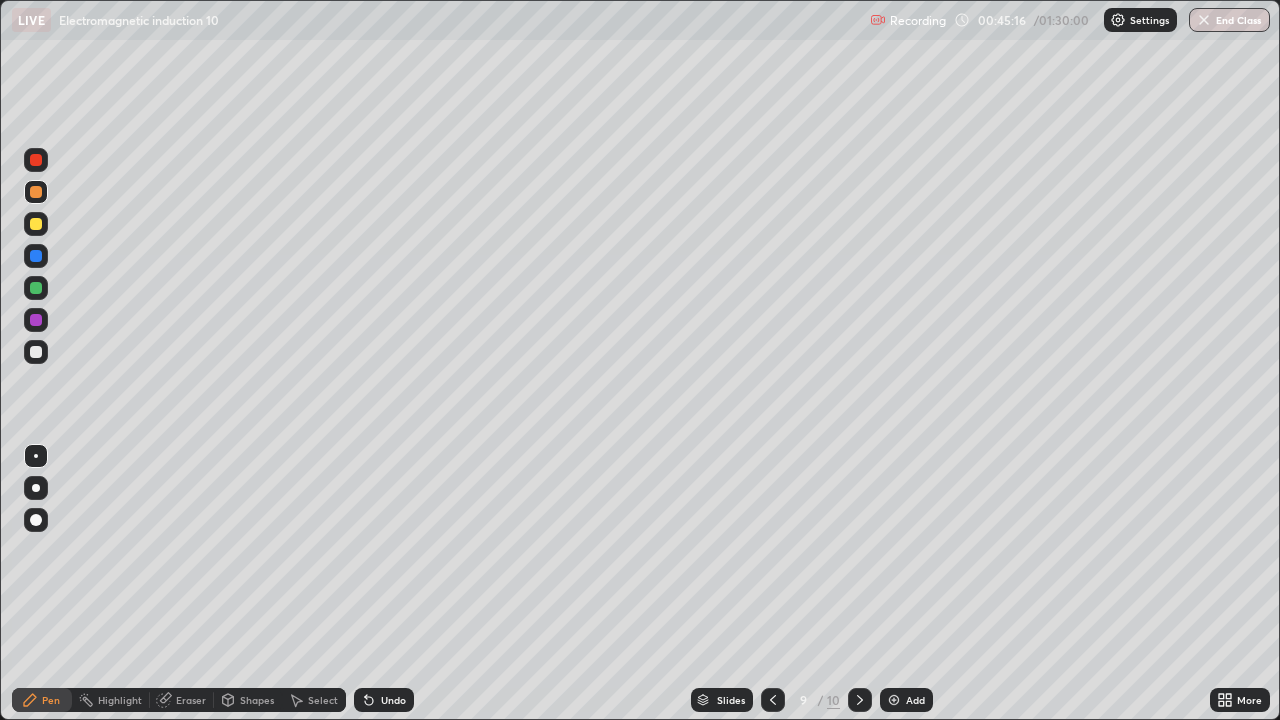click 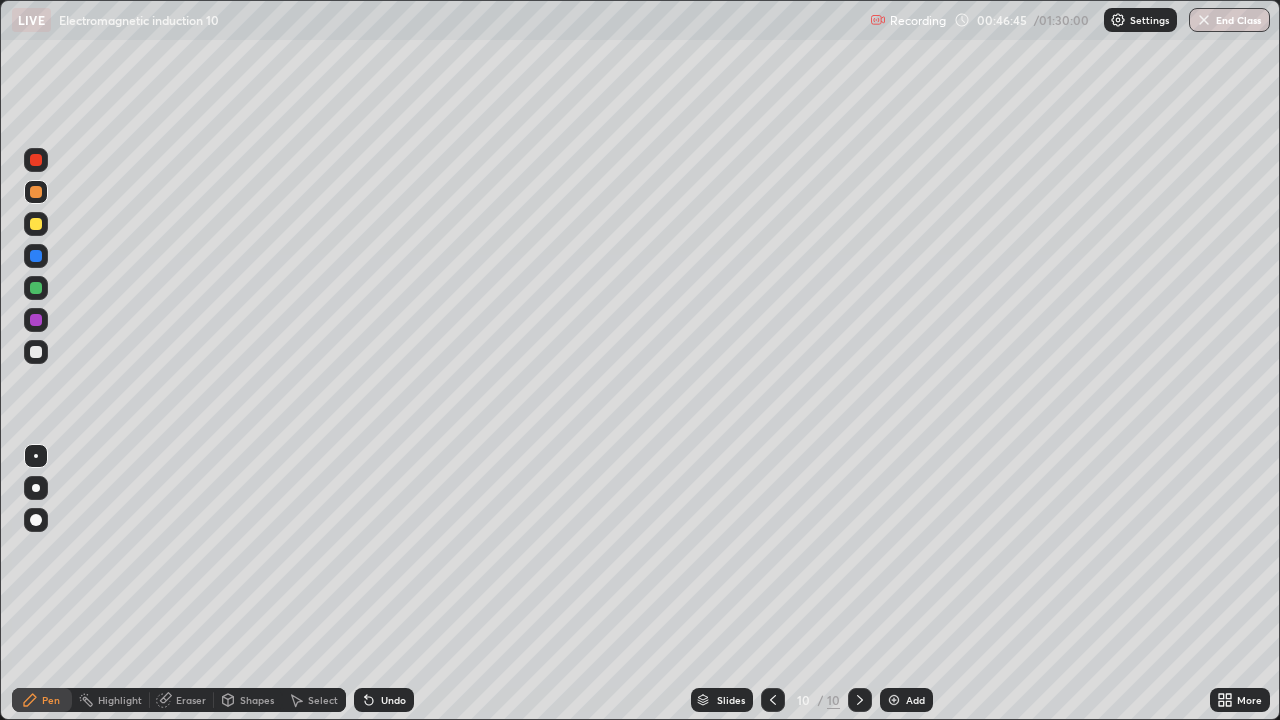 click at bounding box center [894, 700] 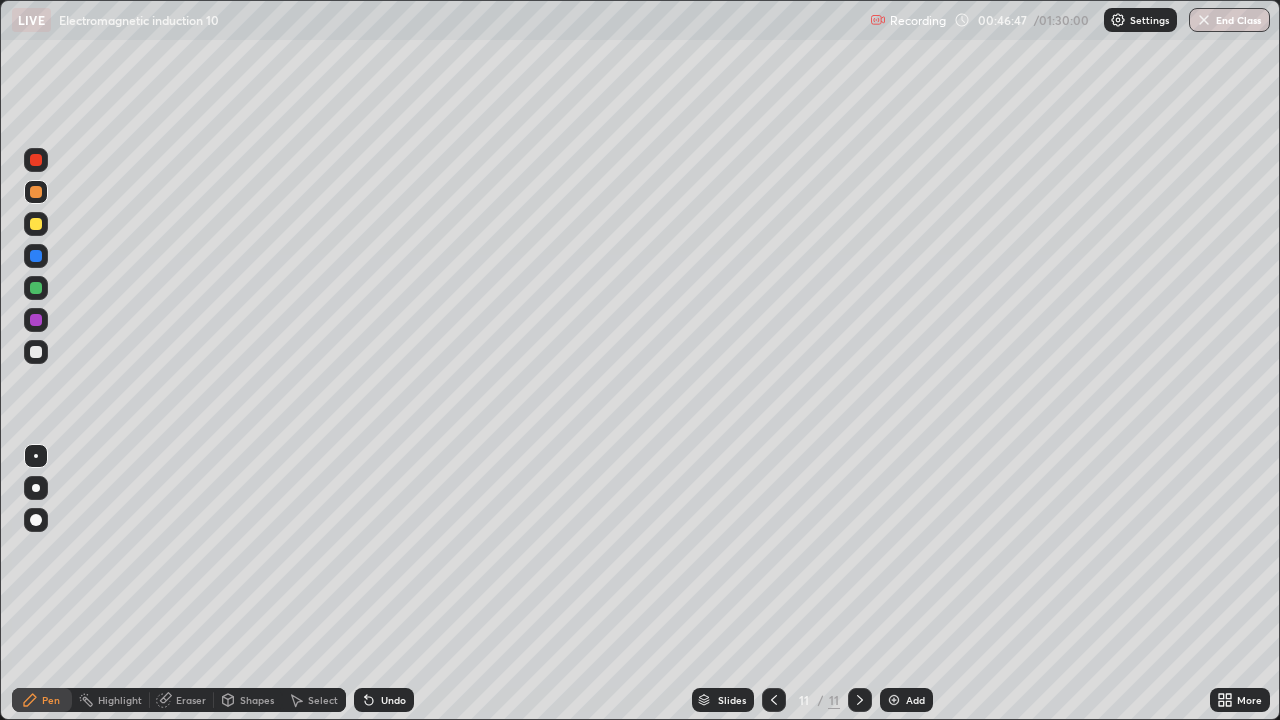 click at bounding box center (36, 224) 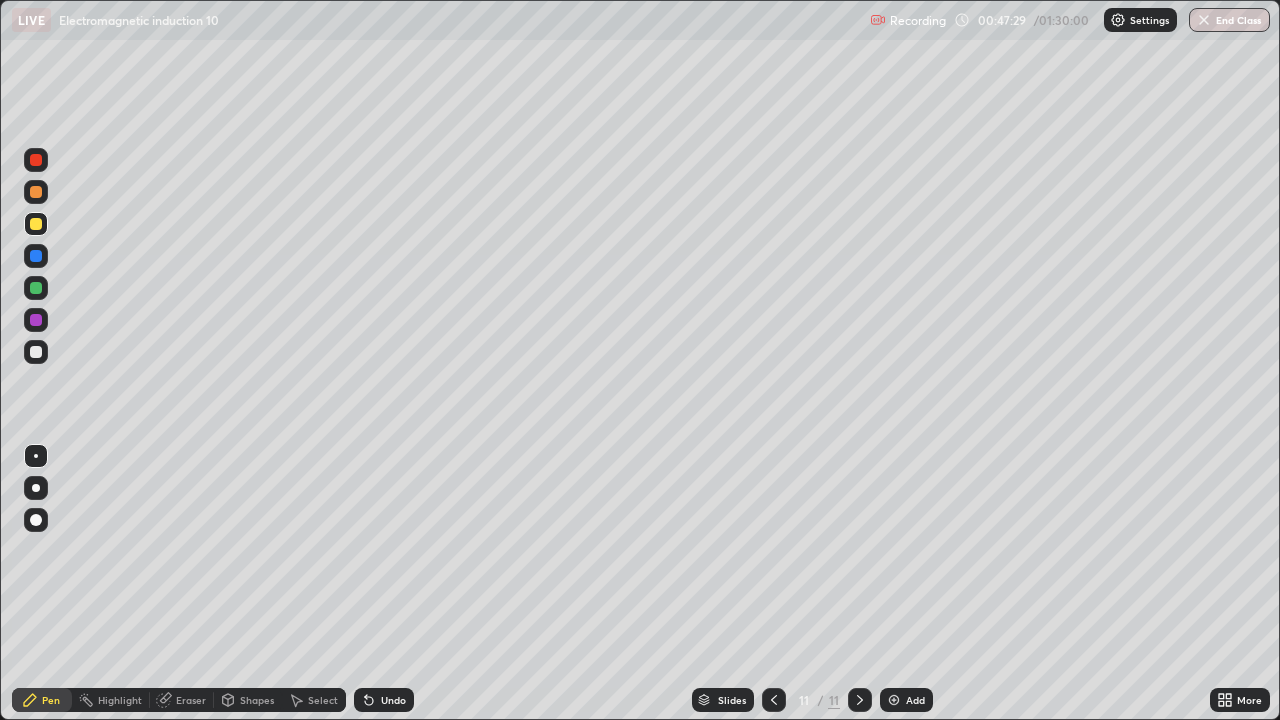click at bounding box center [36, 352] 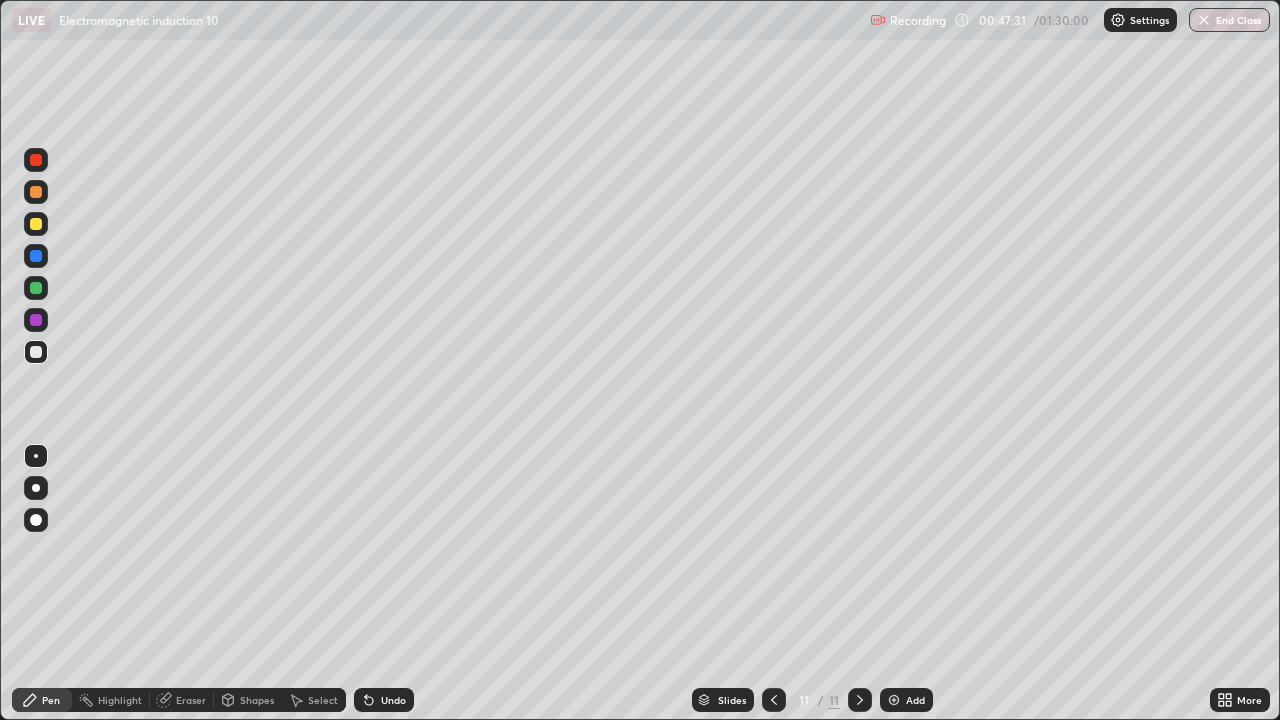 click on "Shapes" at bounding box center [257, 700] 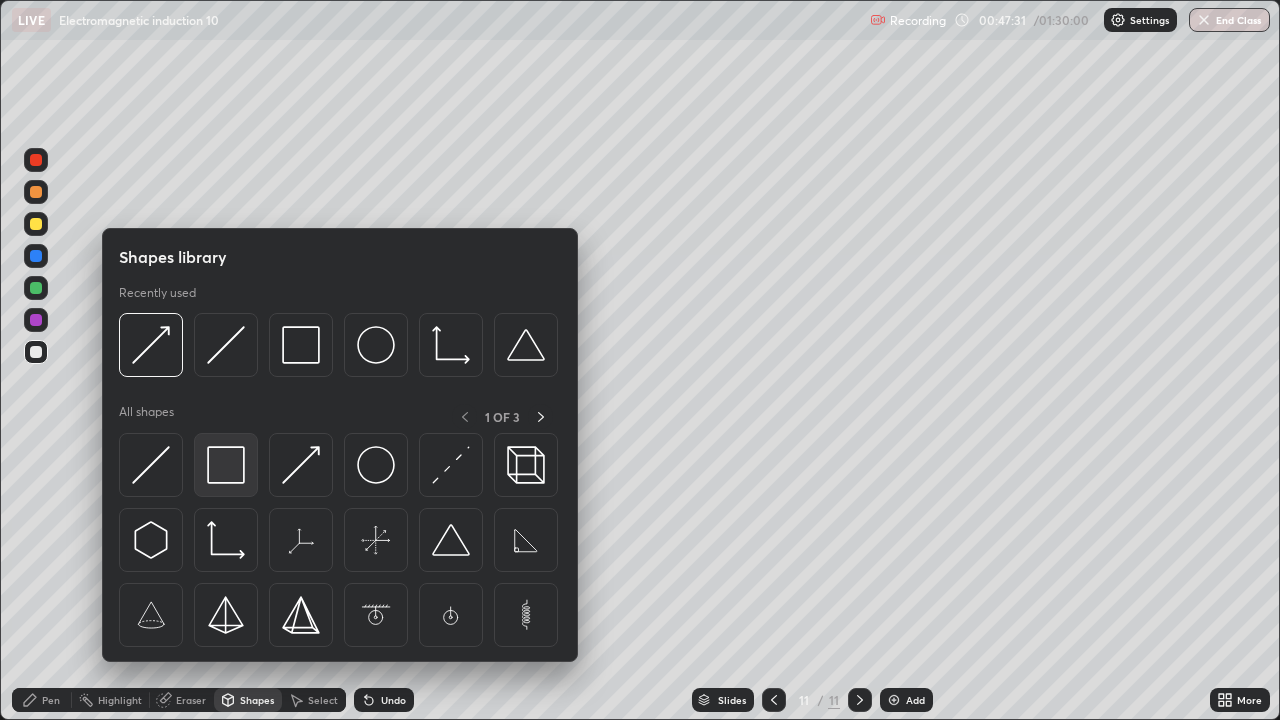 click at bounding box center (226, 465) 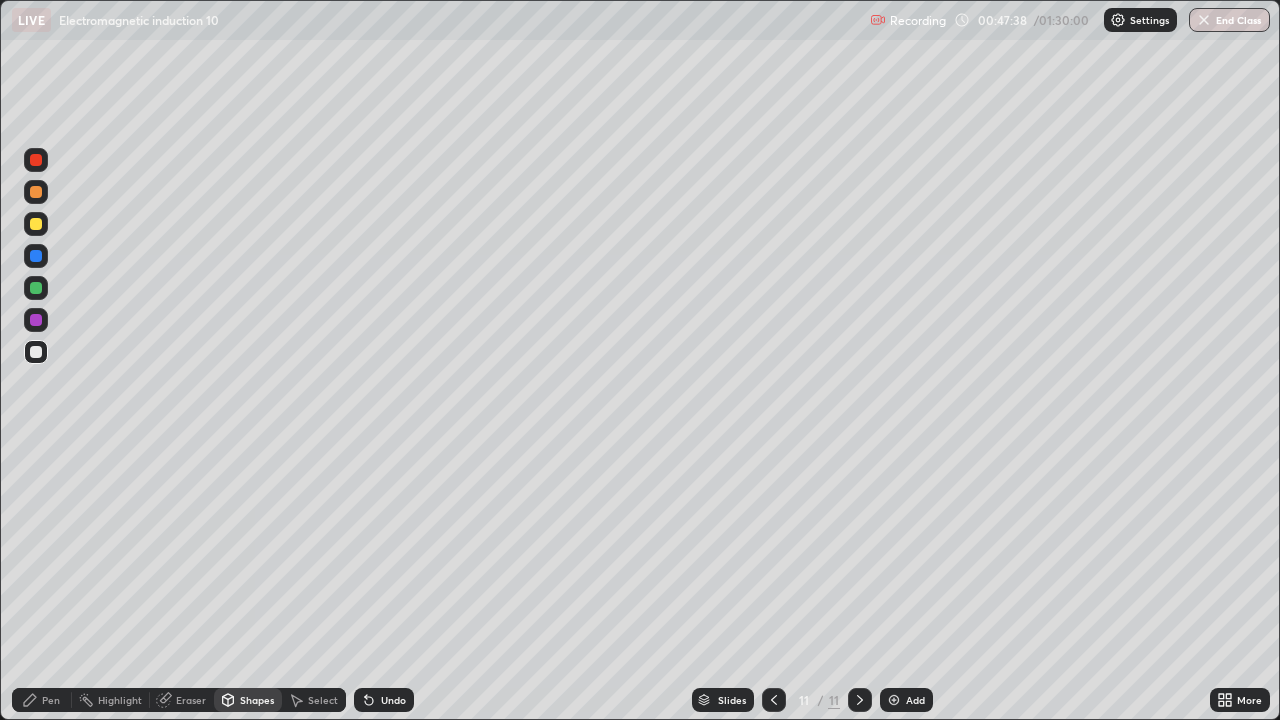 click at bounding box center [36, 288] 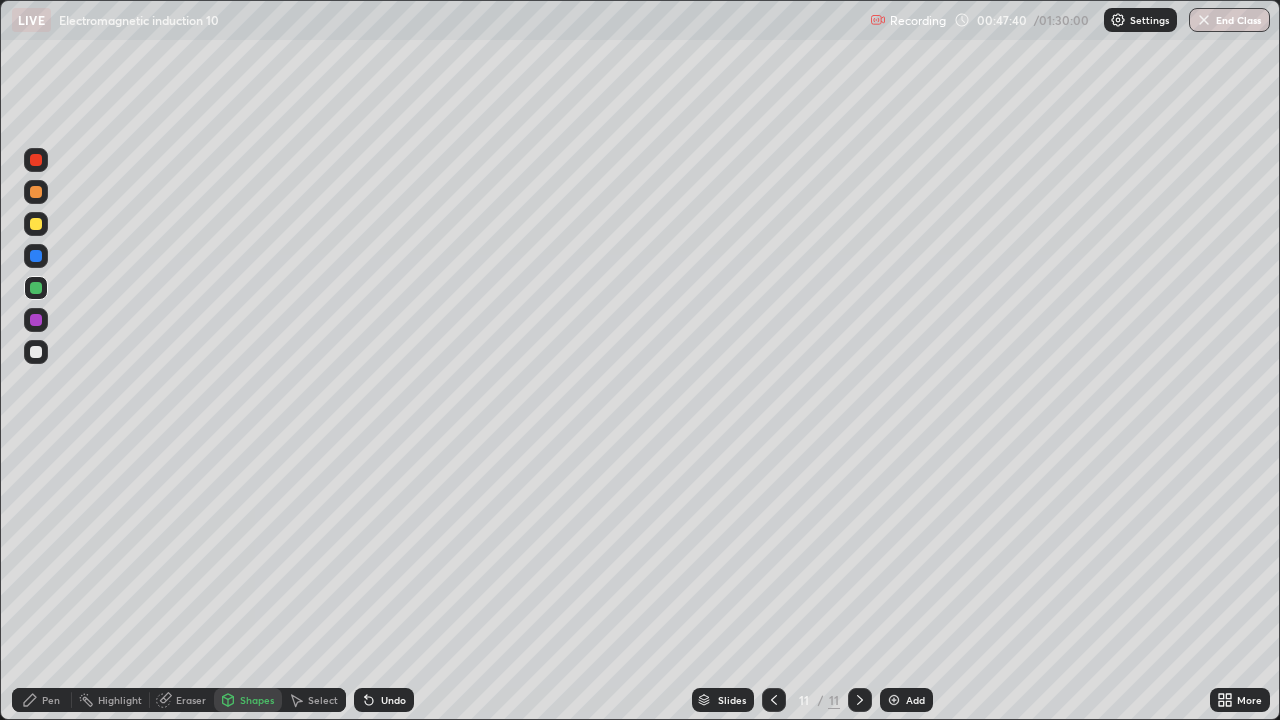 click on "Shapes" at bounding box center (257, 700) 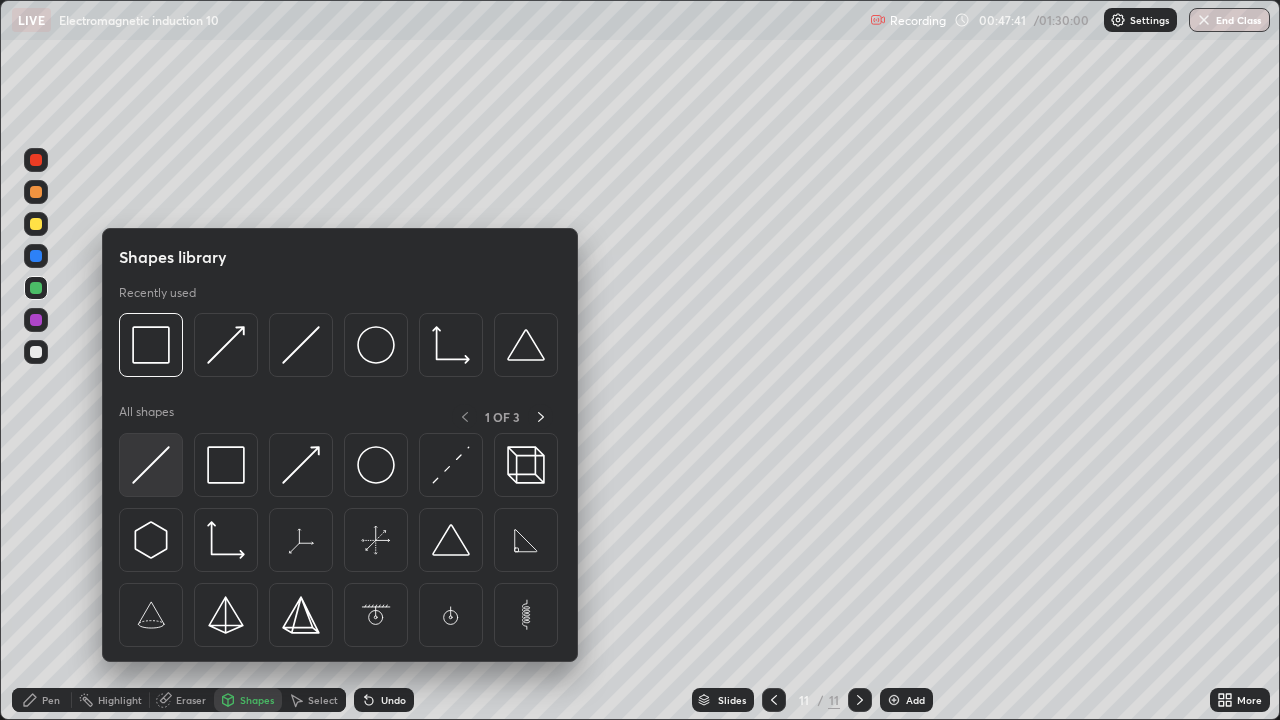 click at bounding box center (151, 465) 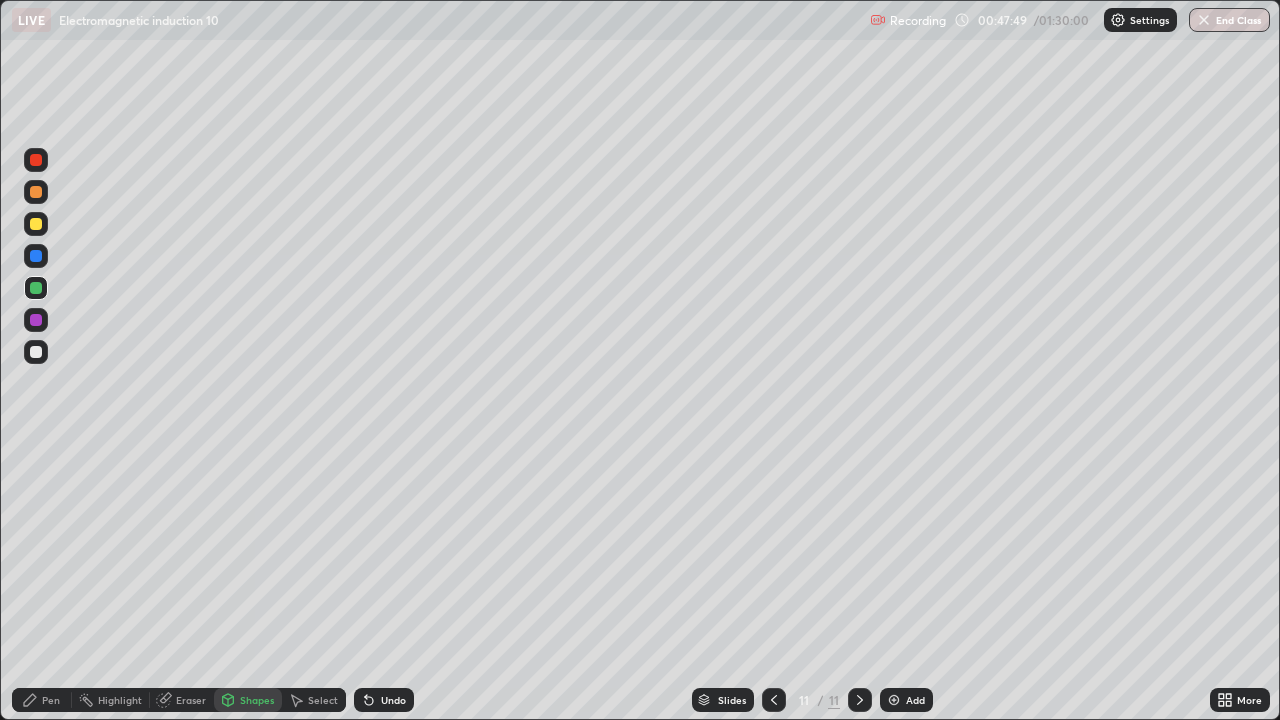 click at bounding box center (36, 224) 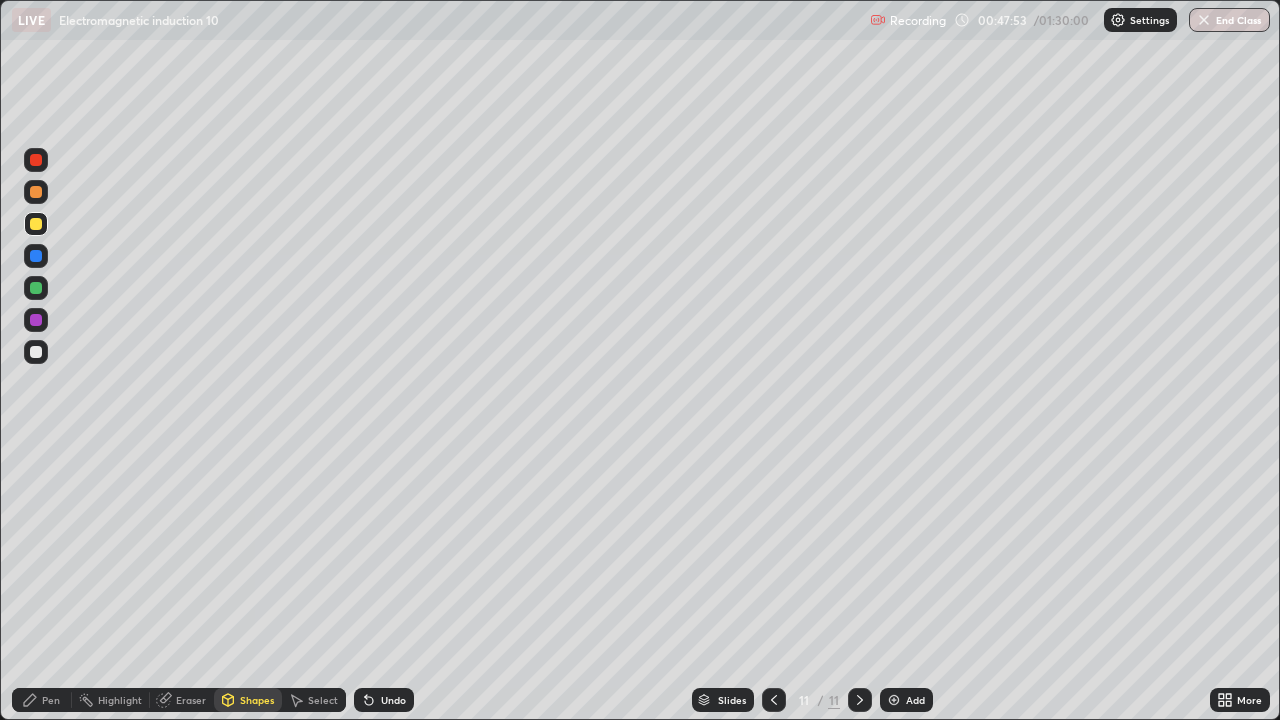 click on "Eraser" at bounding box center [182, 700] 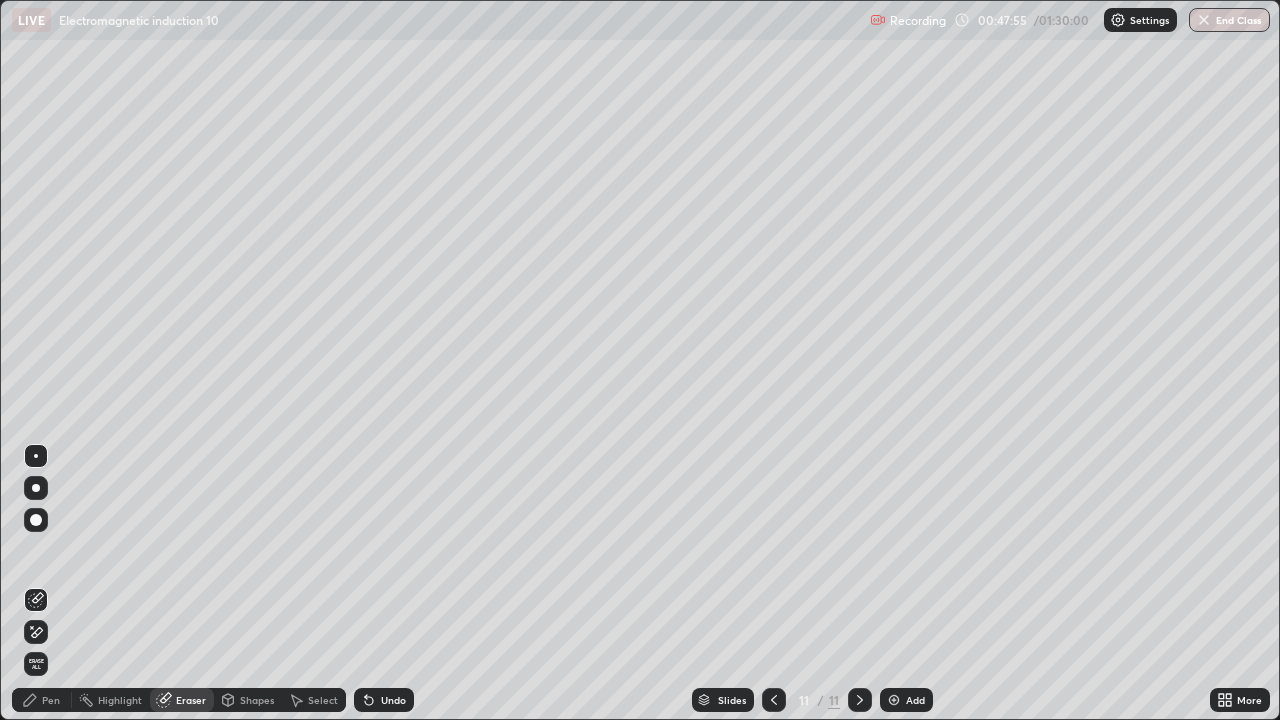 click on "Pen" at bounding box center (42, 700) 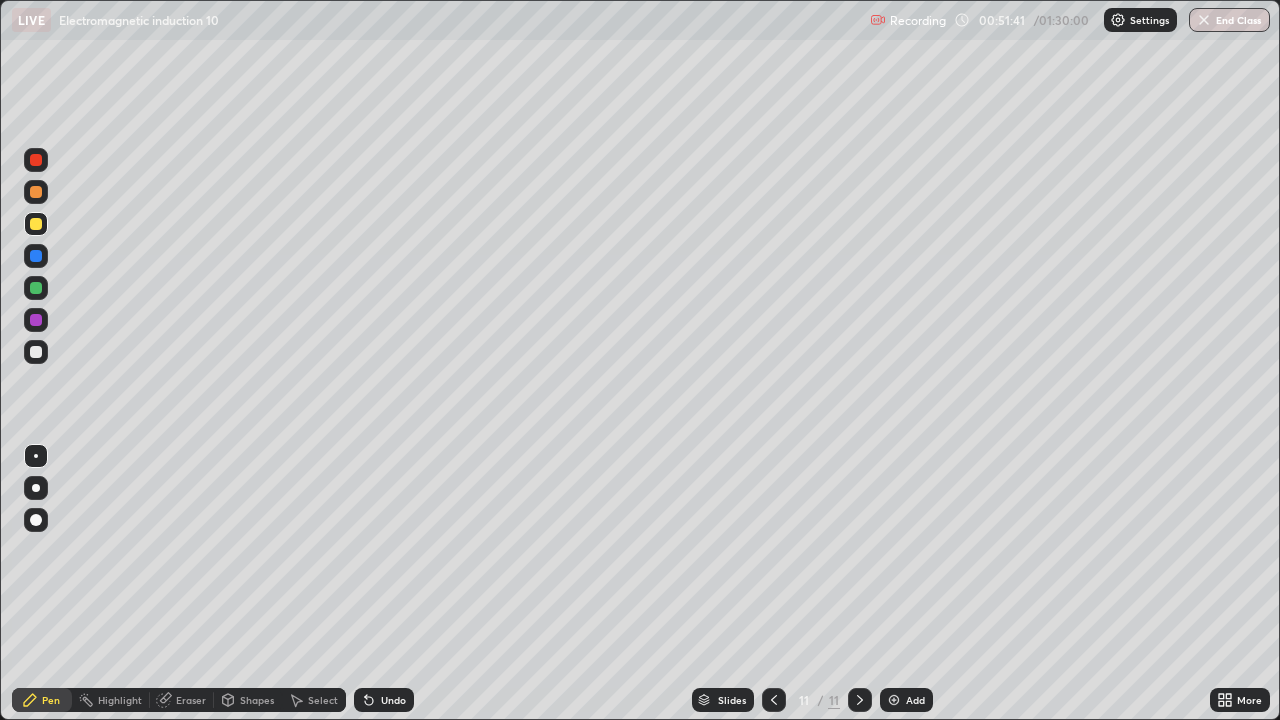 click 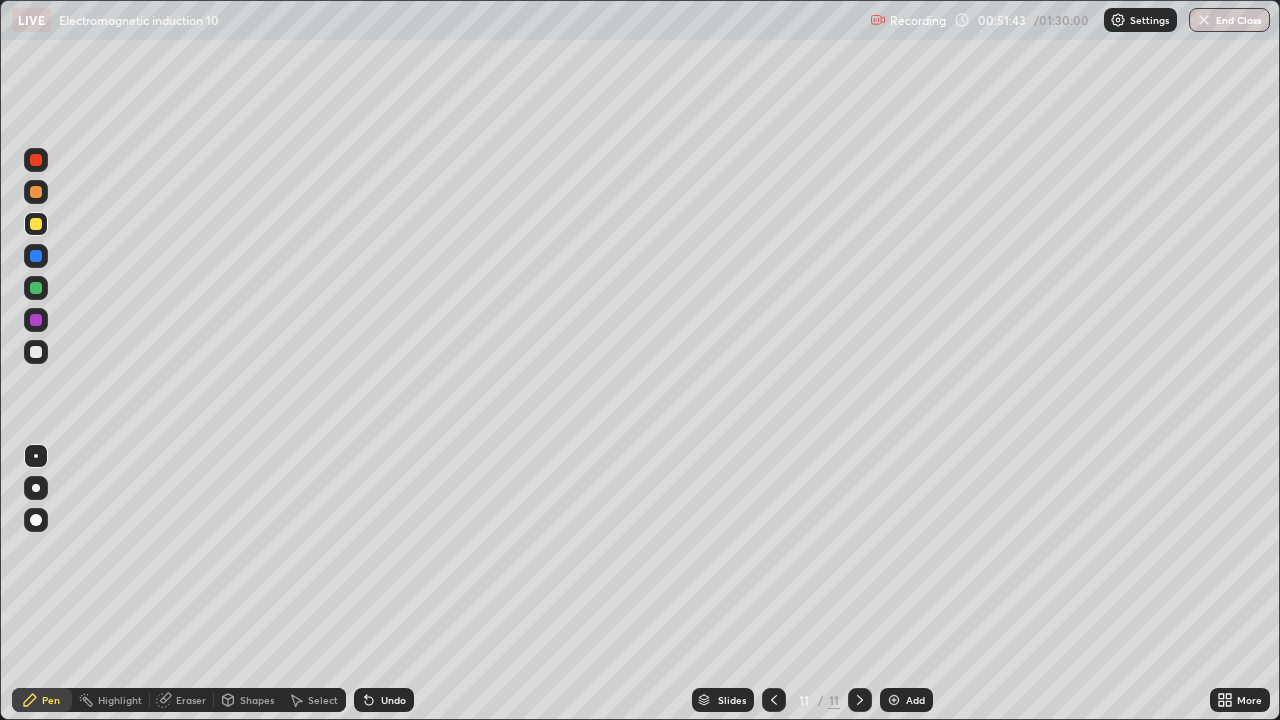 click at bounding box center [894, 700] 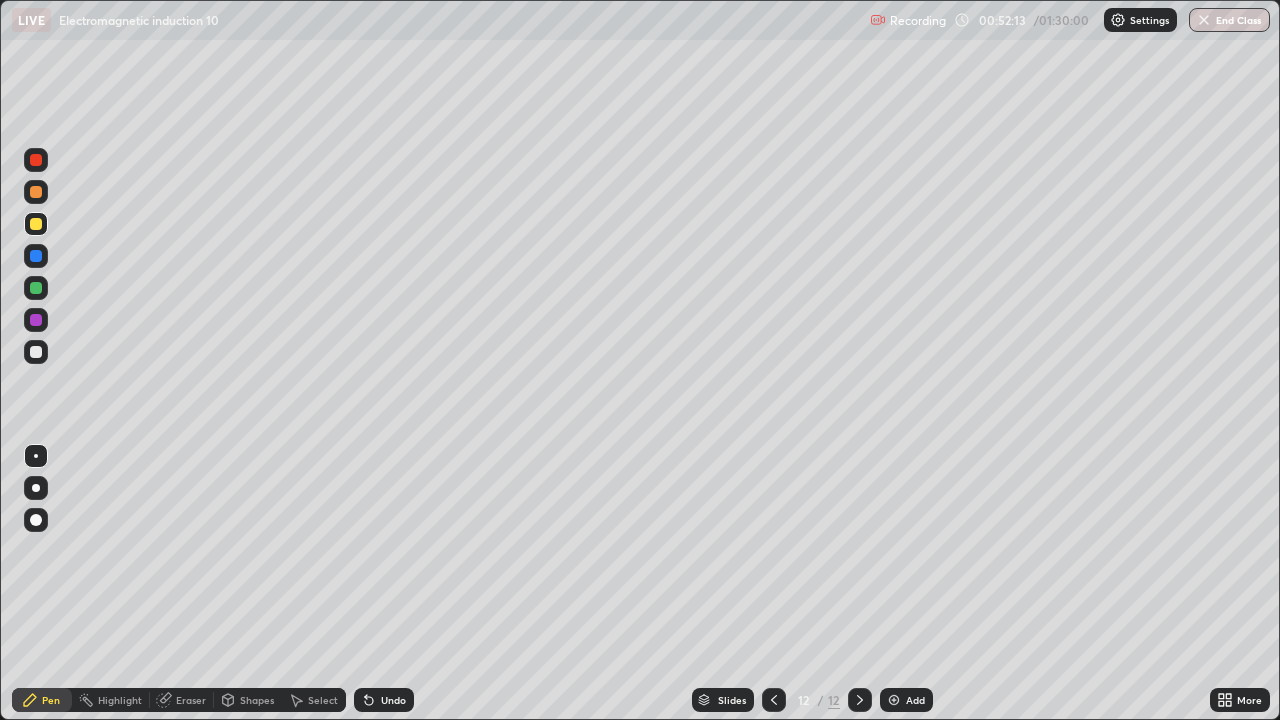 click at bounding box center [774, 700] 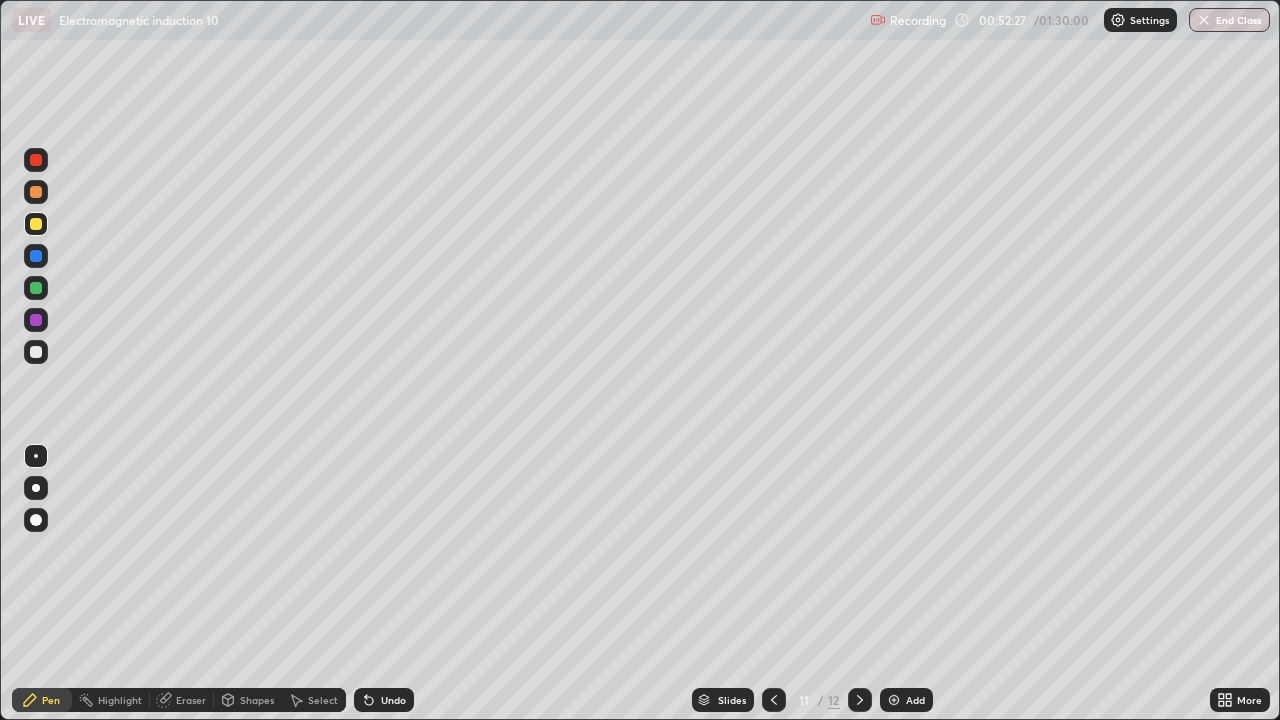 click 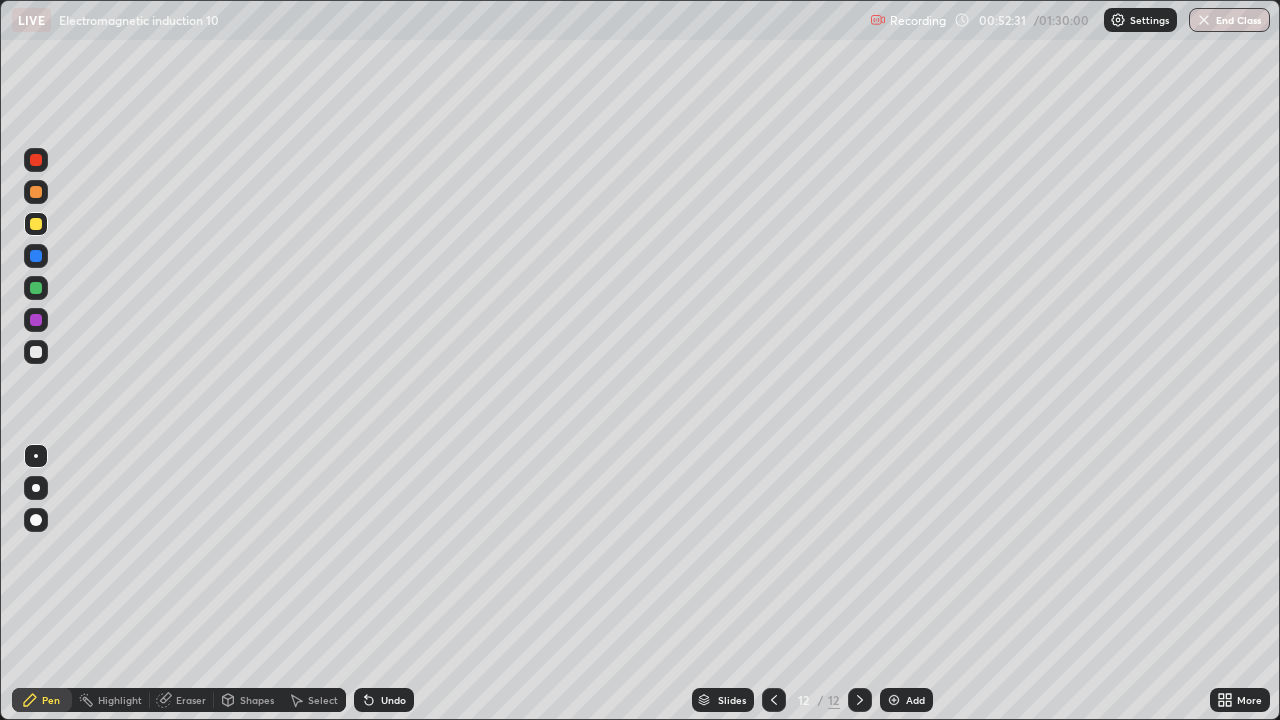 click on "Eraser" at bounding box center (191, 700) 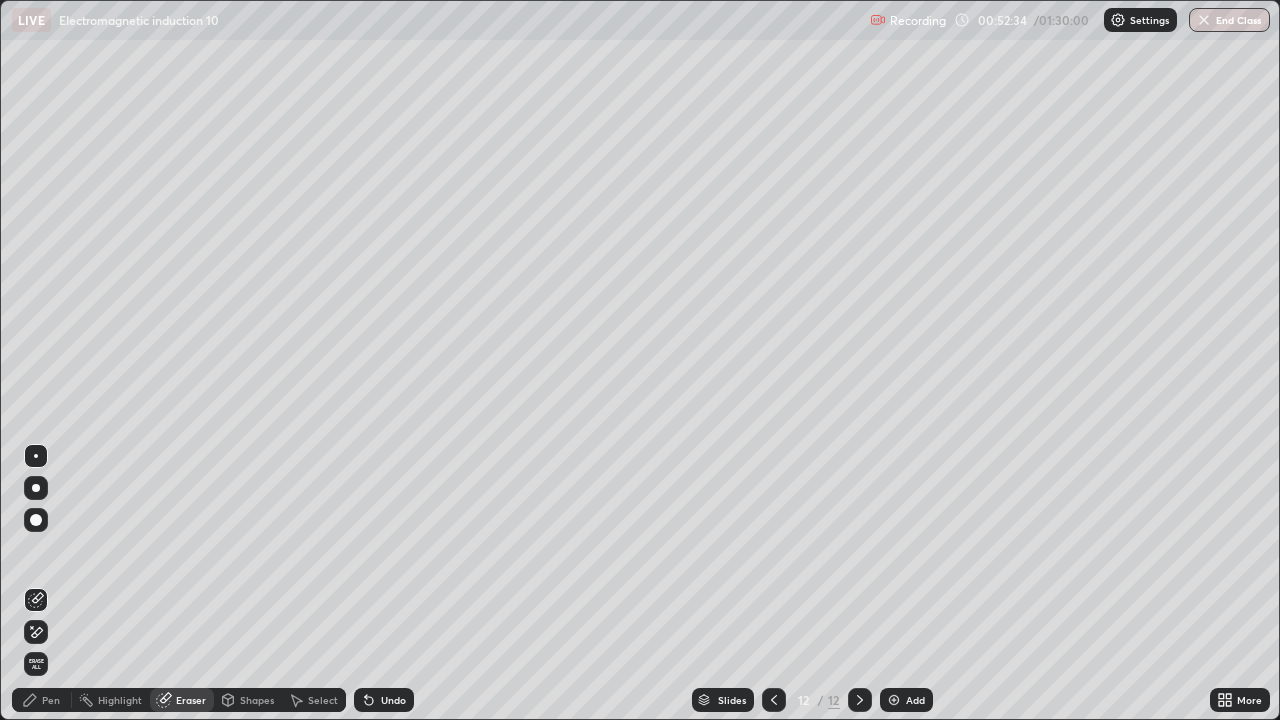 click on "Pen" at bounding box center (51, 700) 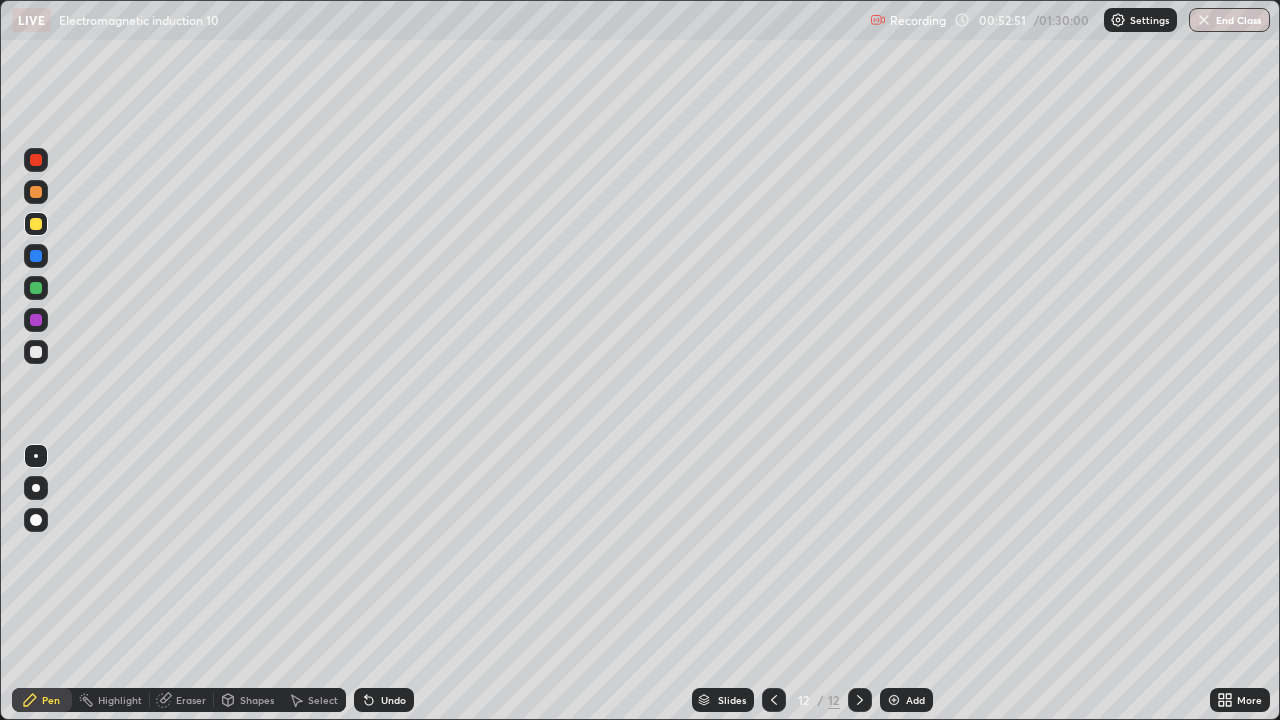 click on "Eraser" at bounding box center (191, 700) 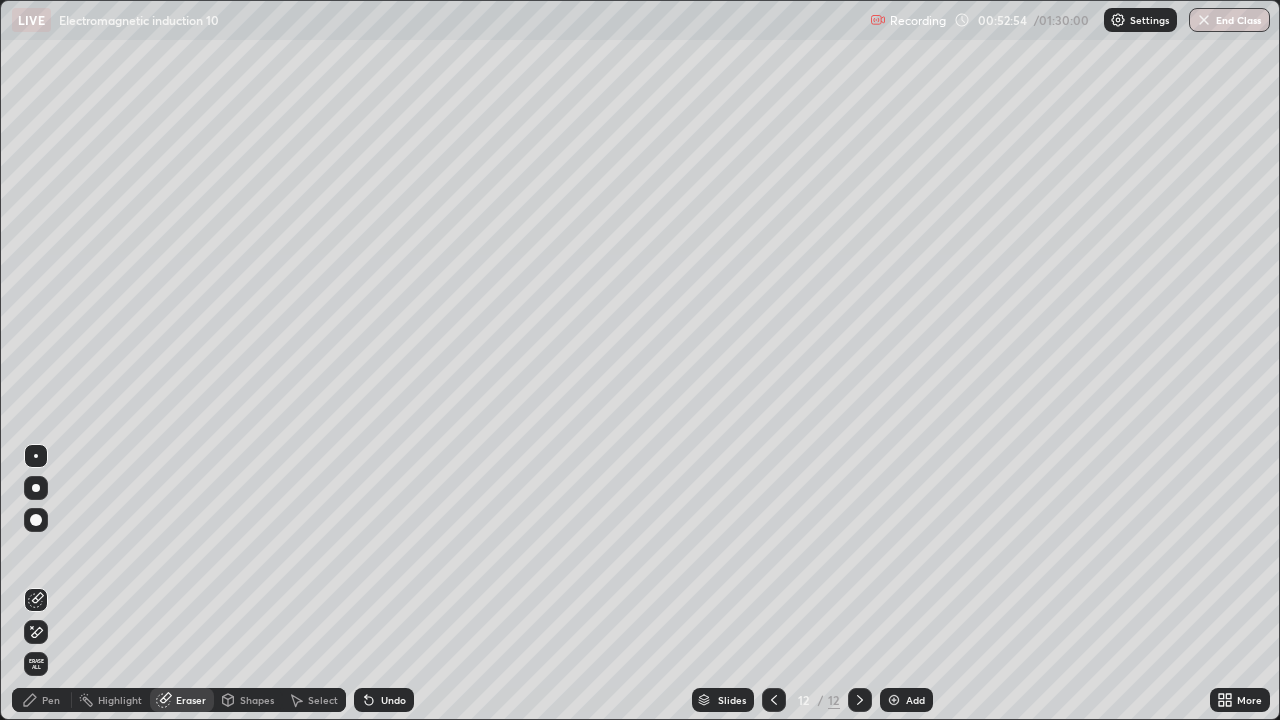 click on "Pen" at bounding box center [51, 700] 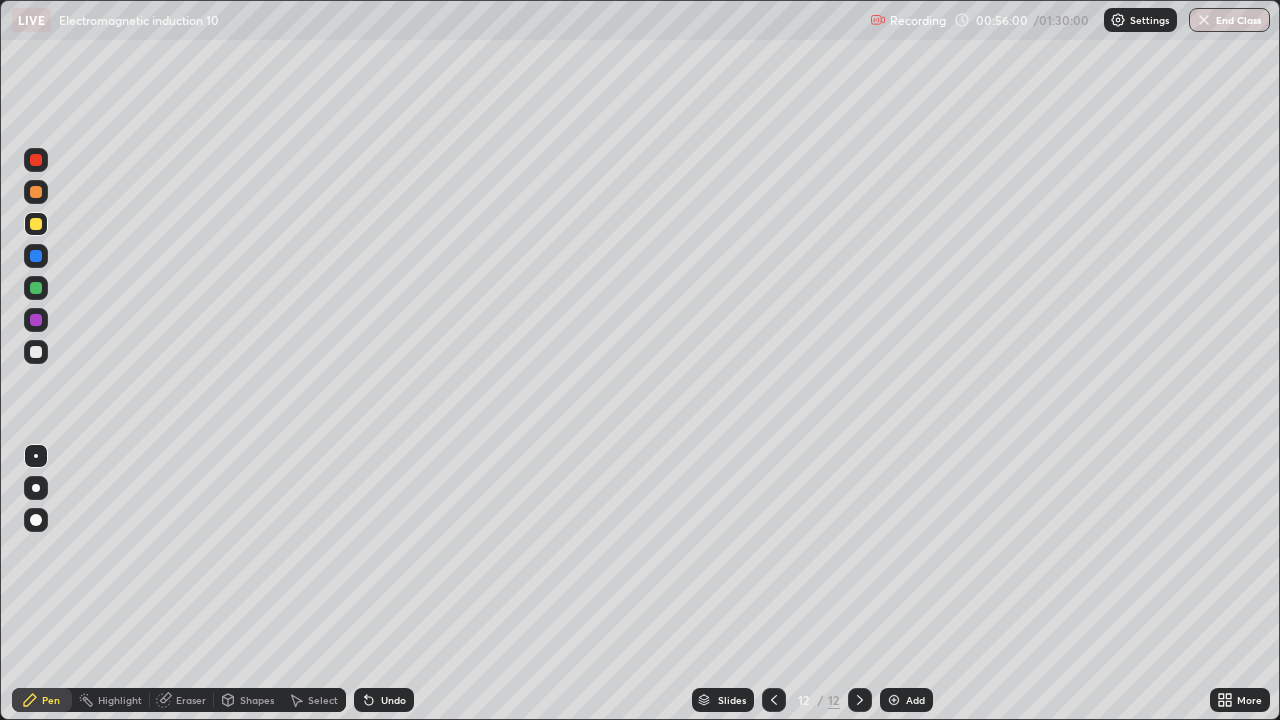click on "Eraser" at bounding box center (191, 700) 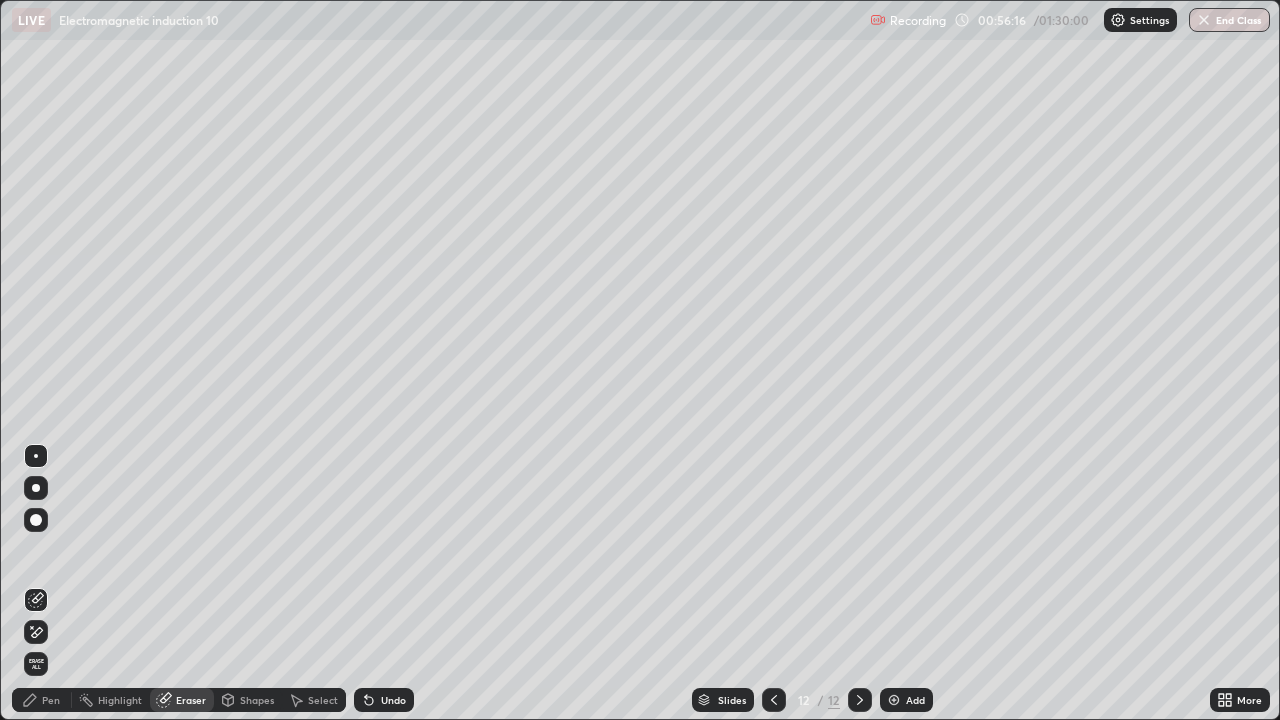 click on "Pen" at bounding box center [51, 700] 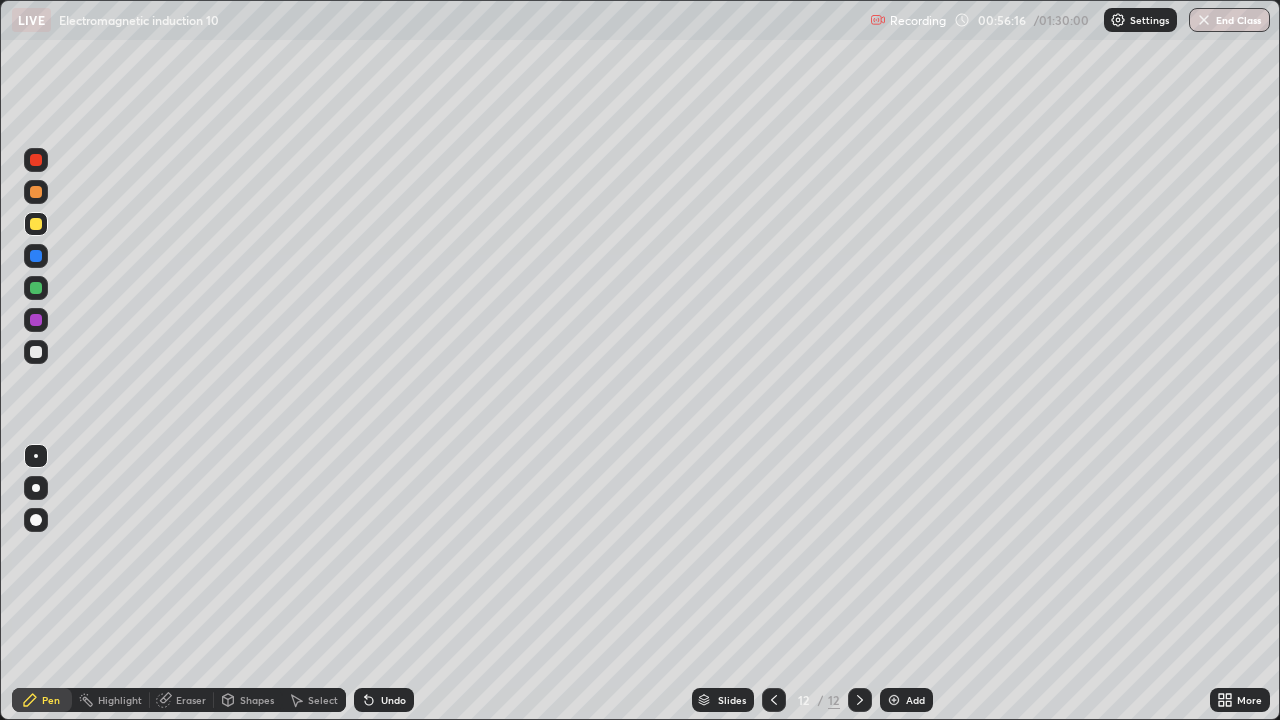 click at bounding box center [36, 352] 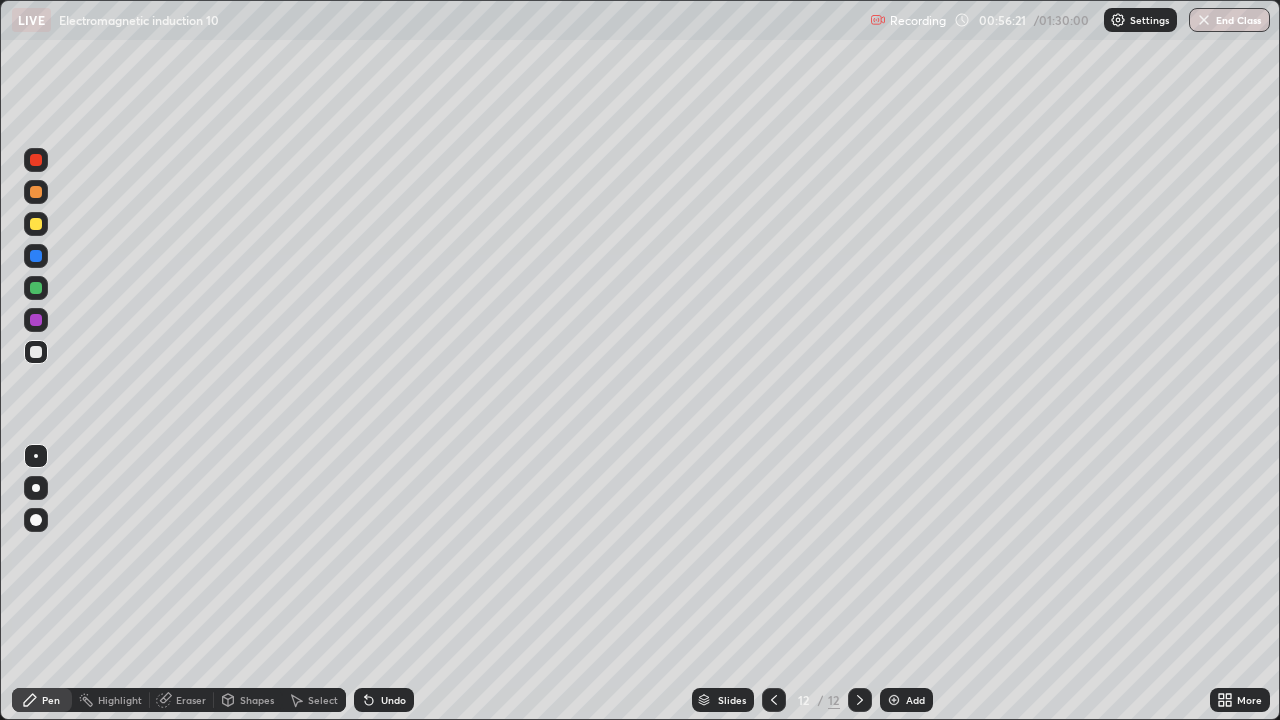 click at bounding box center (894, 700) 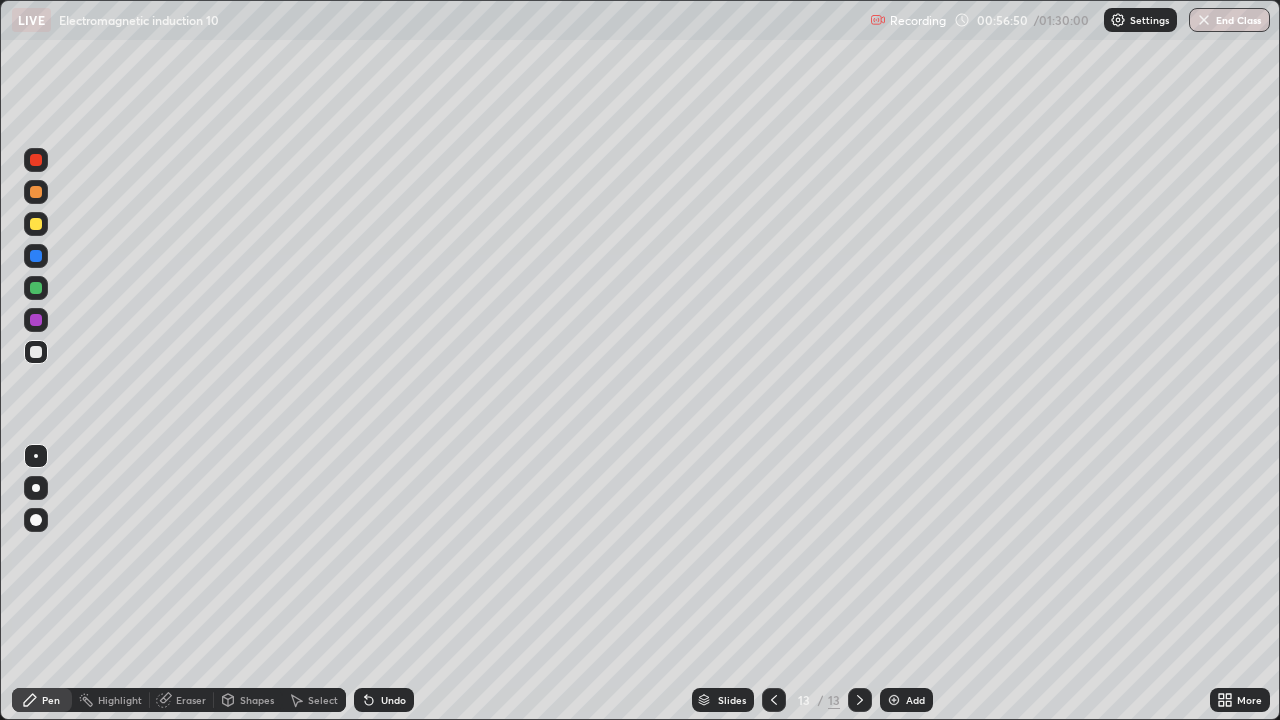 click 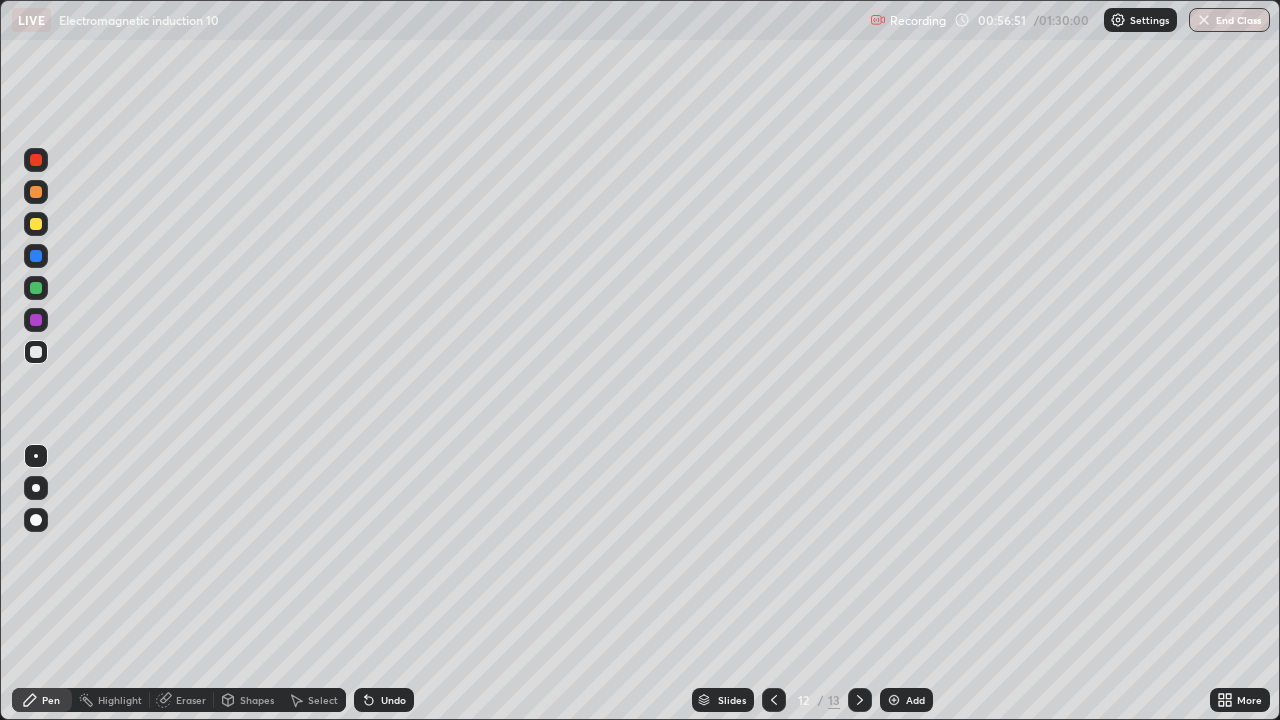 click 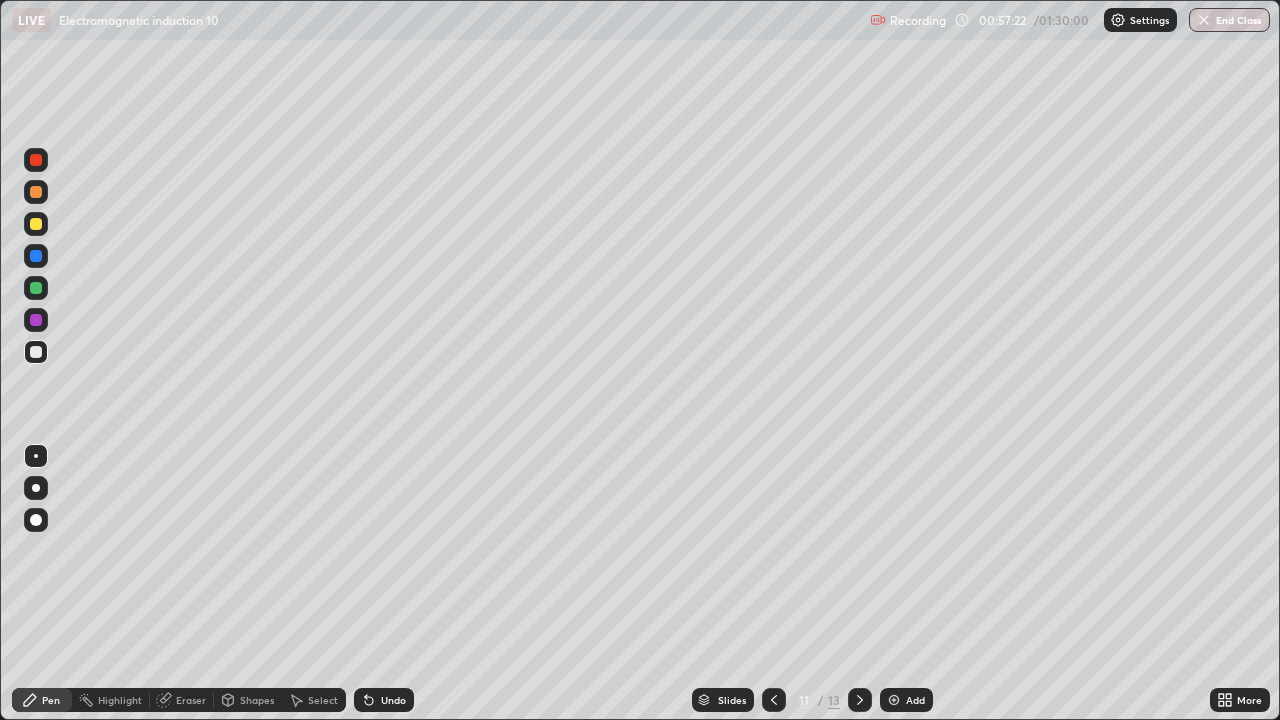 click 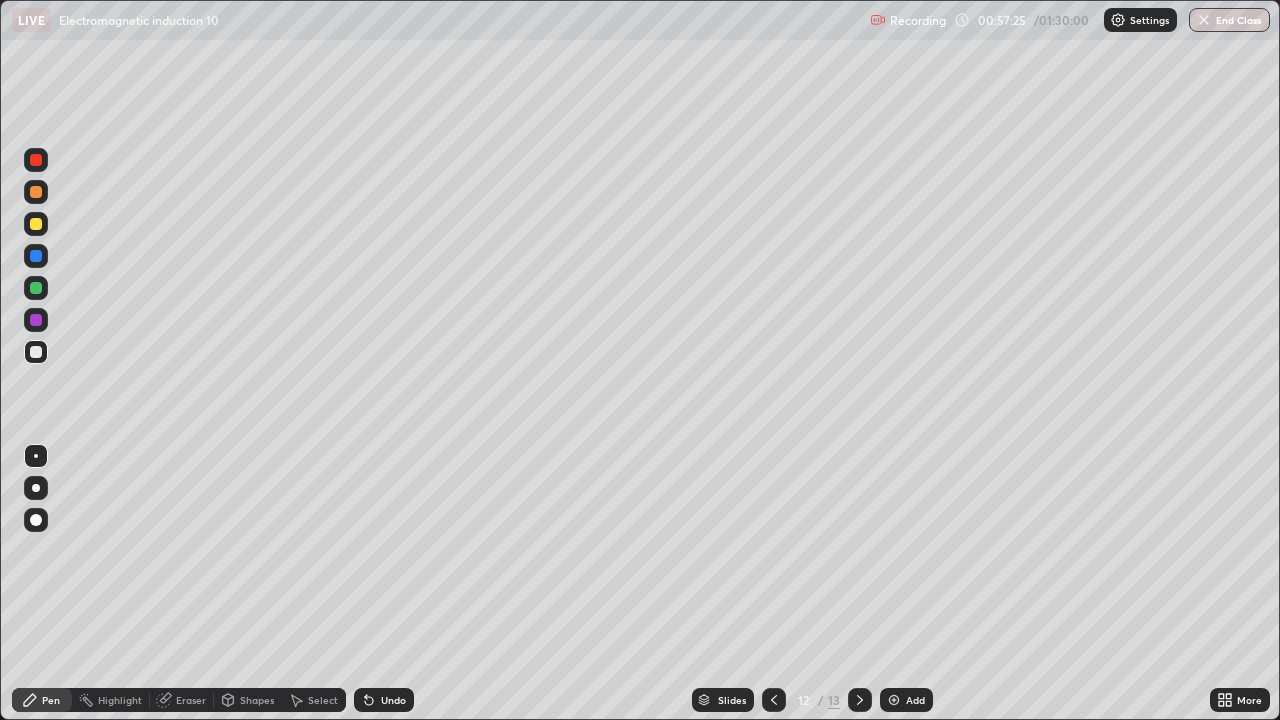 click 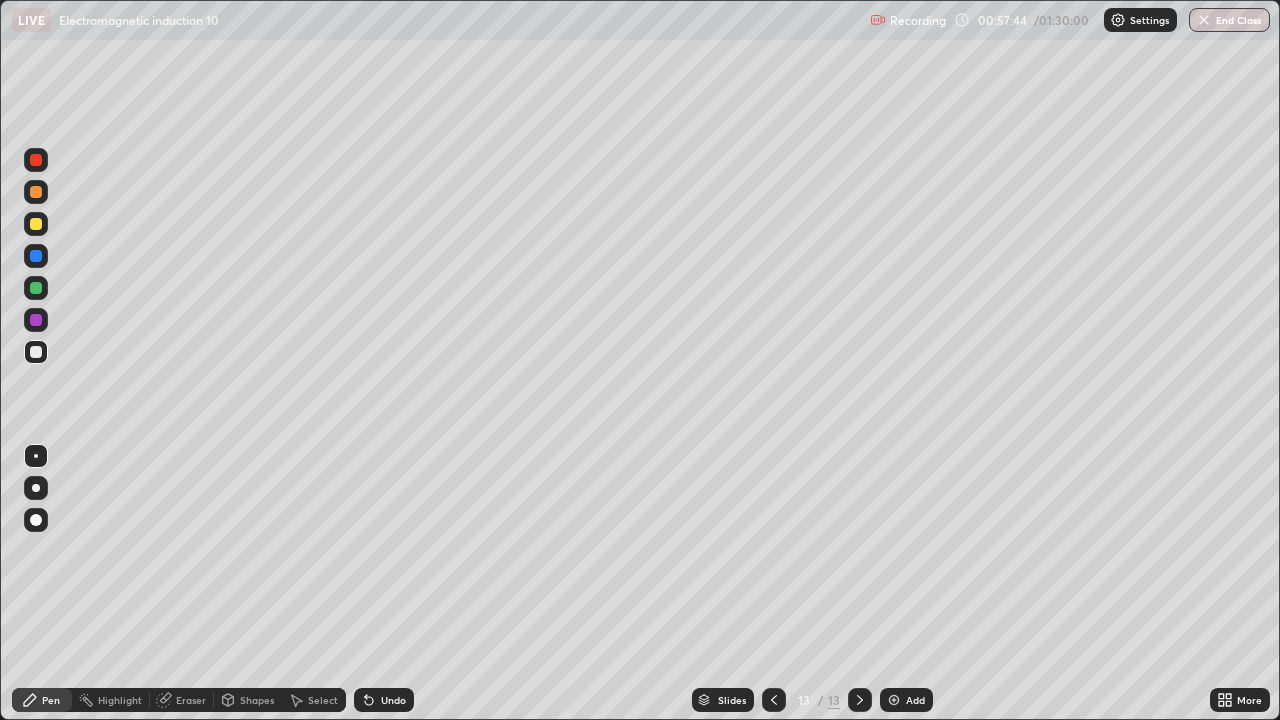 click at bounding box center (36, 192) 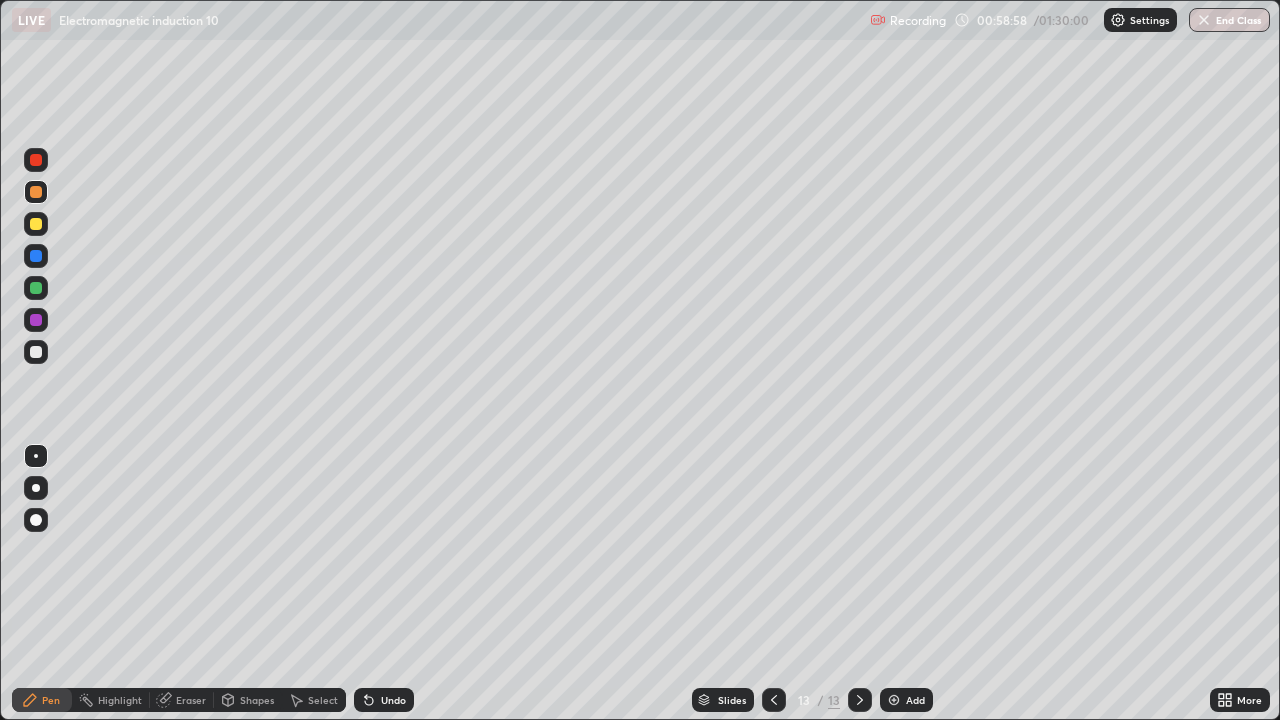 click 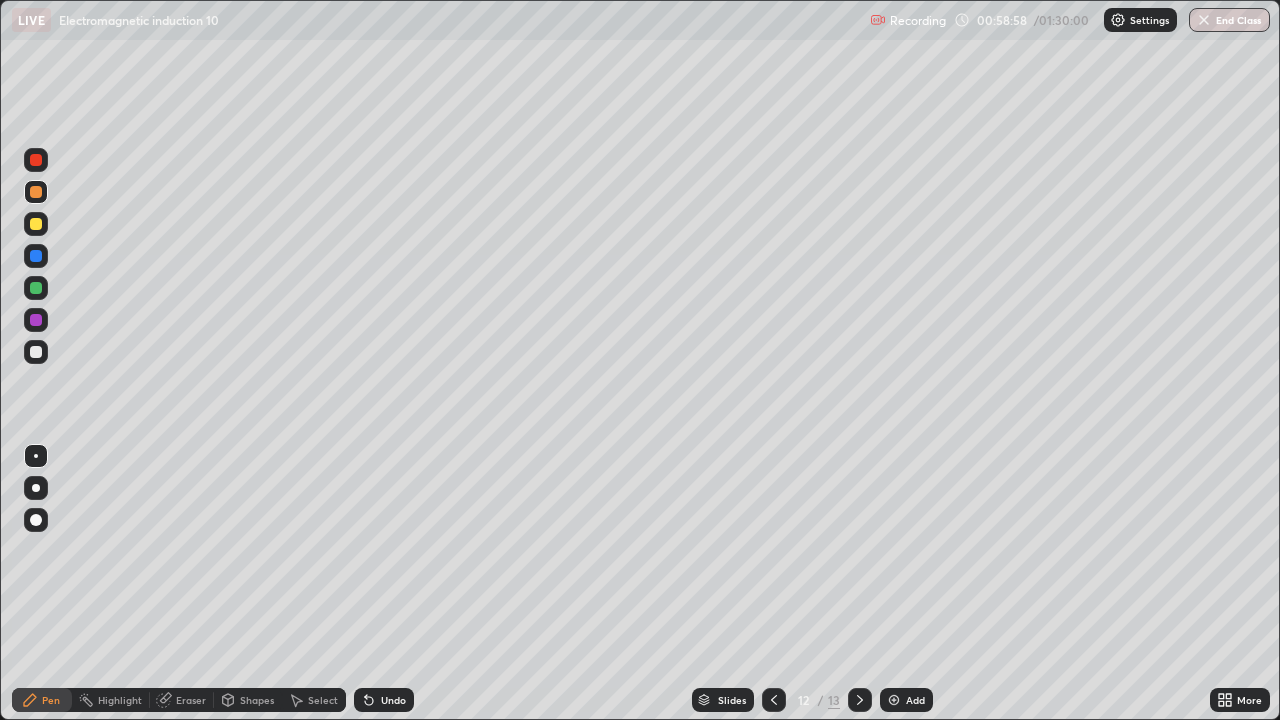 click 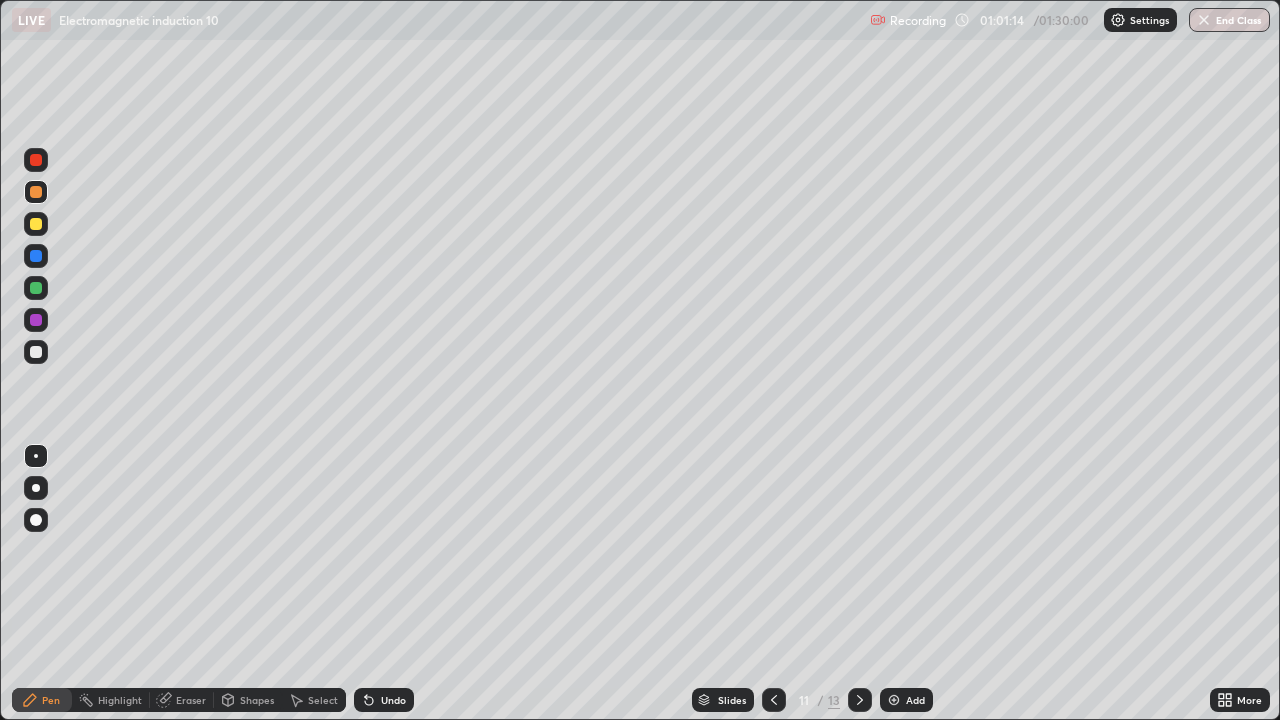 click 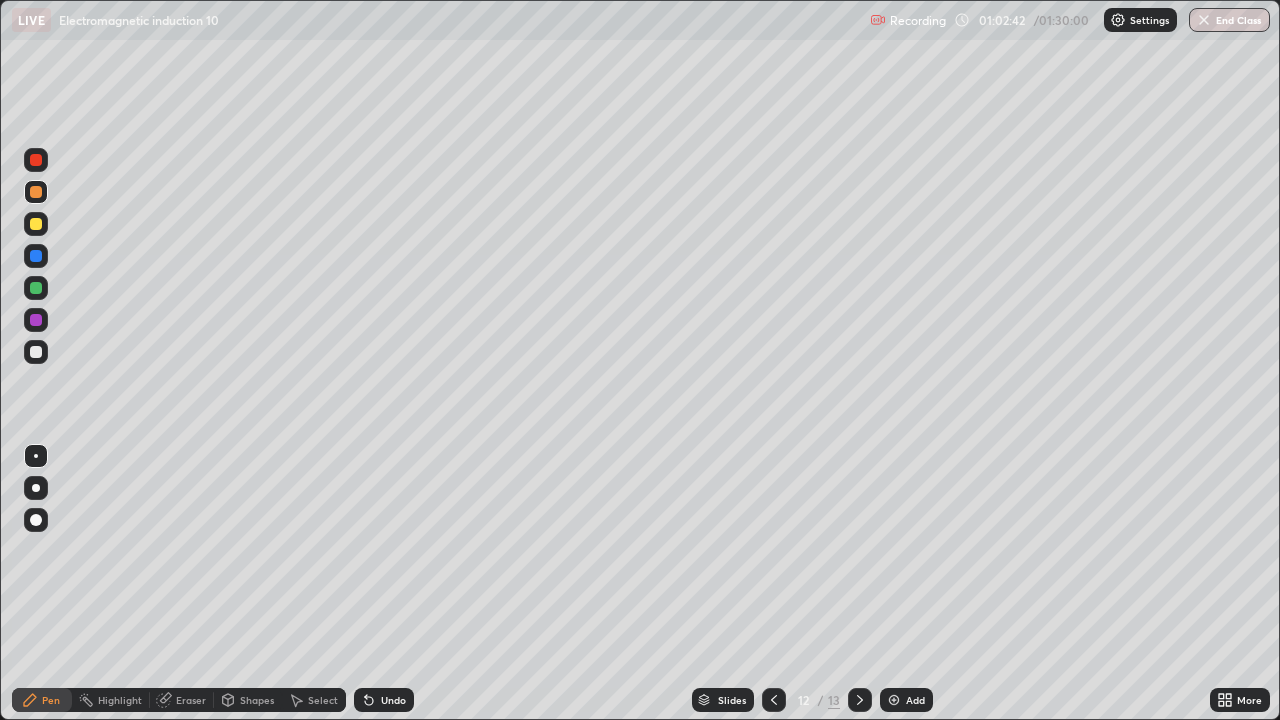 click 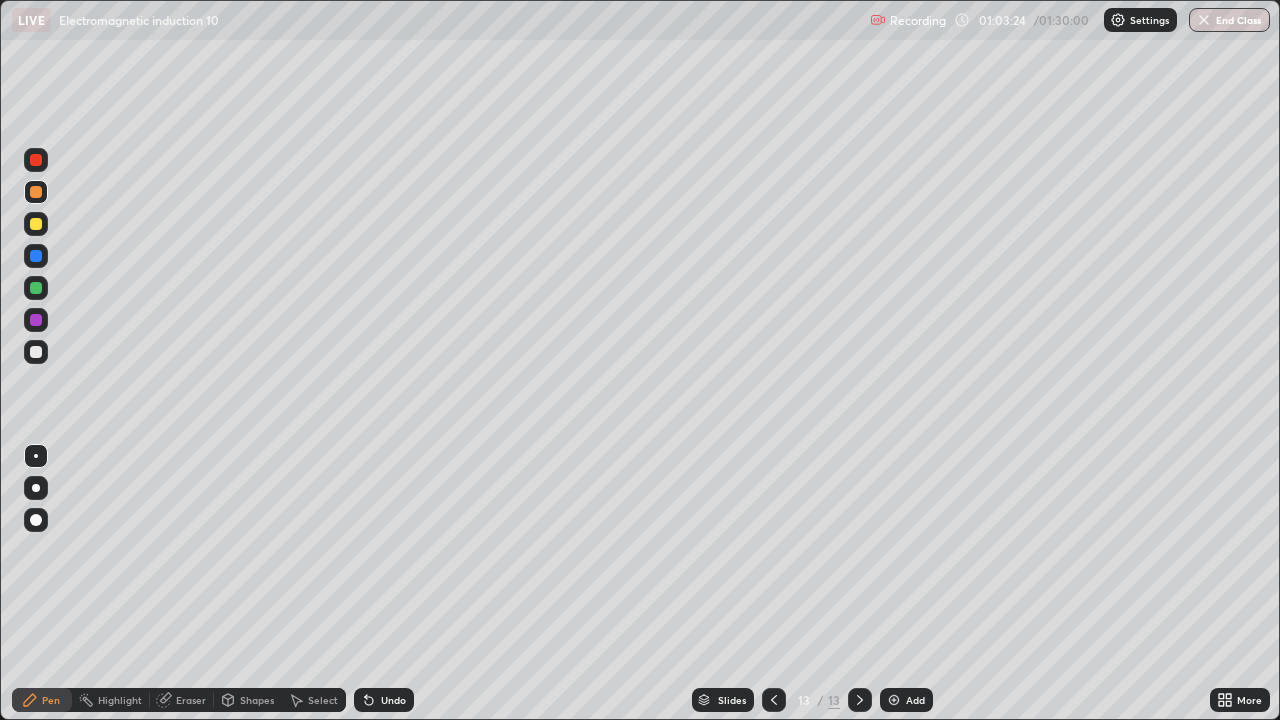 click at bounding box center [894, 700] 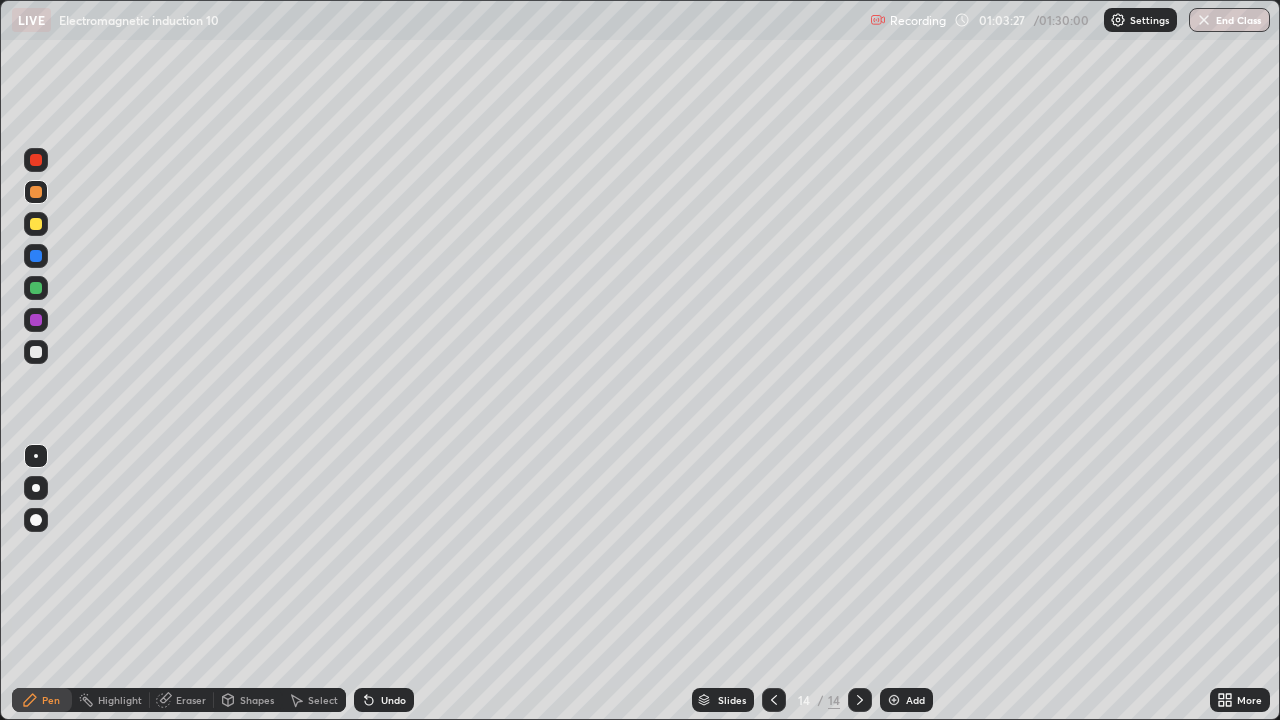 click at bounding box center (36, 288) 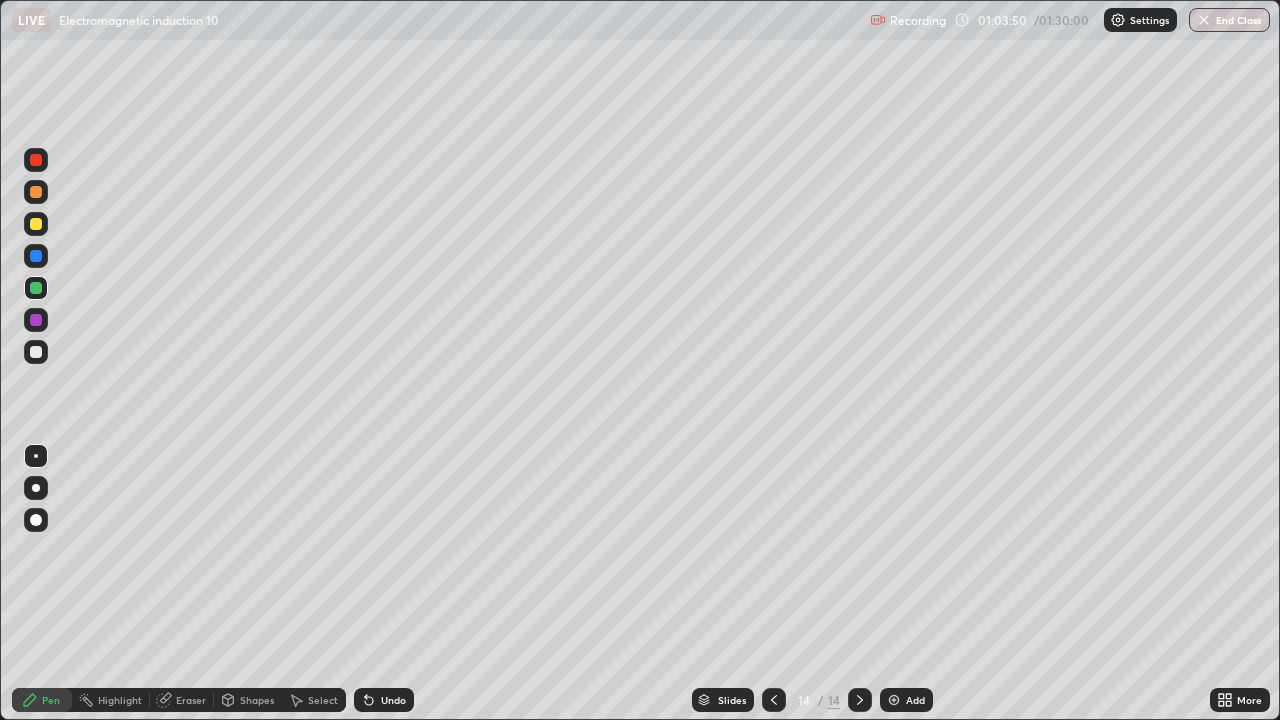 click on "Eraser" at bounding box center [191, 700] 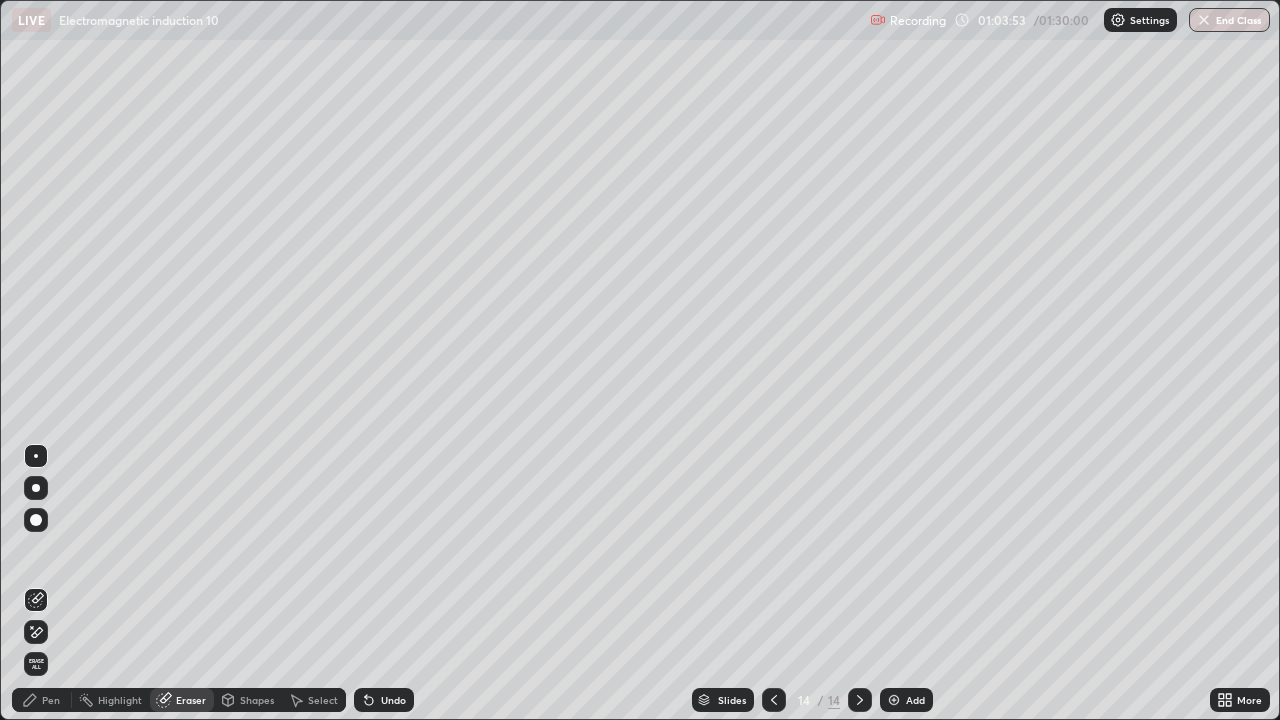 click on "Pen" at bounding box center (51, 700) 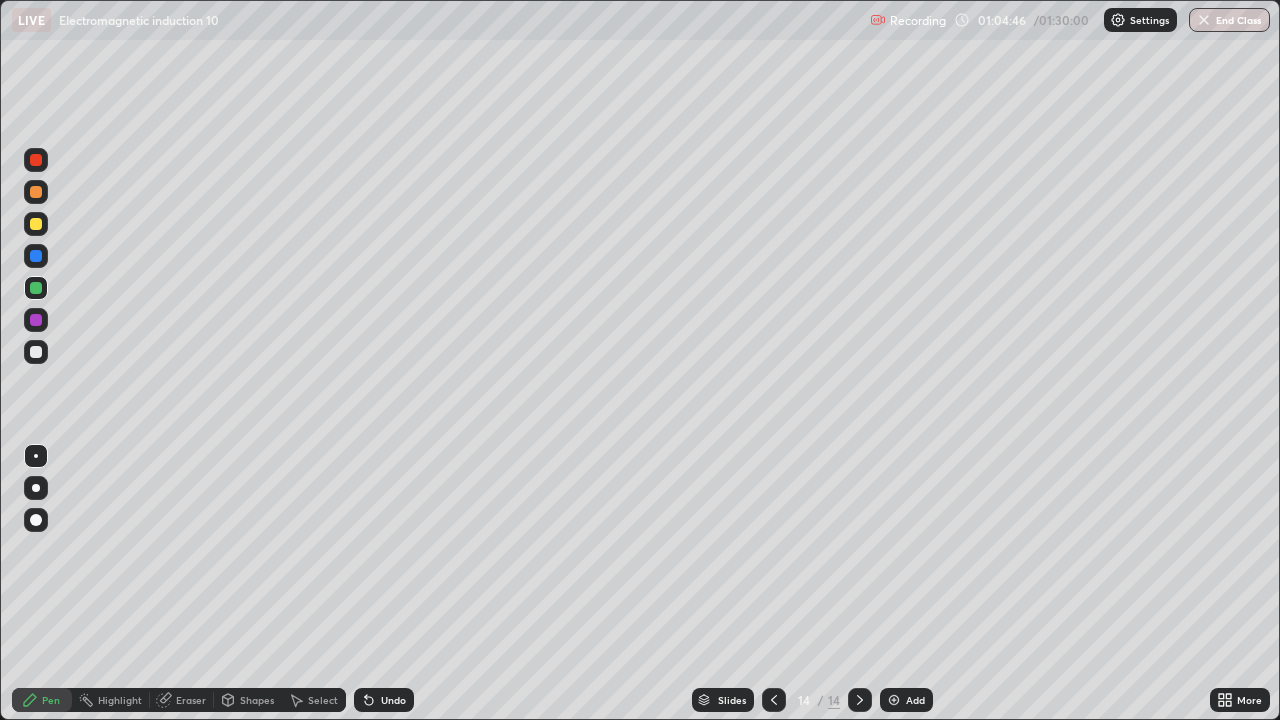 click at bounding box center (36, 352) 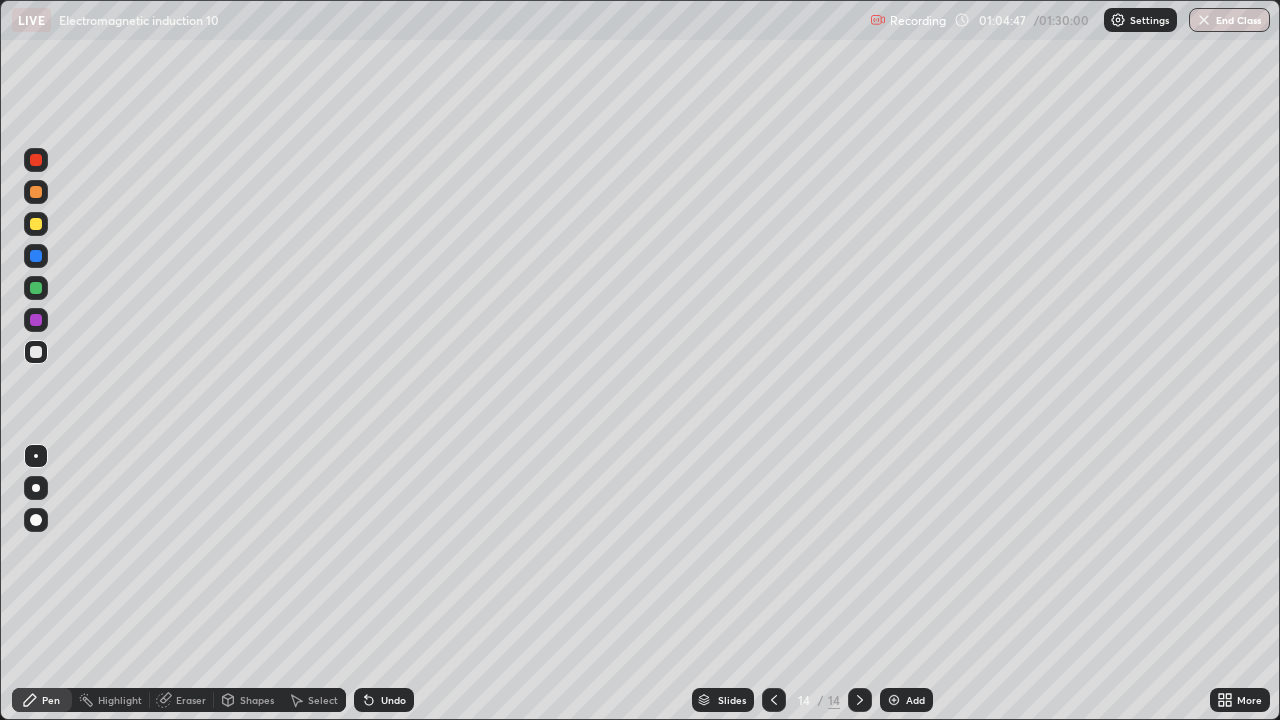 click on "Shapes" at bounding box center [257, 700] 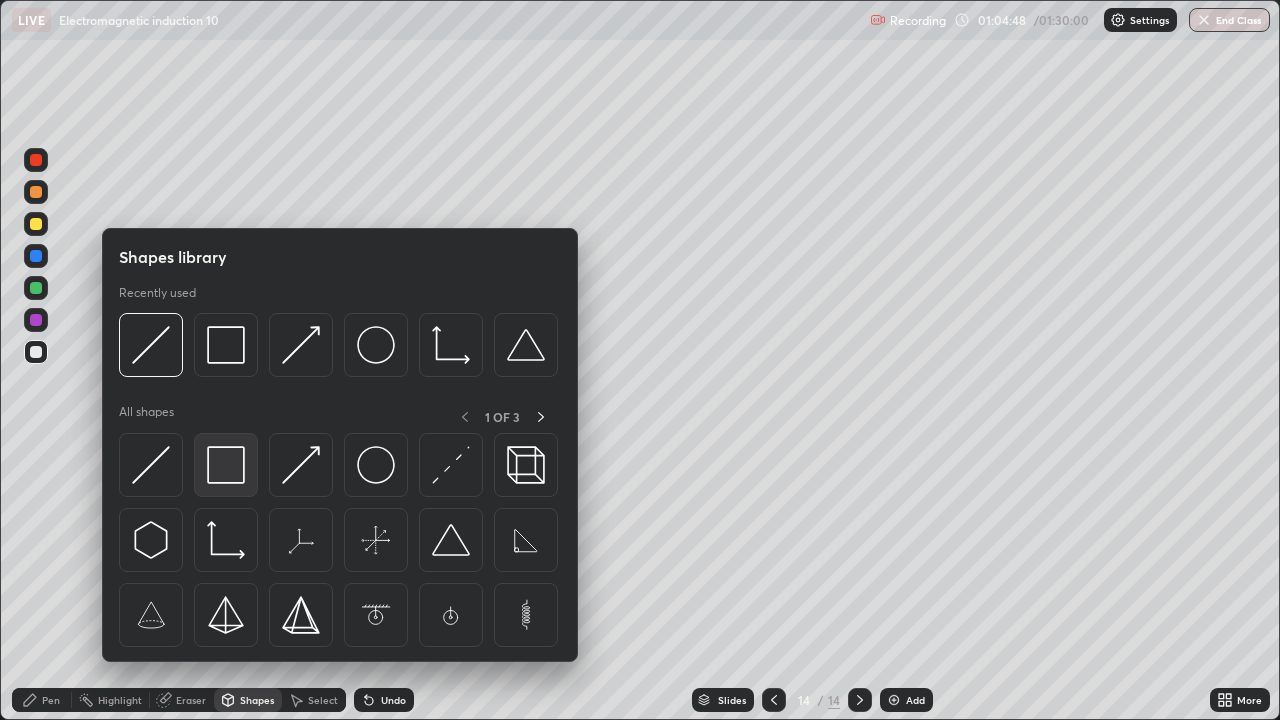 click at bounding box center [226, 465] 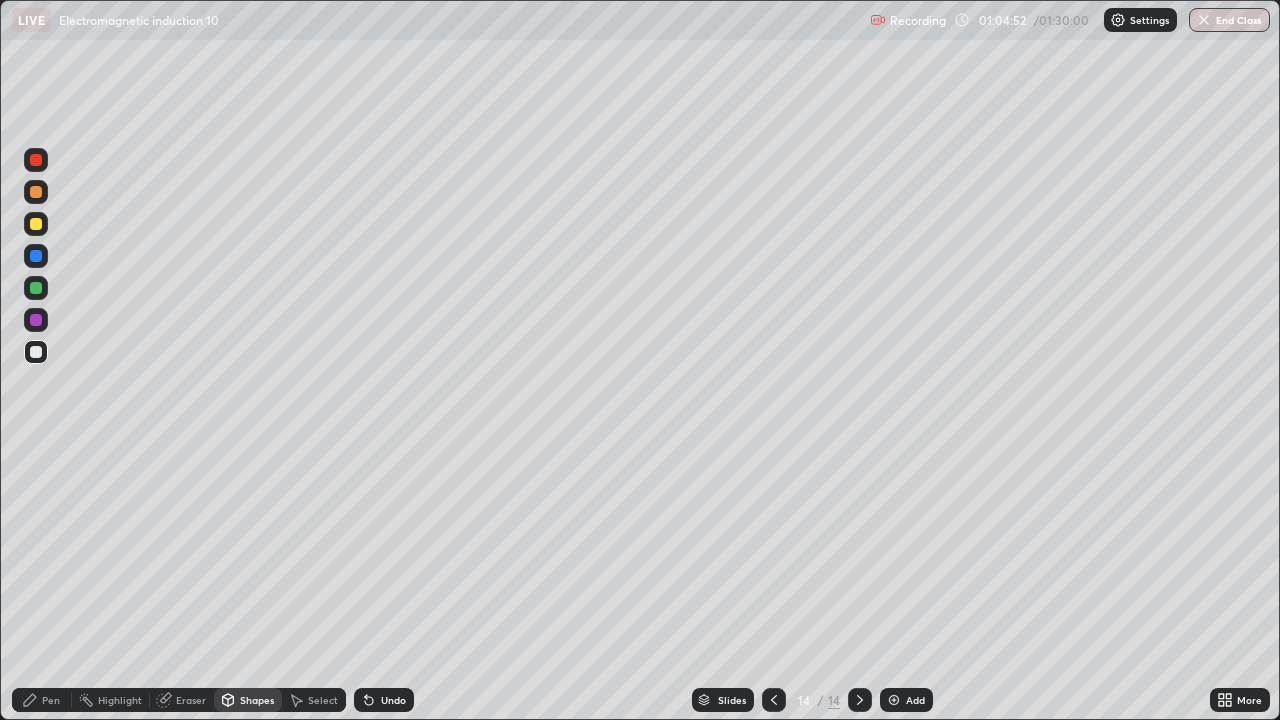 click on "Eraser" at bounding box center (191, 700) 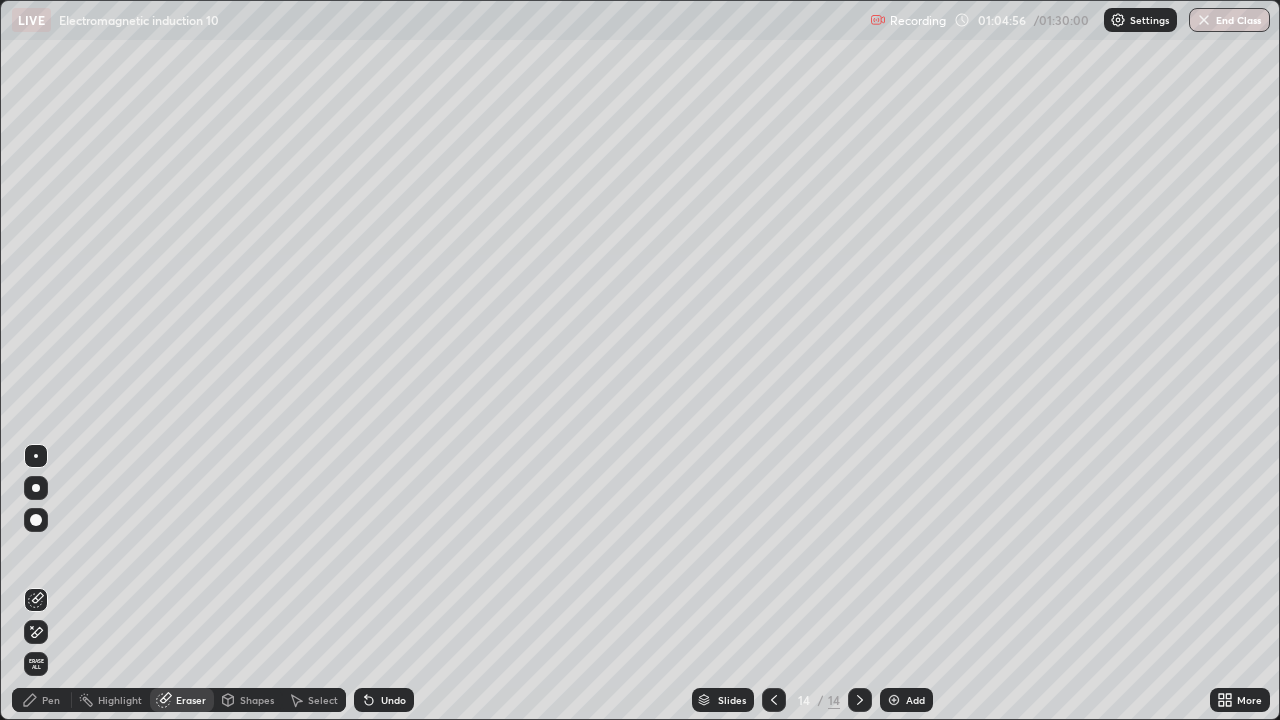 click on "Pen" at bounding box center (51, 700) 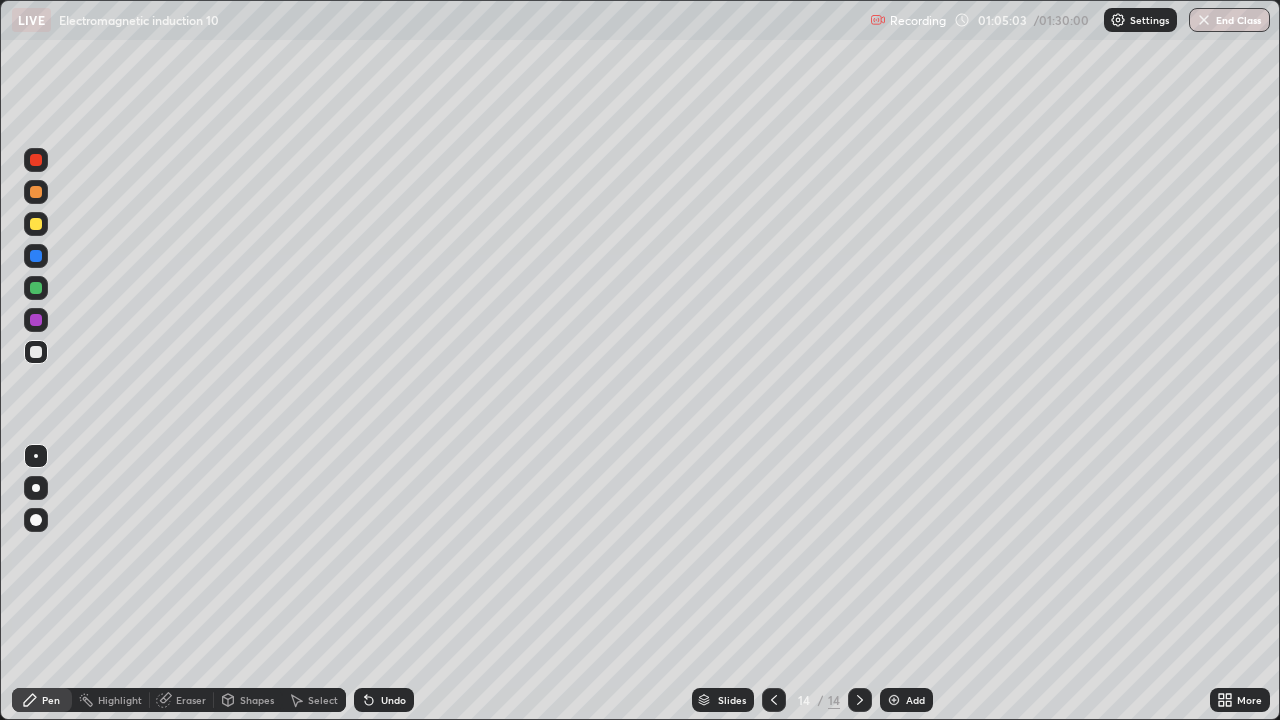 click on "Eraser" at bounding box center (191, 700) 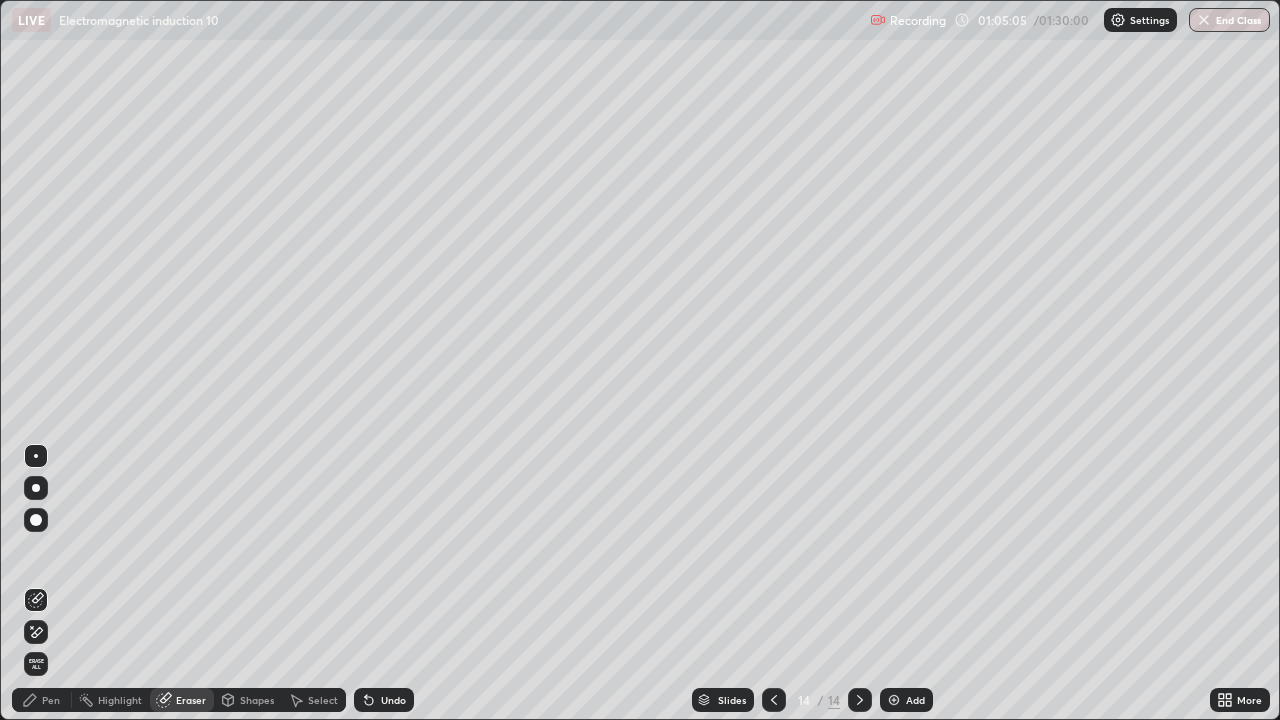 click on "Shapes" at bounding box center (257, 700) 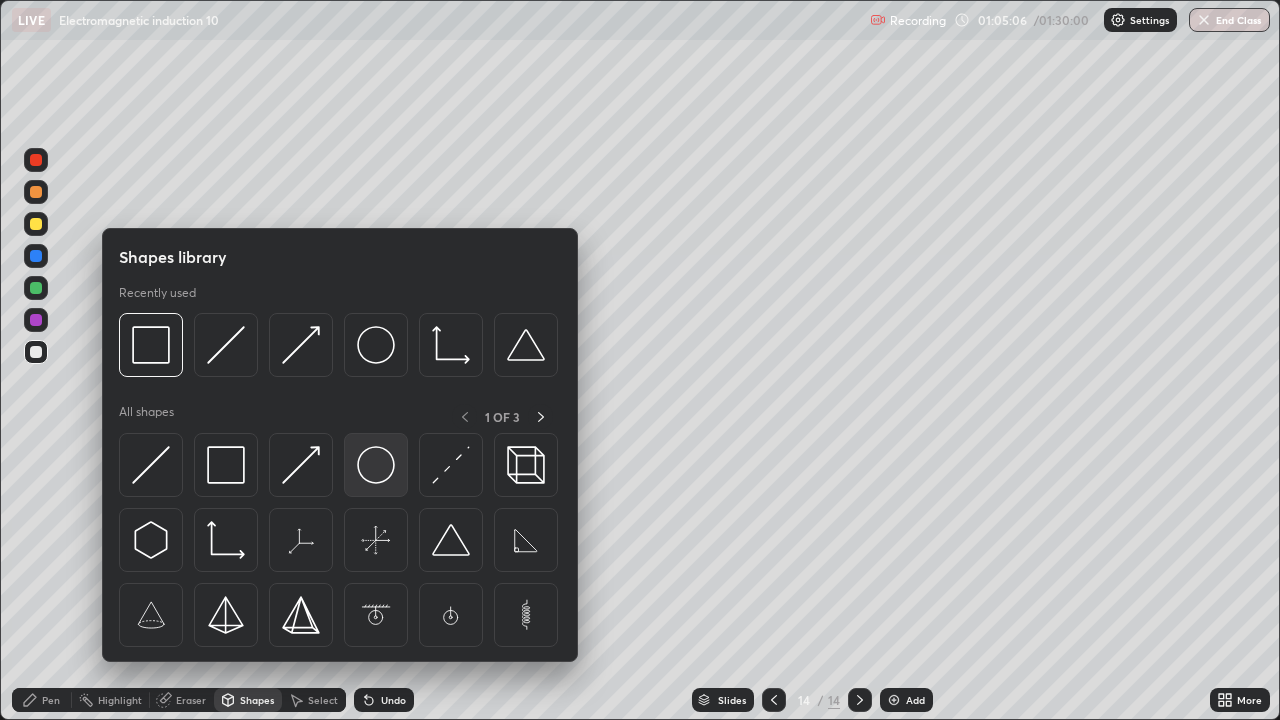 click at bounding box center (376, 465) 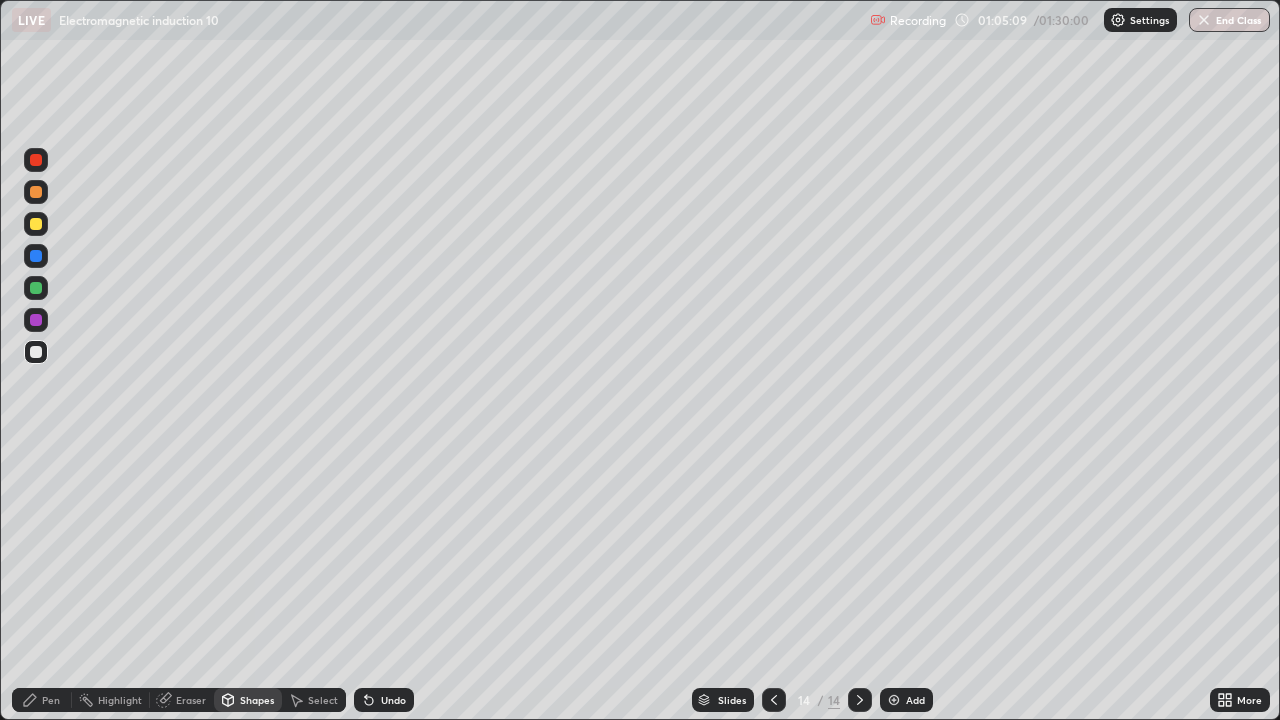 click on "Pen" at bounding box center [51, 700] 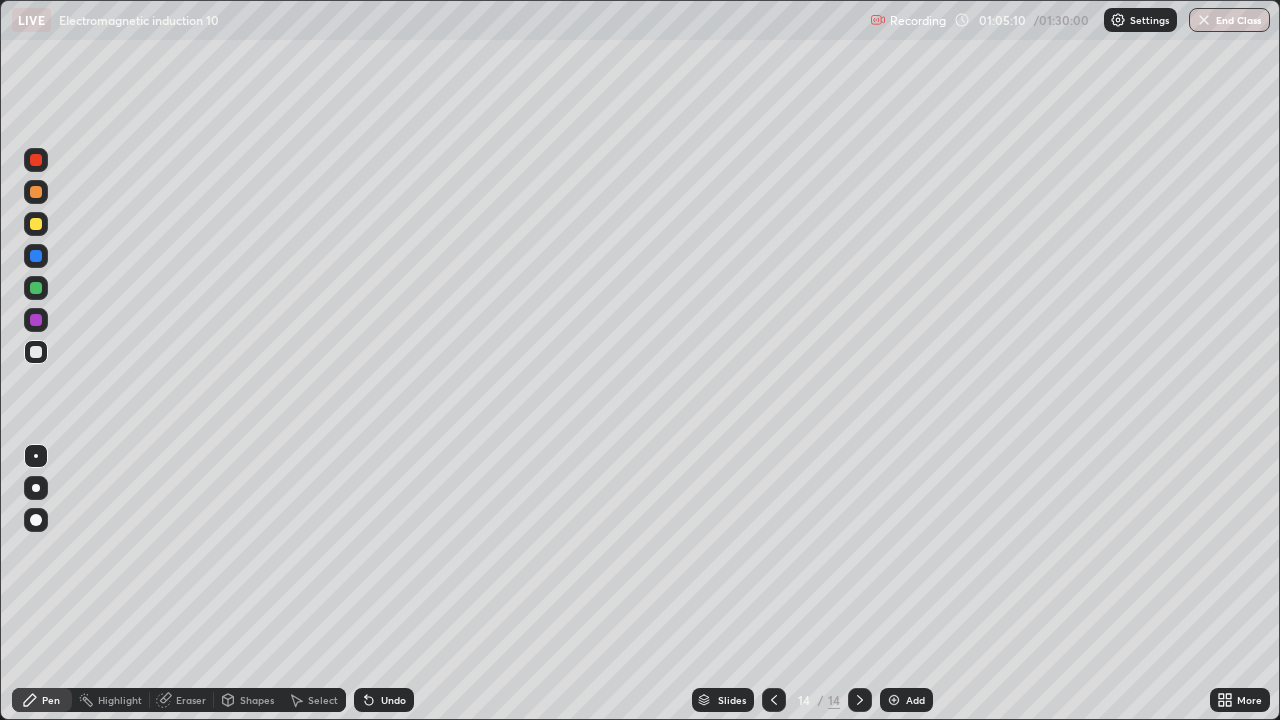 click at bounding box center (36, 288) 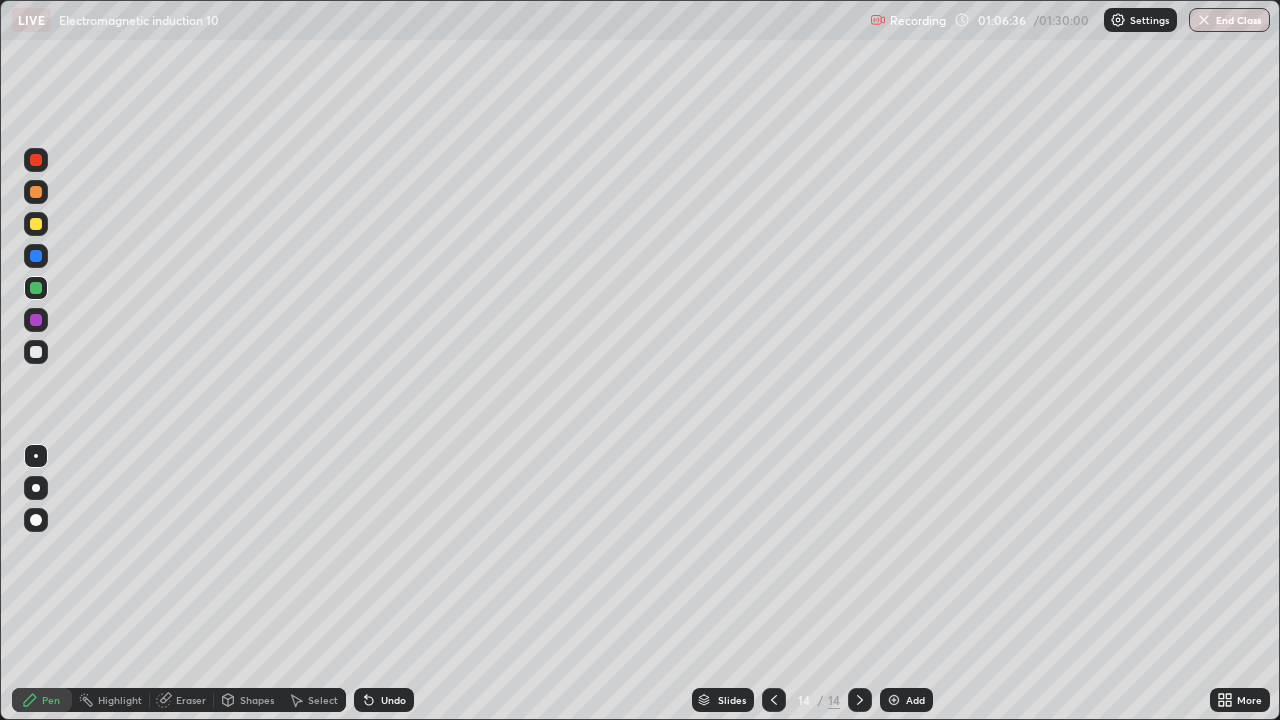 click on "Eraser" at bounding box center (191, 700) 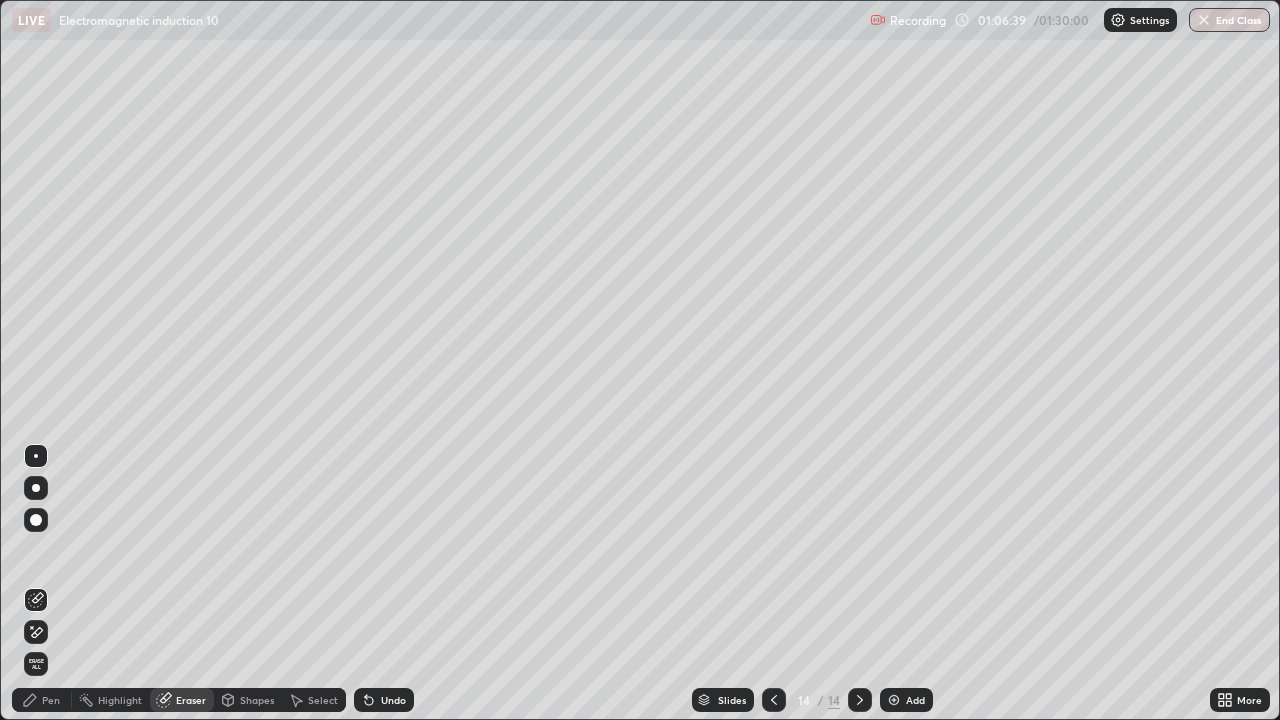 click on "Pen" at bounding box center [42, 700] 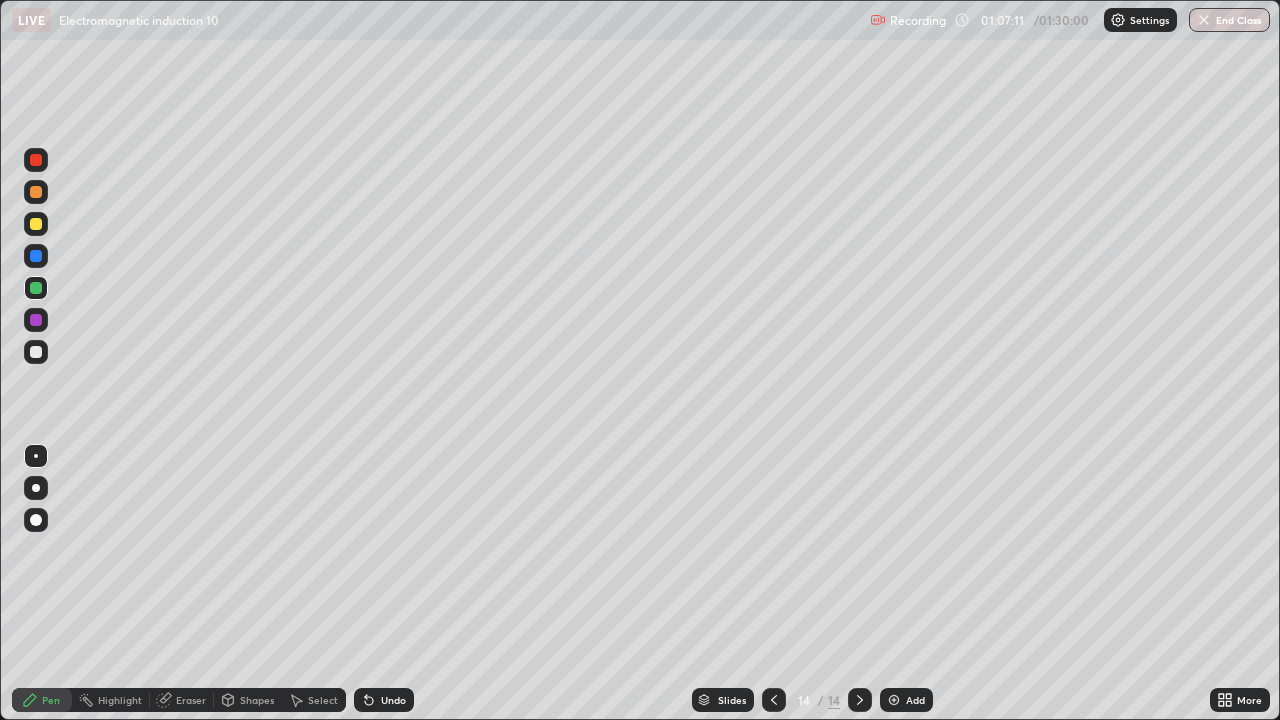 click on "Highlight" at bounding box center (111, 700) 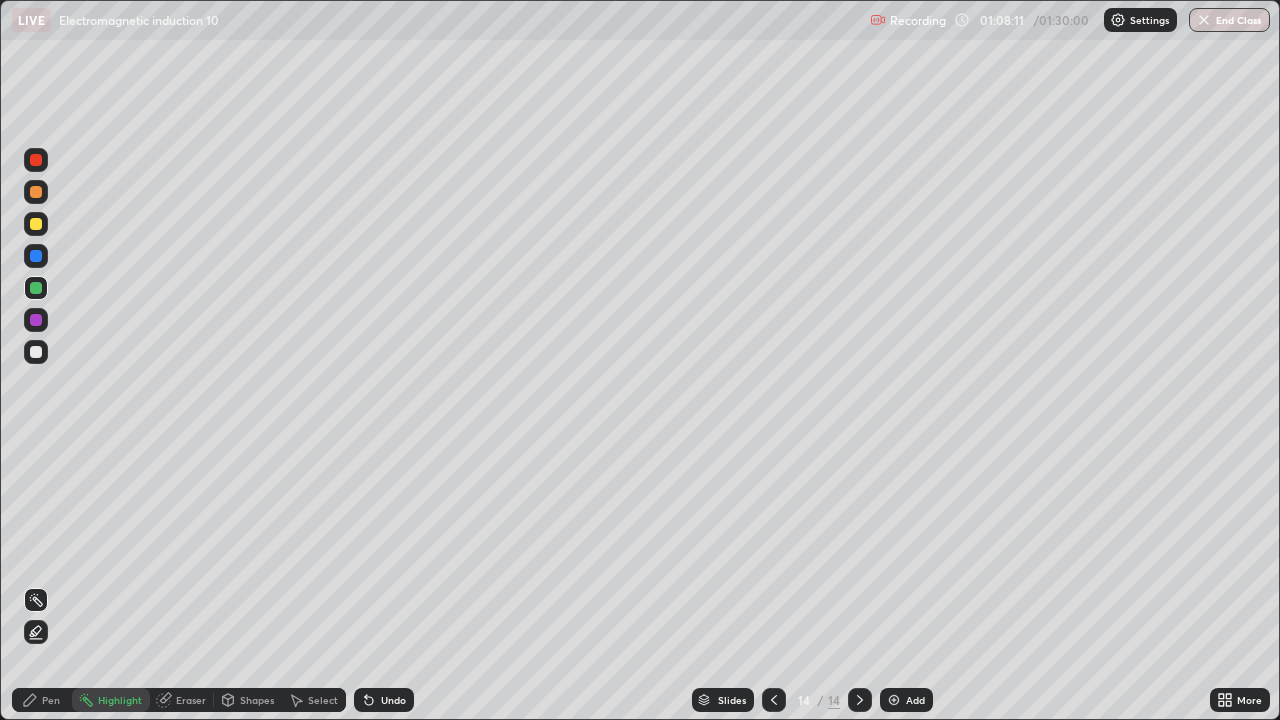 click on "Pen" at bounding box center [42, 700] 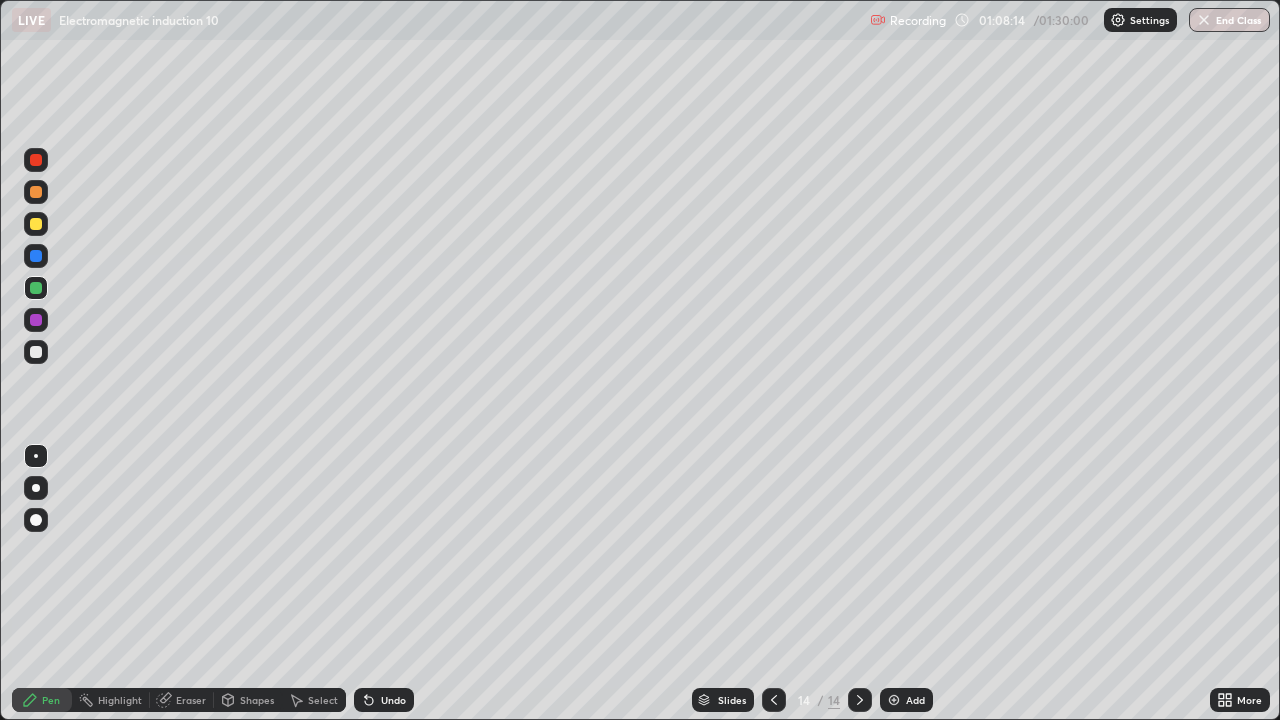 click at bounding box center [36, 352] 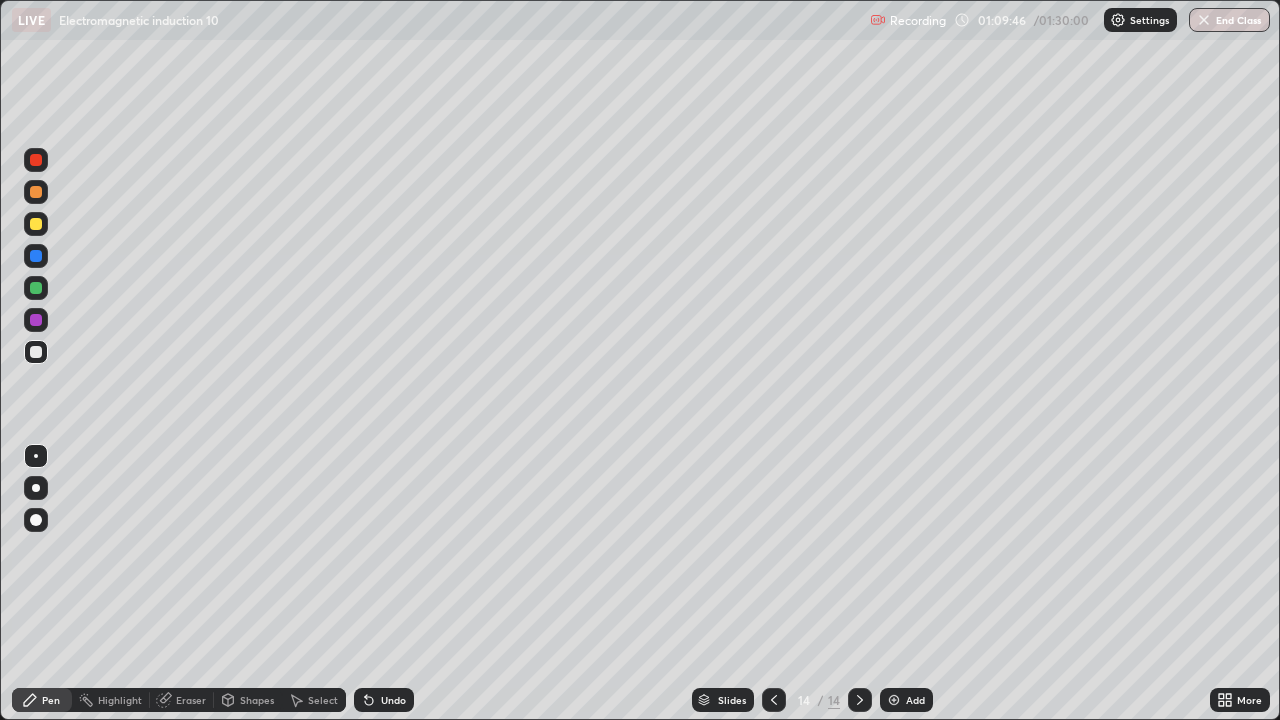 click on "Eraser" at bounding box center [191, 700] 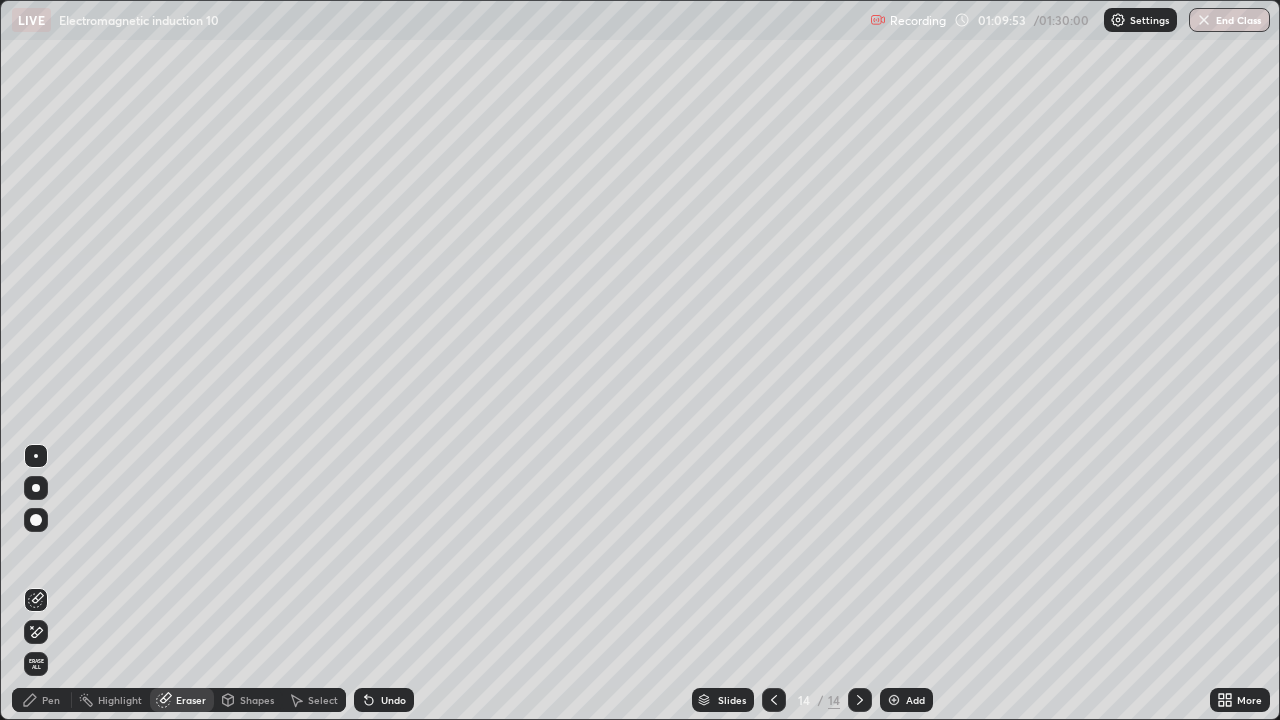 click on "Pen" at bounding box center [51, 700] 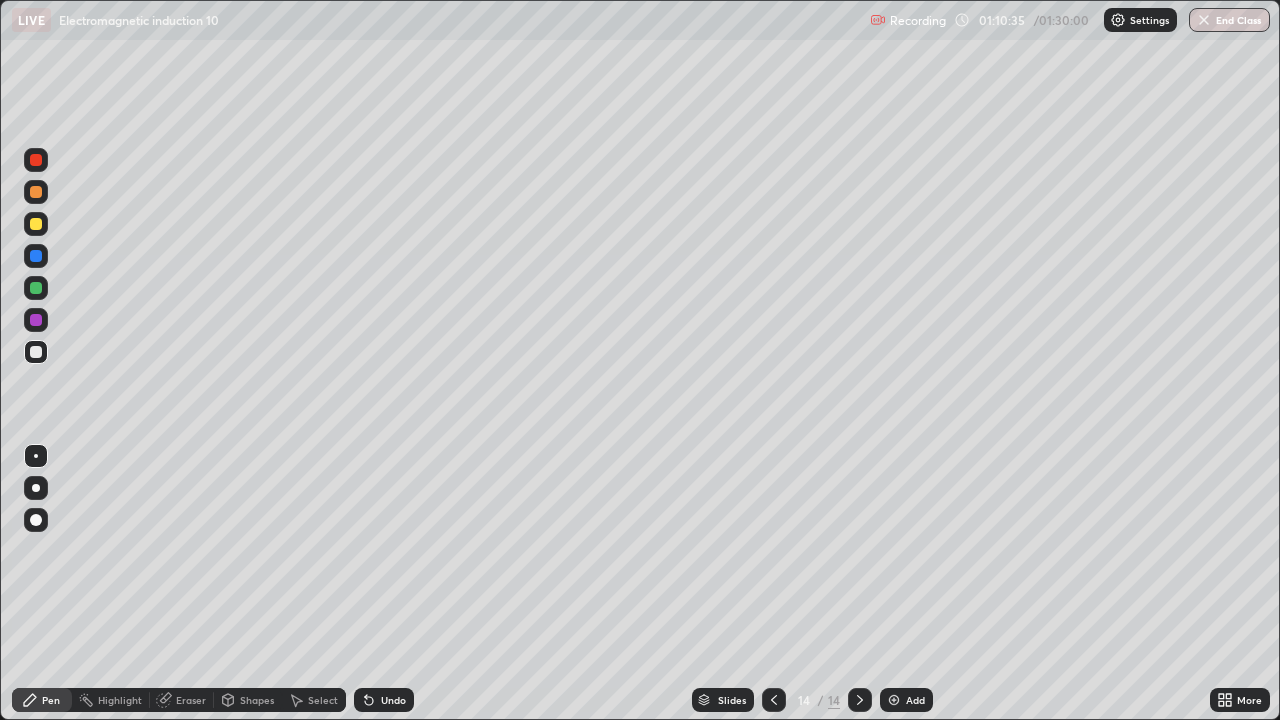 click at bounding box center (894, 700) 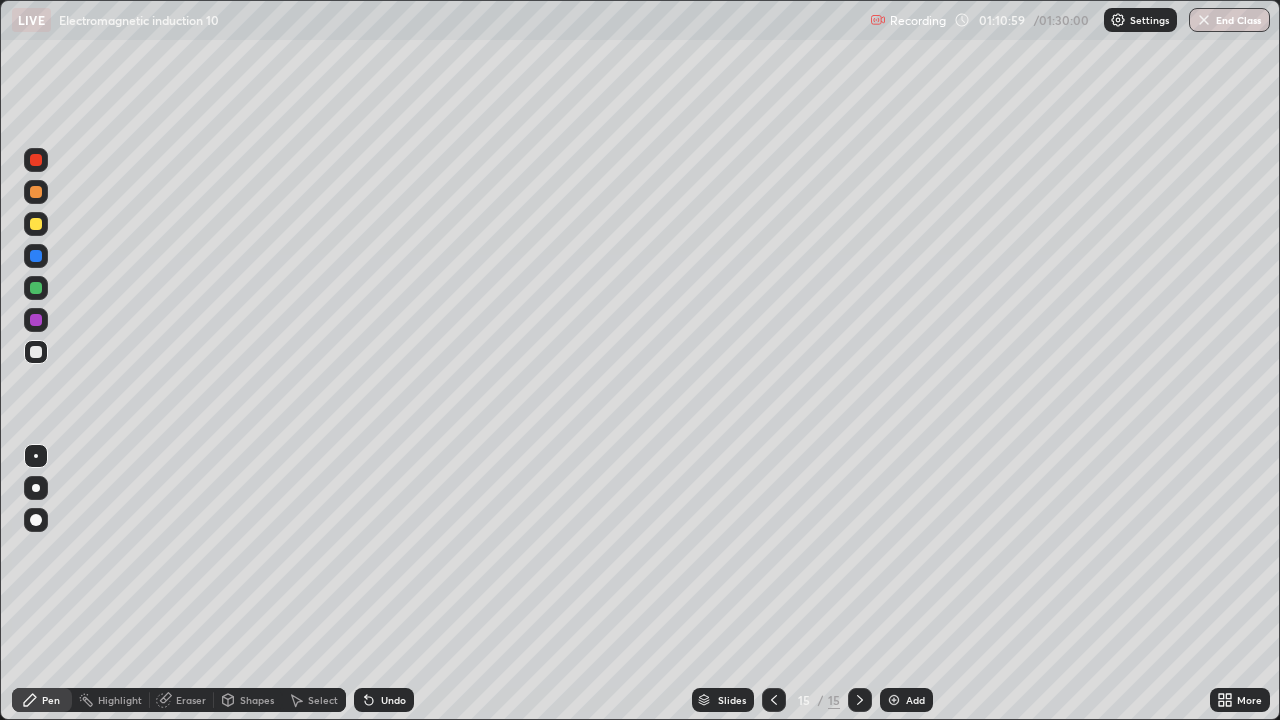 click 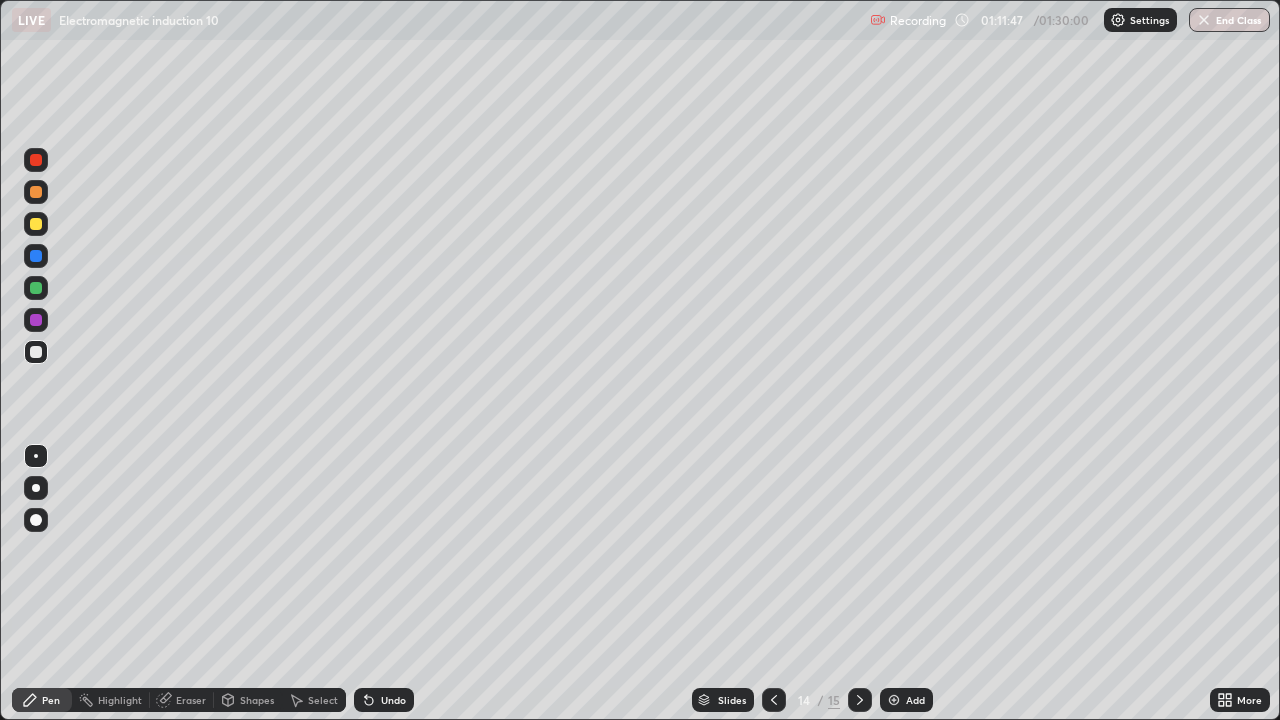 click at bounding box center (860, 700) 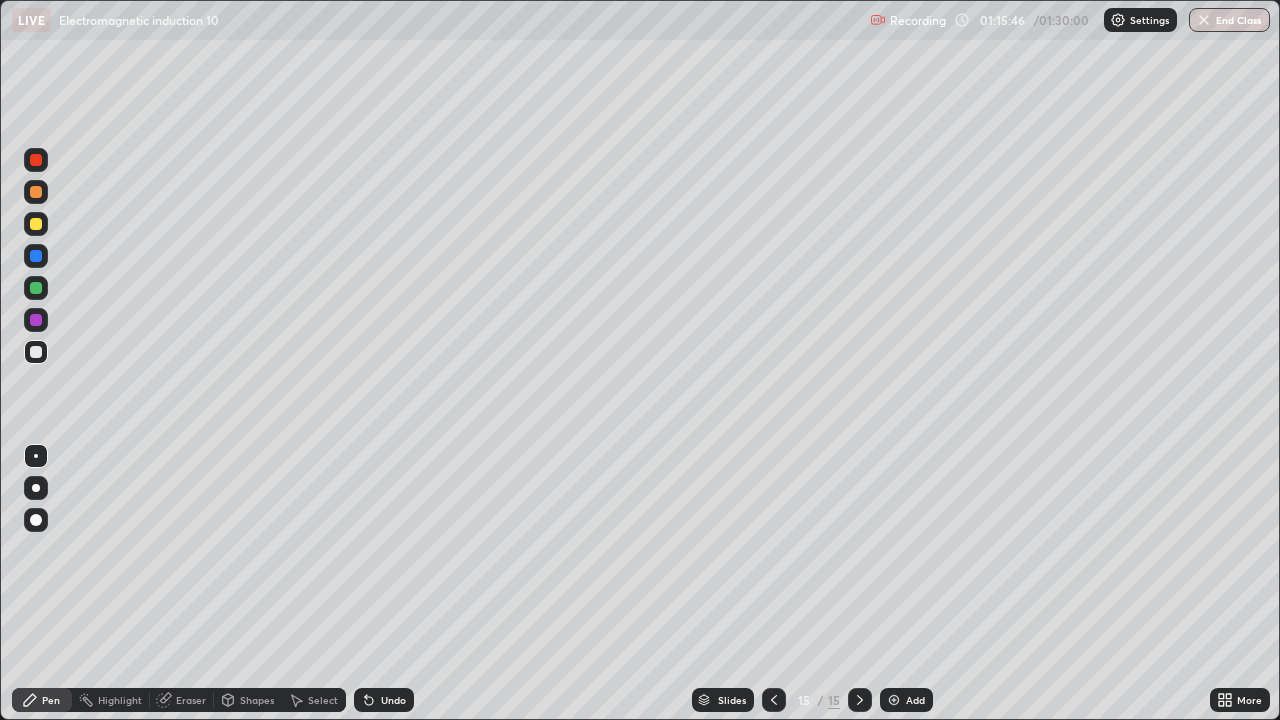 click on "Shapes" at bounding box center [248, 700] 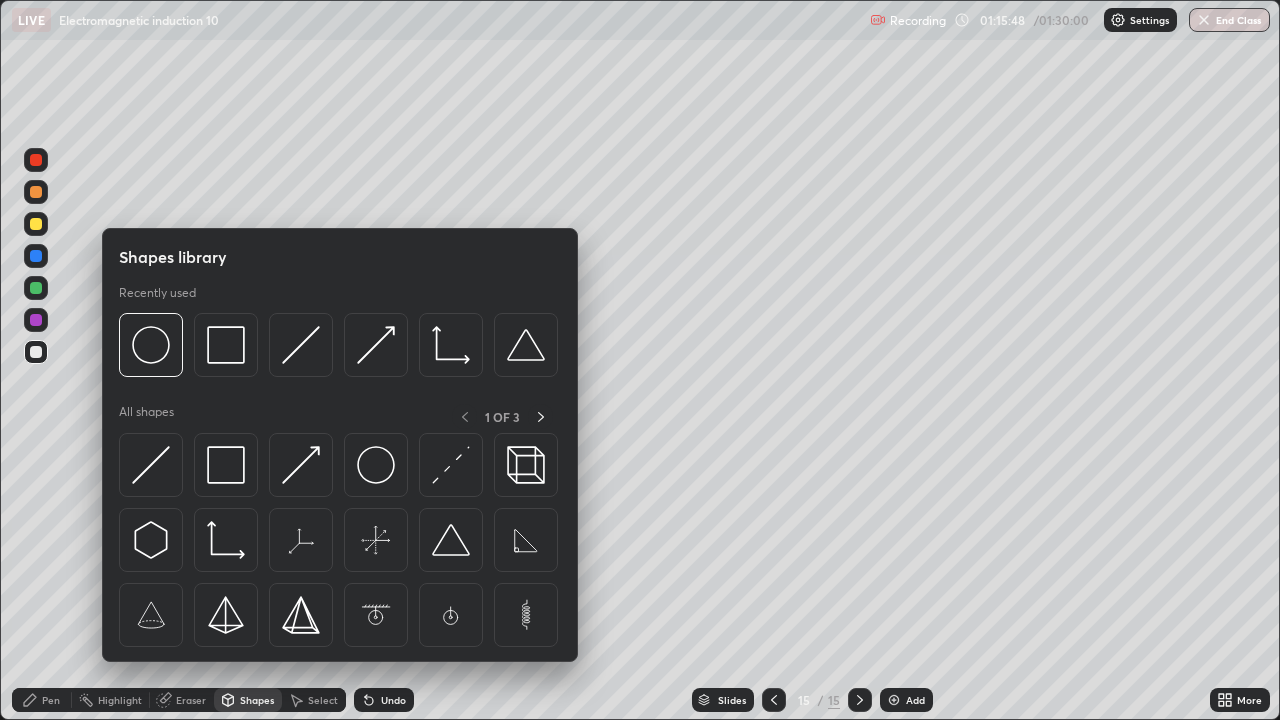click at bounding box center (36, 288) 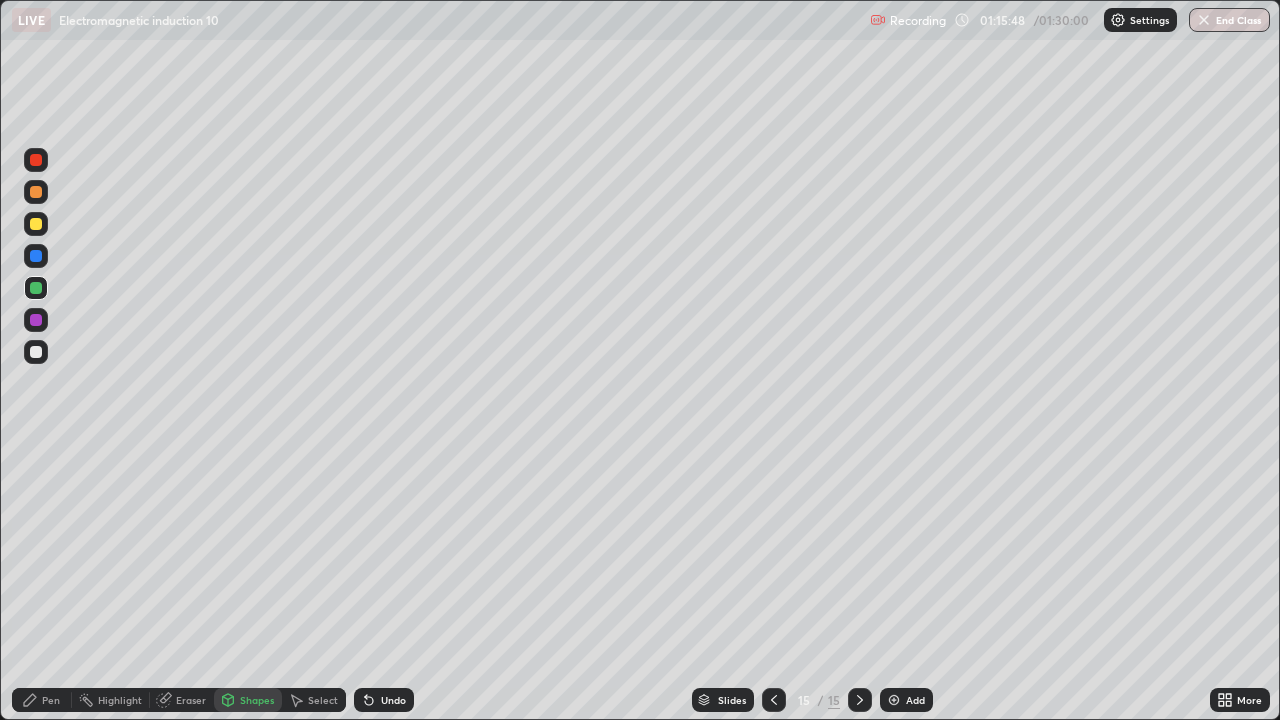 click on "Shapes" at bounding box center [257, 700] 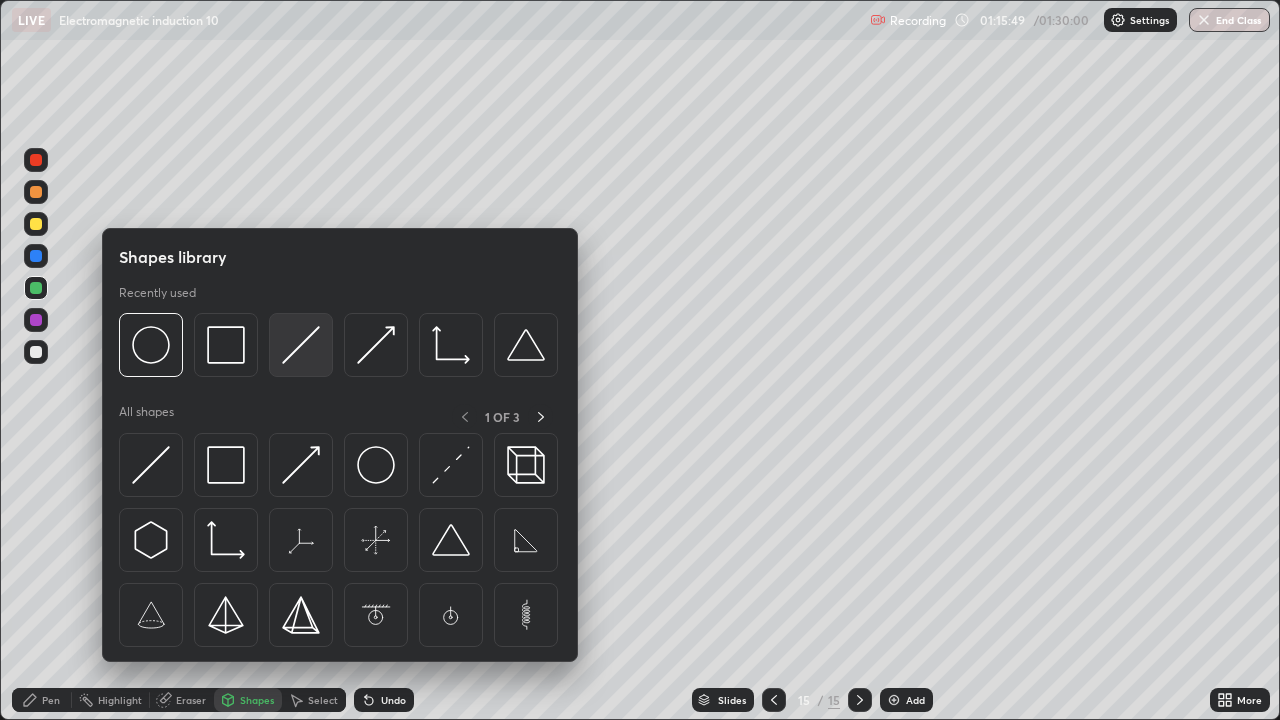click at bounding box center [301, 345] 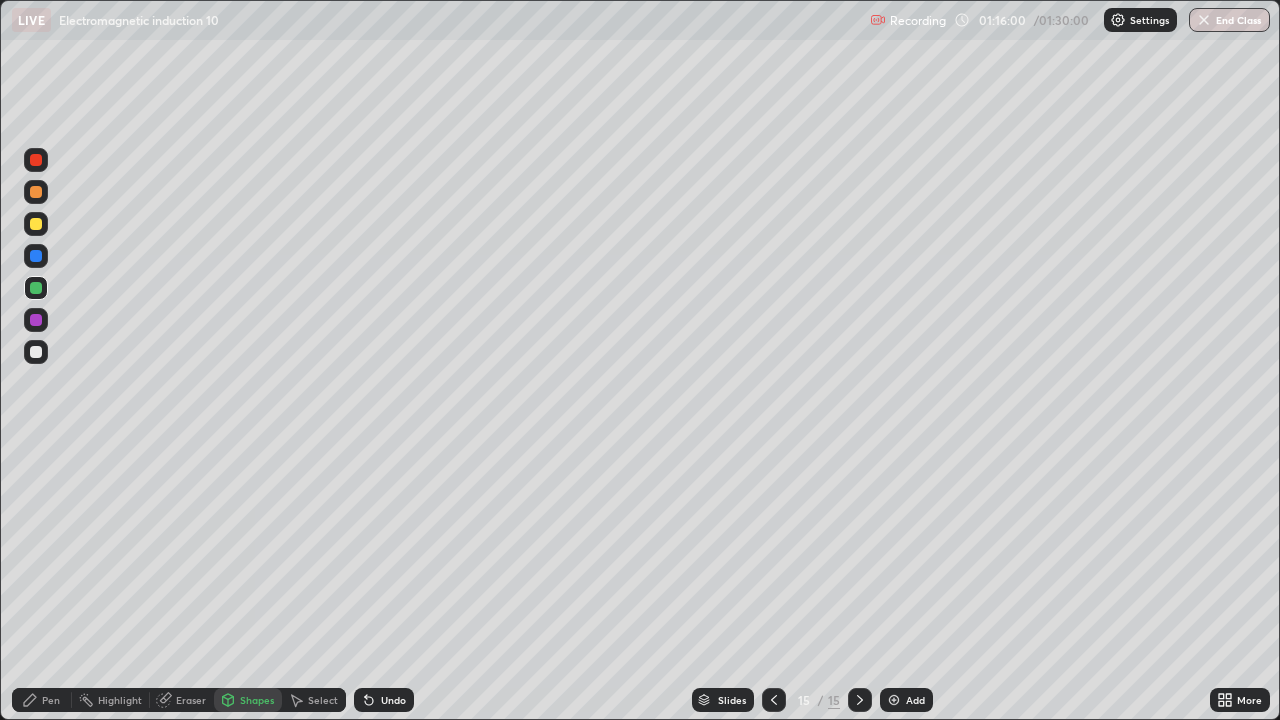 click on "Pen" at bounding box center (42, 700) 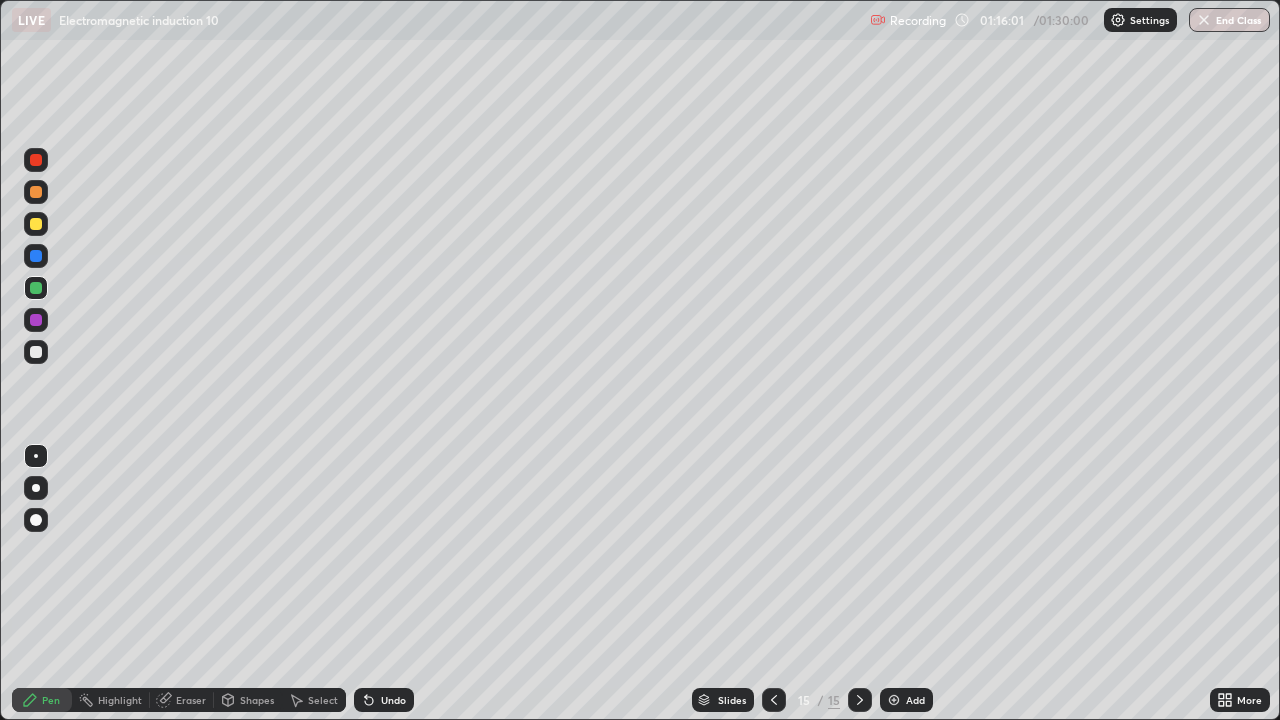 click at bounding box center [36, 224] 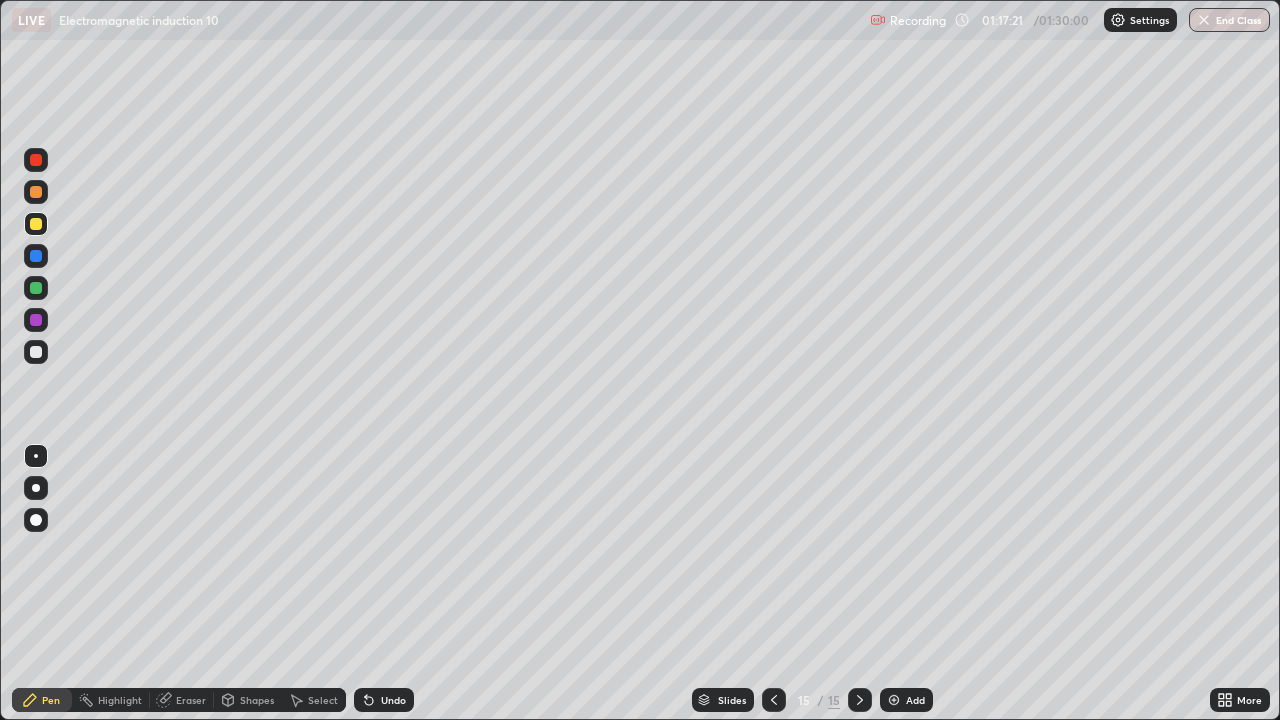 click at bounding box center (36, 256) 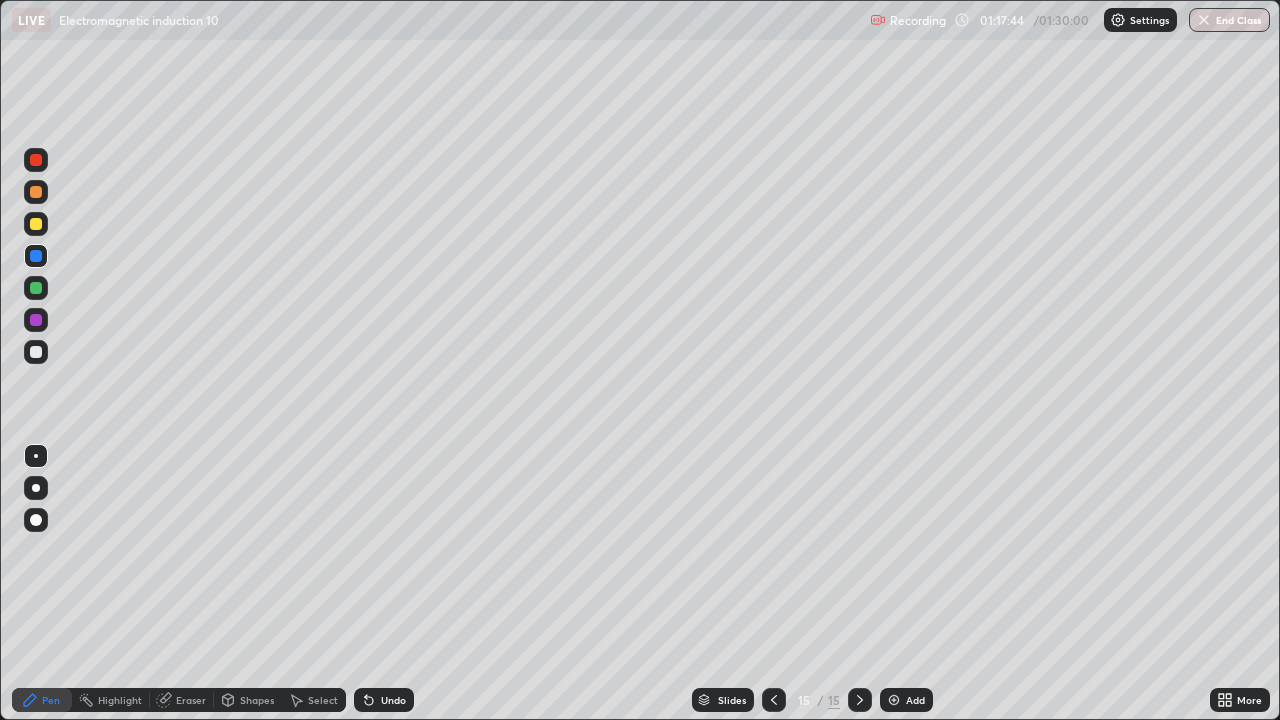 click at bounding box center (36, 320) 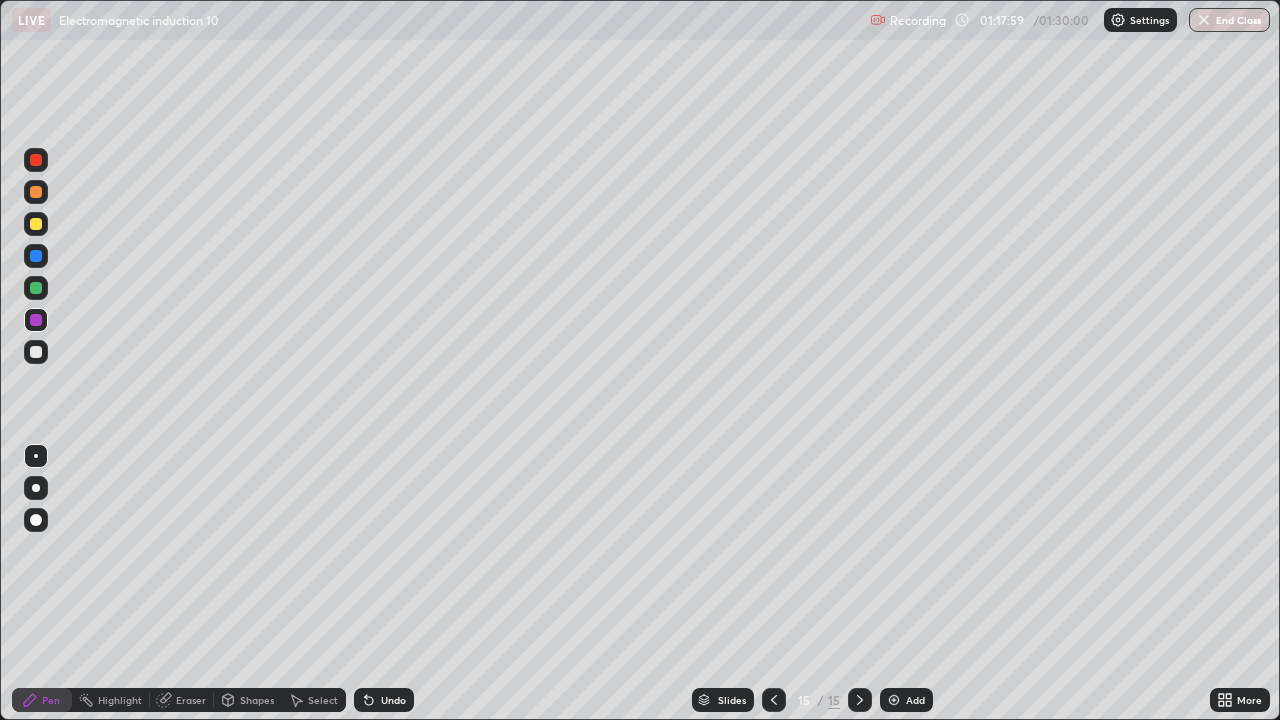 click at bounding box center (36, 224) 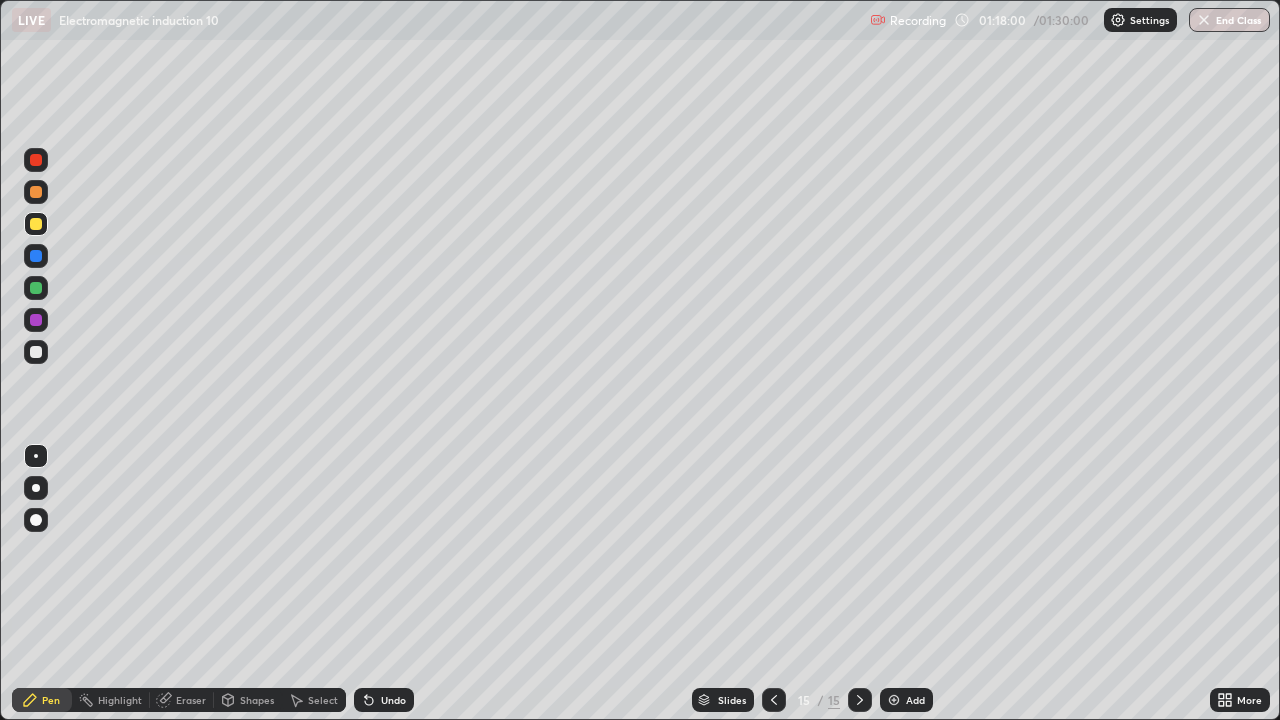 click on "Shapes" at bounding box center [257, 700] 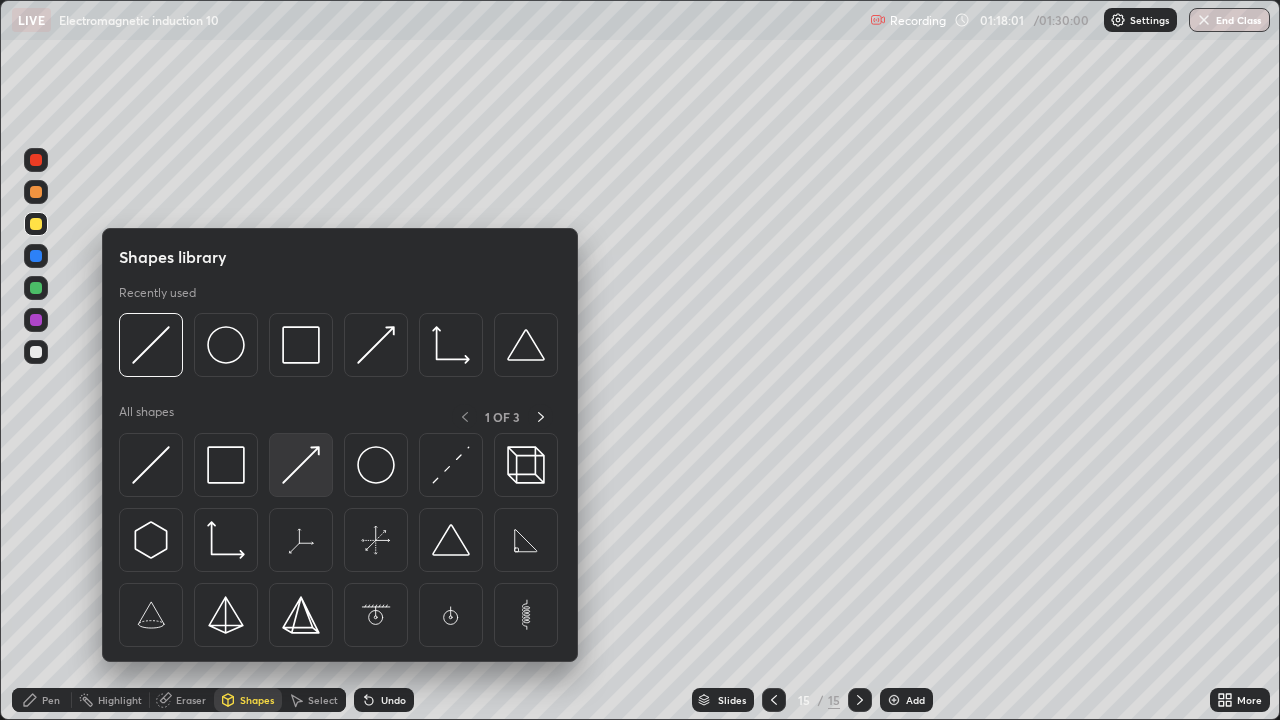 click at bounding box center [301, 465] 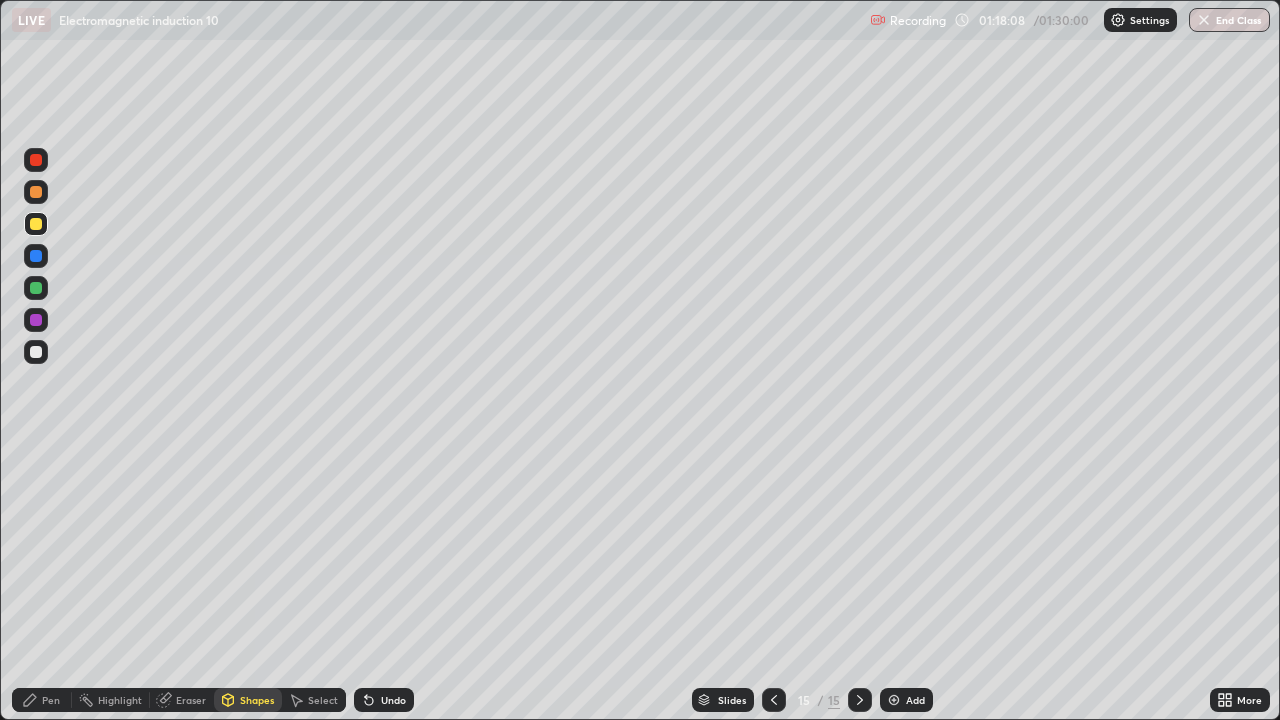 click at bounding box center (36, 288) 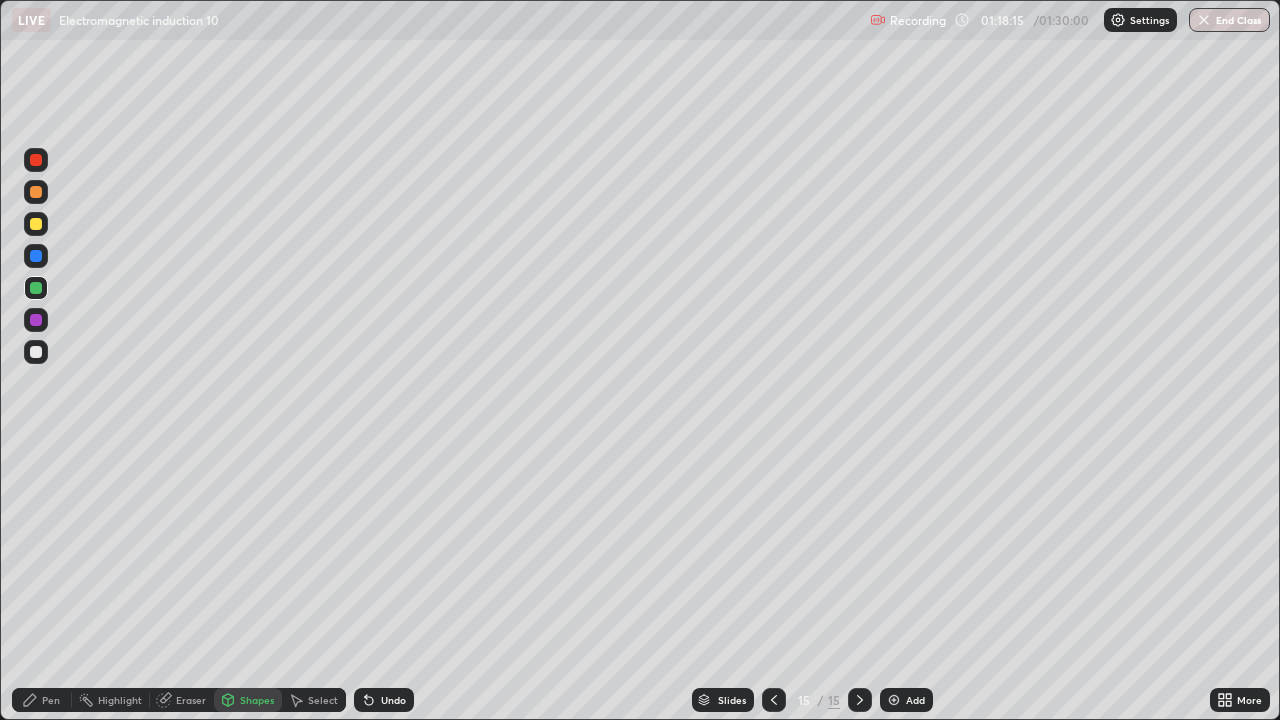 click on "Eraser" at bounding box center (191, 700) 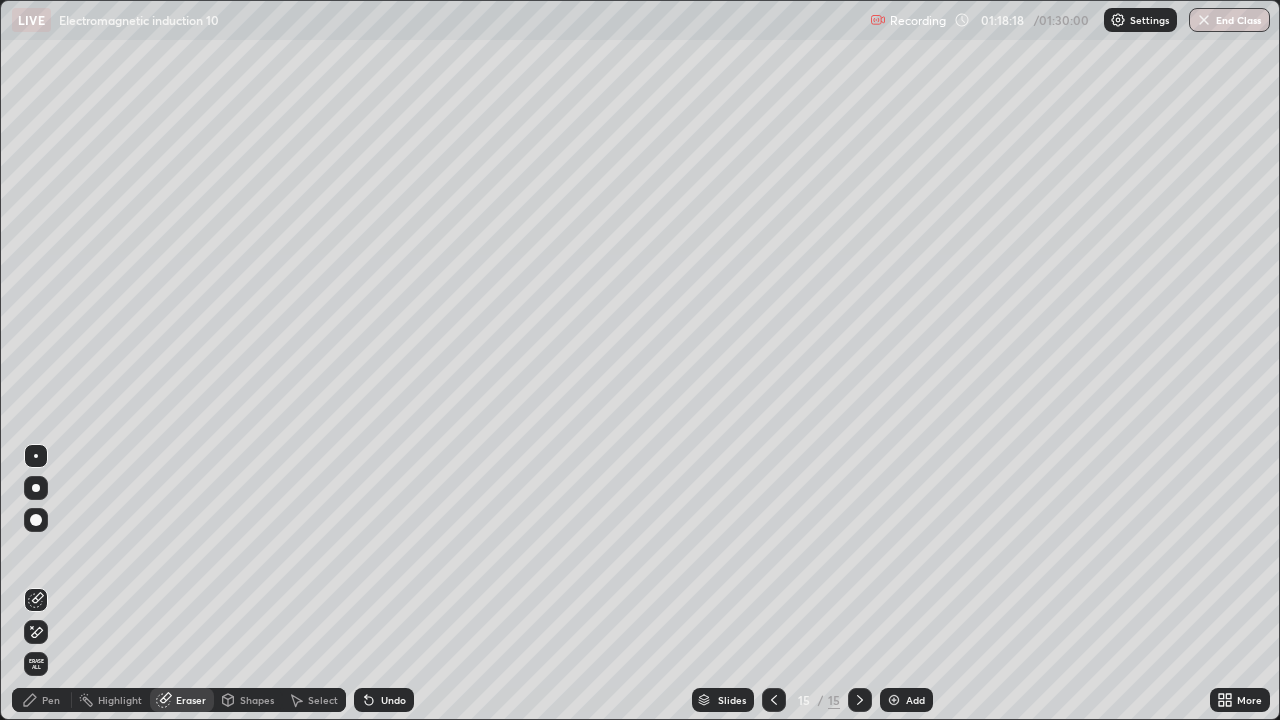 click on "Pen" at bounding box center [51, 700] 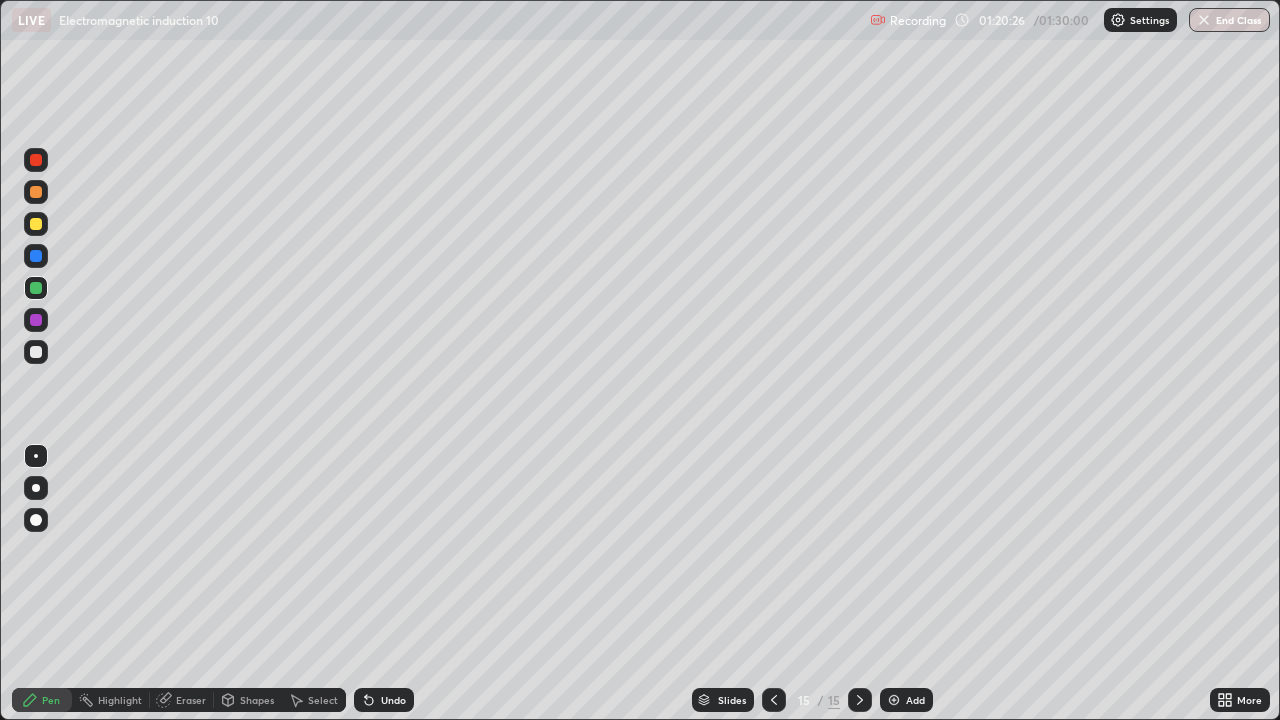 click at bounding box center (894, 700) 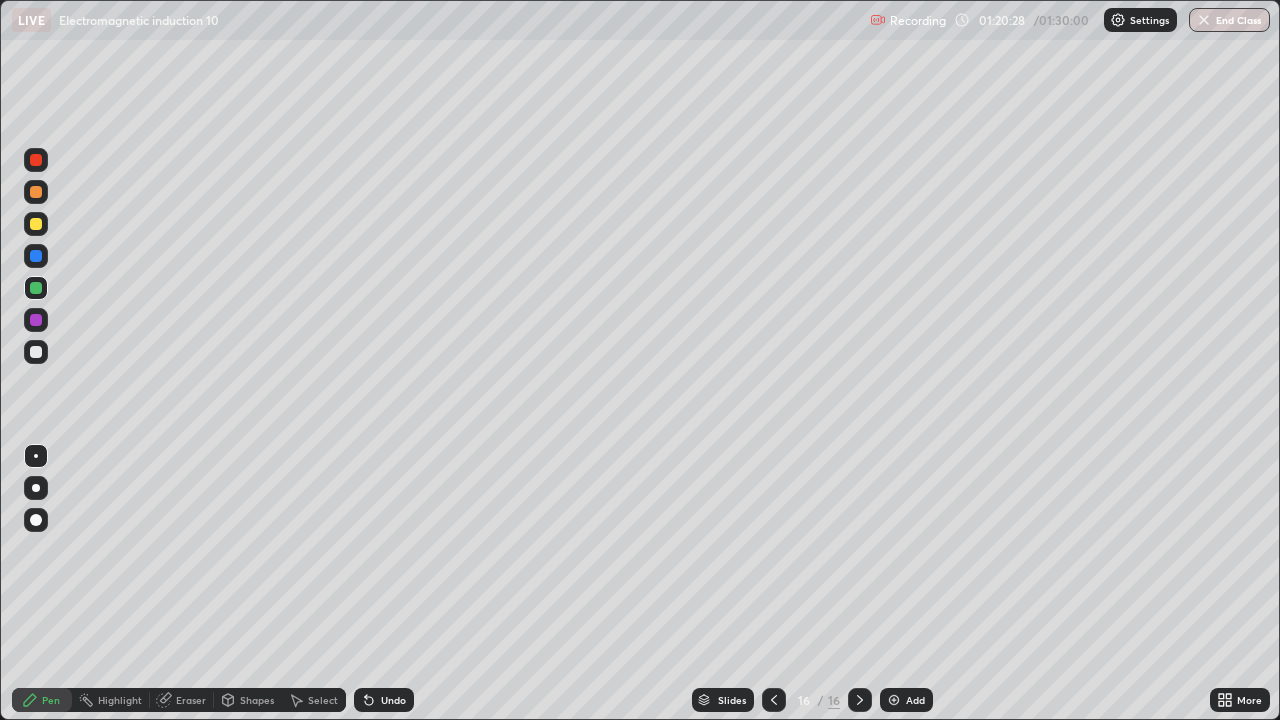 click at bounding box center (36, 192) 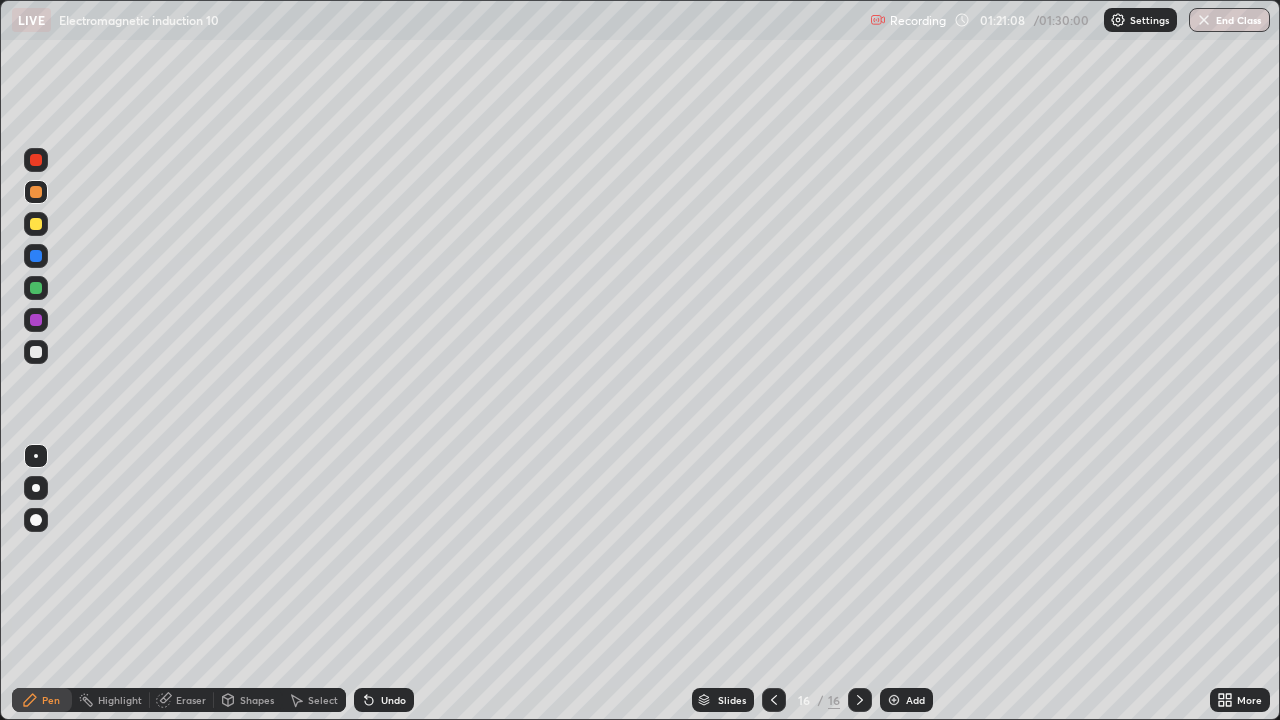 click at bounding box center (1204, 20) 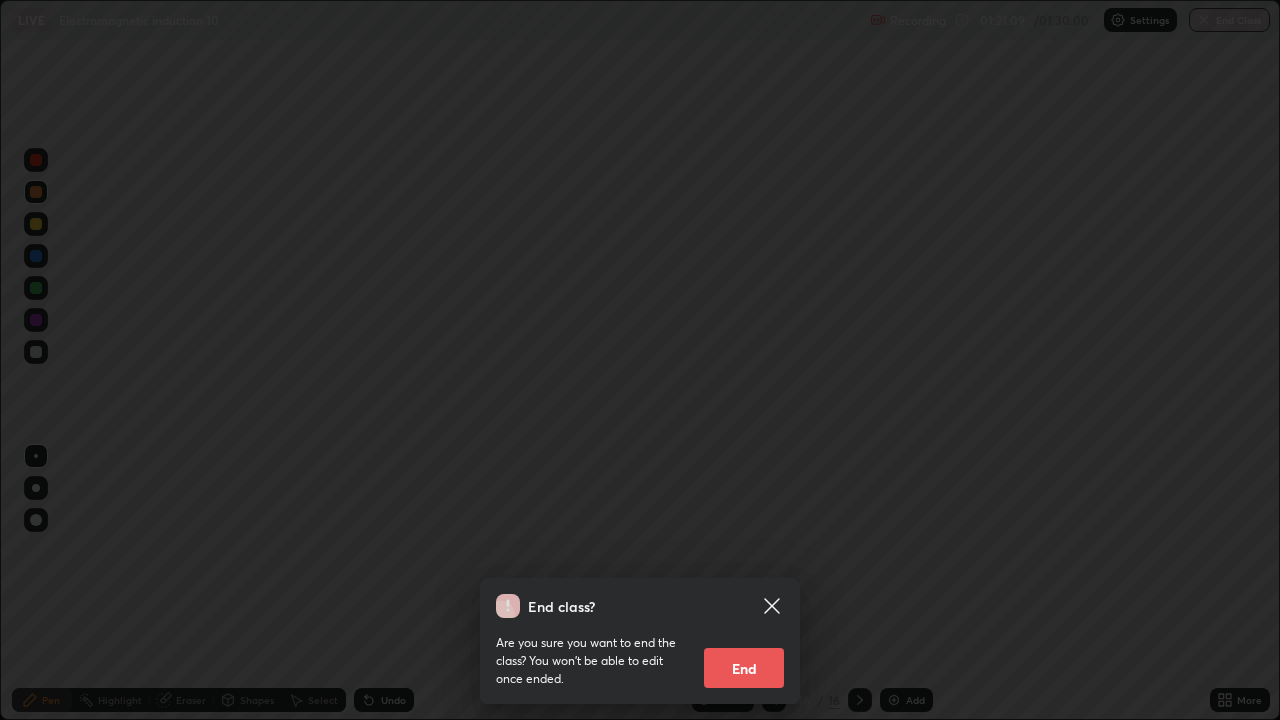 click on "End" at bounding box center (744, 668) 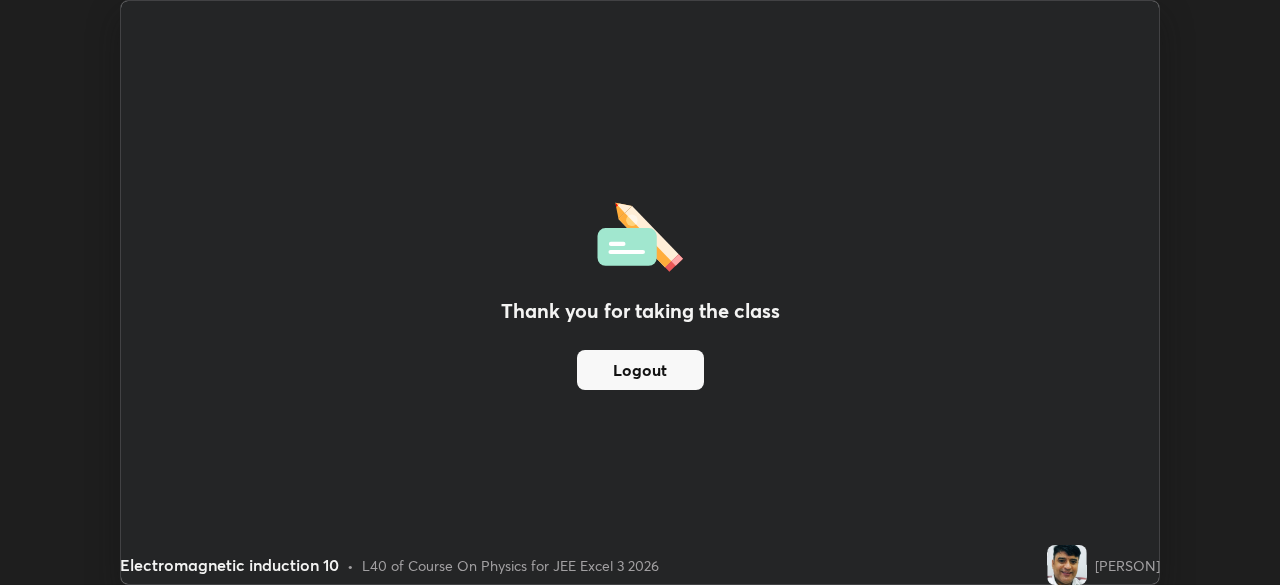 scroll, scrollTop: 585, scrollLeft: 1280, axis: both 